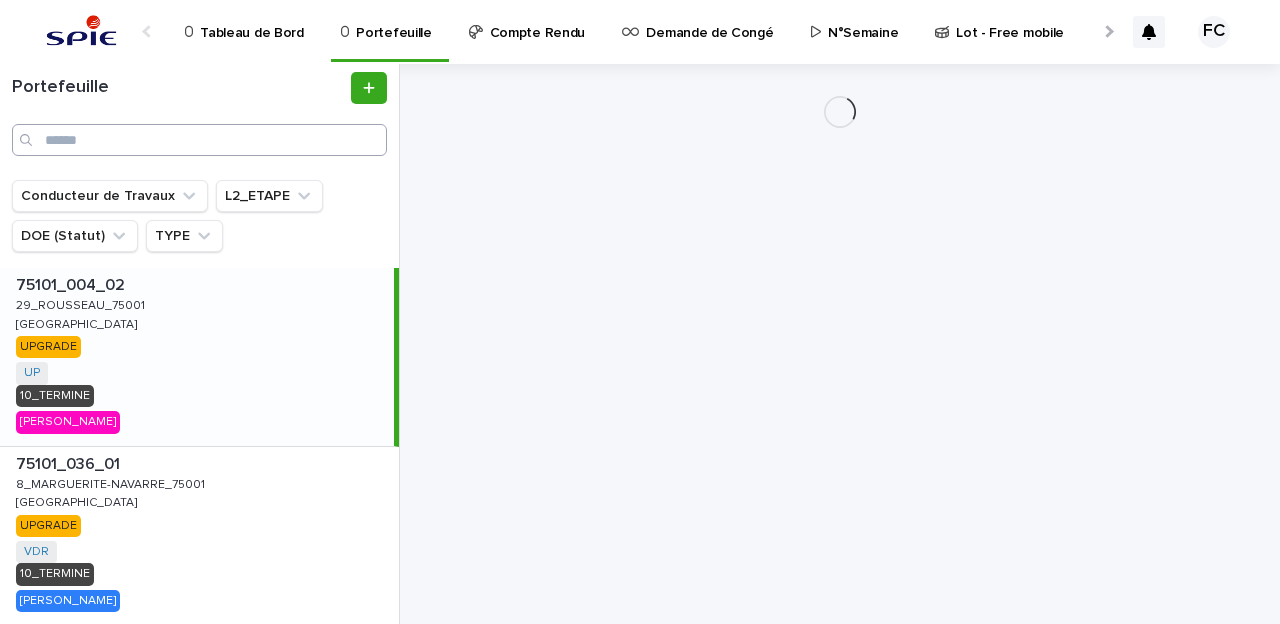 scroll, scrollTop: 0, scrollLeft: 0, axis: both 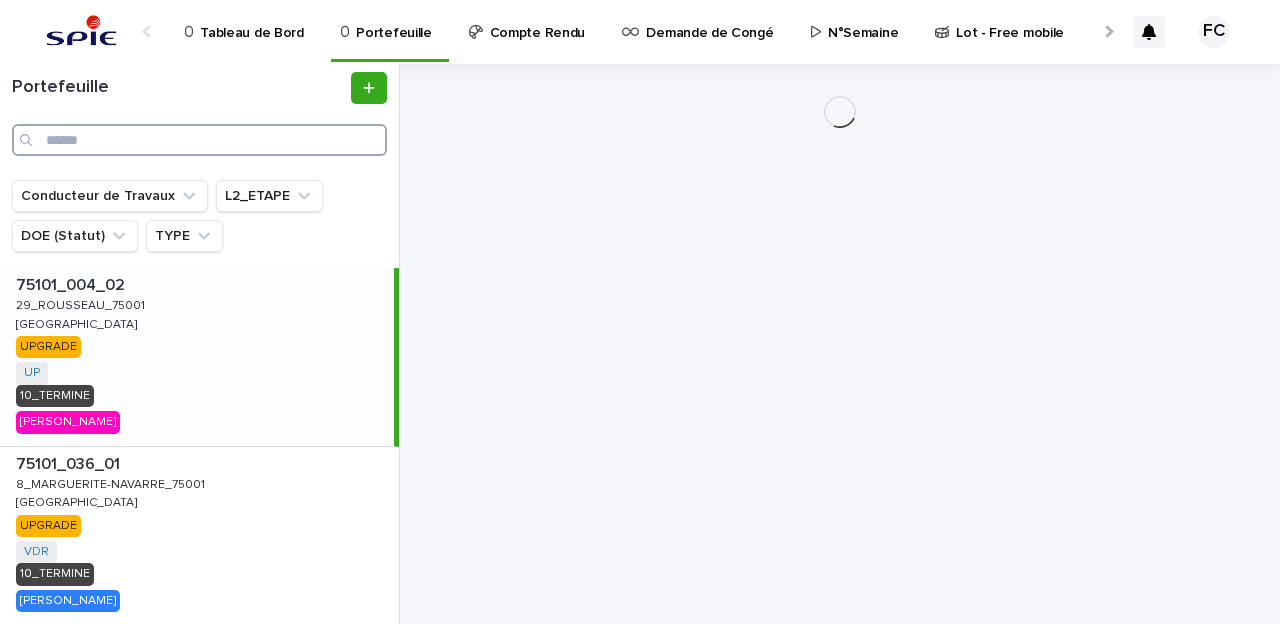 click at bounding box center (199, 140) 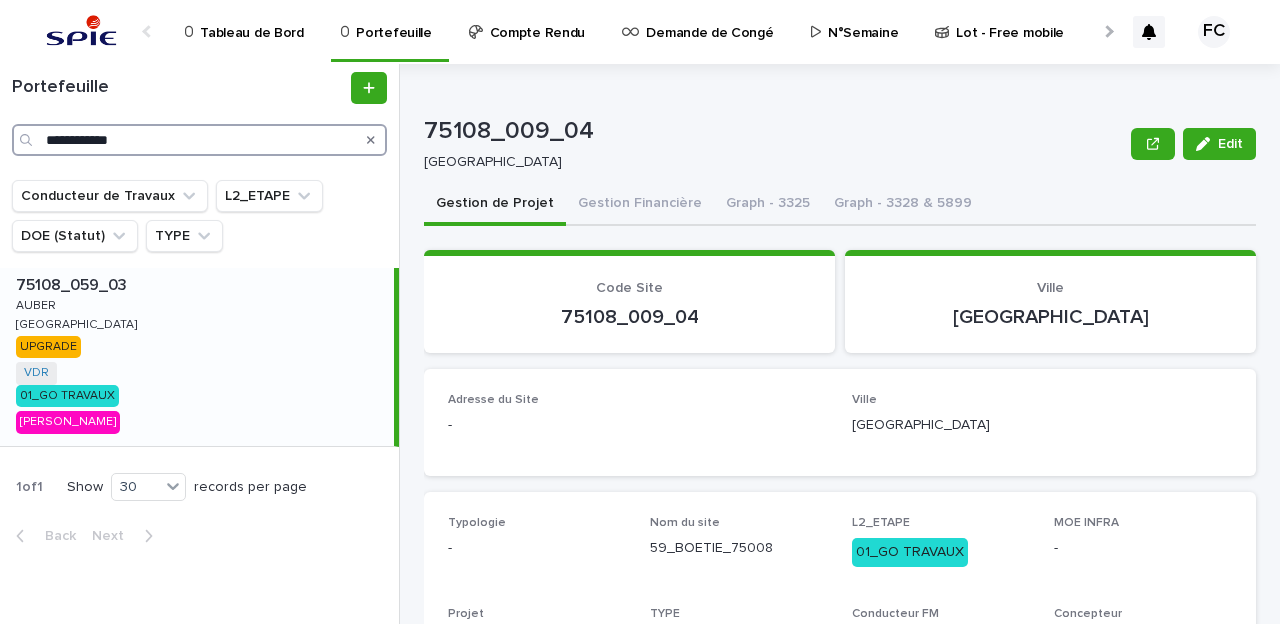 type on "**********" 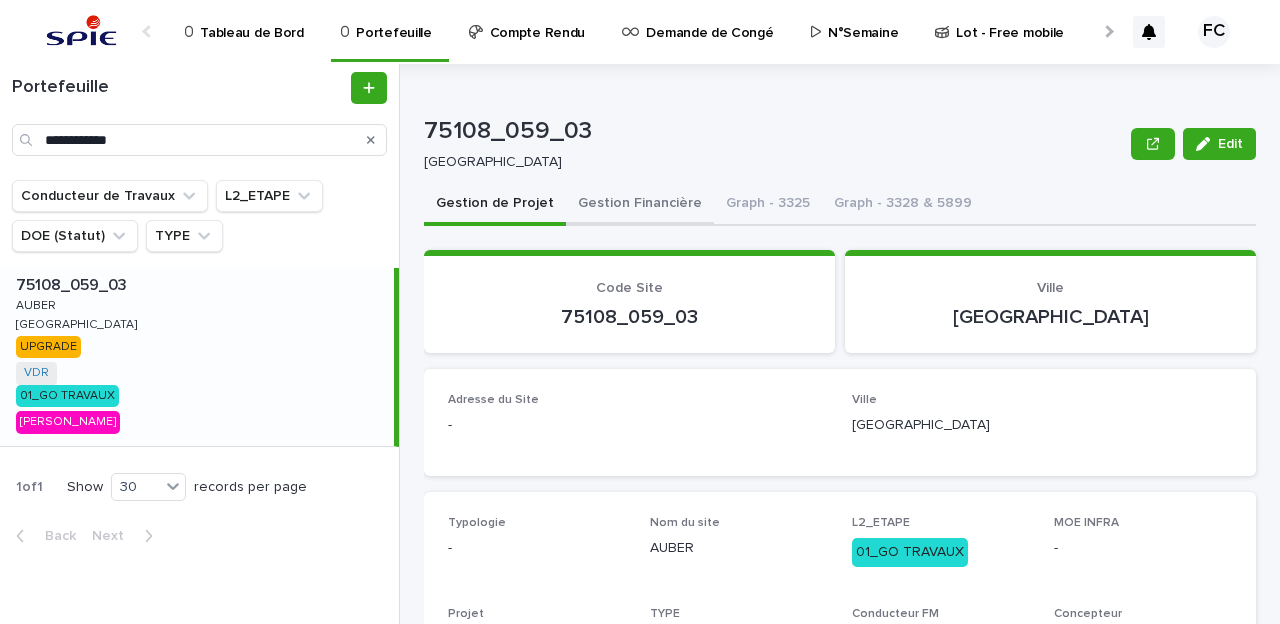 click on "Gestion Financière" at bounding box center (640, 205) 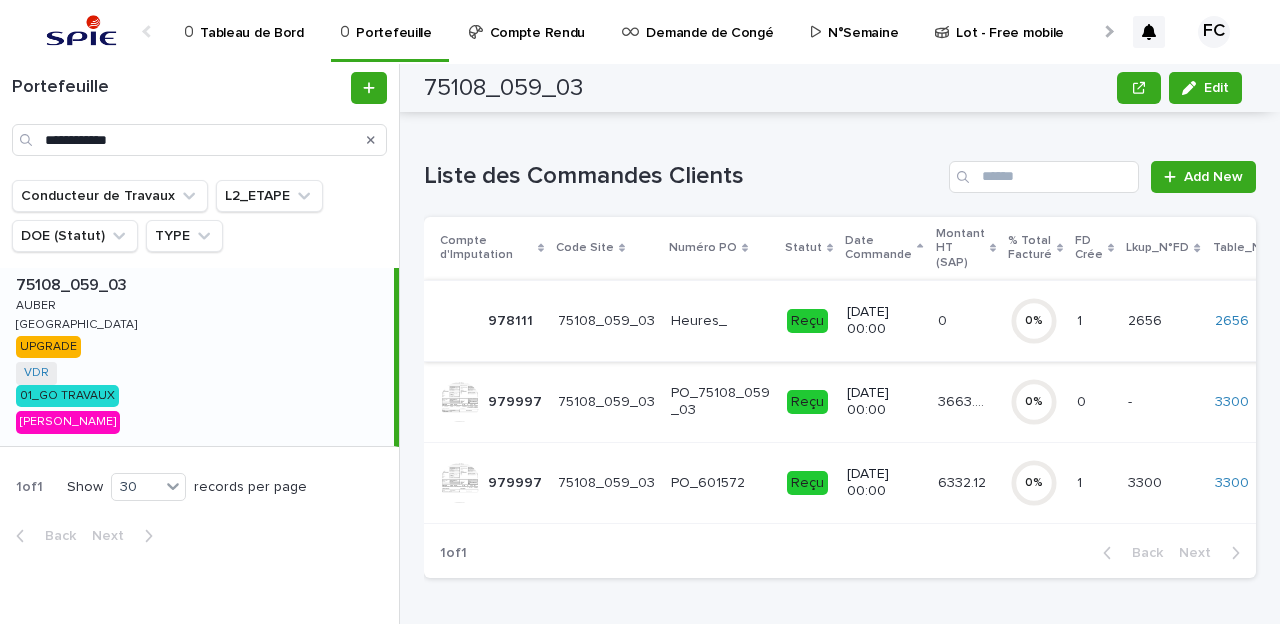 scroll, scrollTop: 0, scrollLeft: 0, axis: both 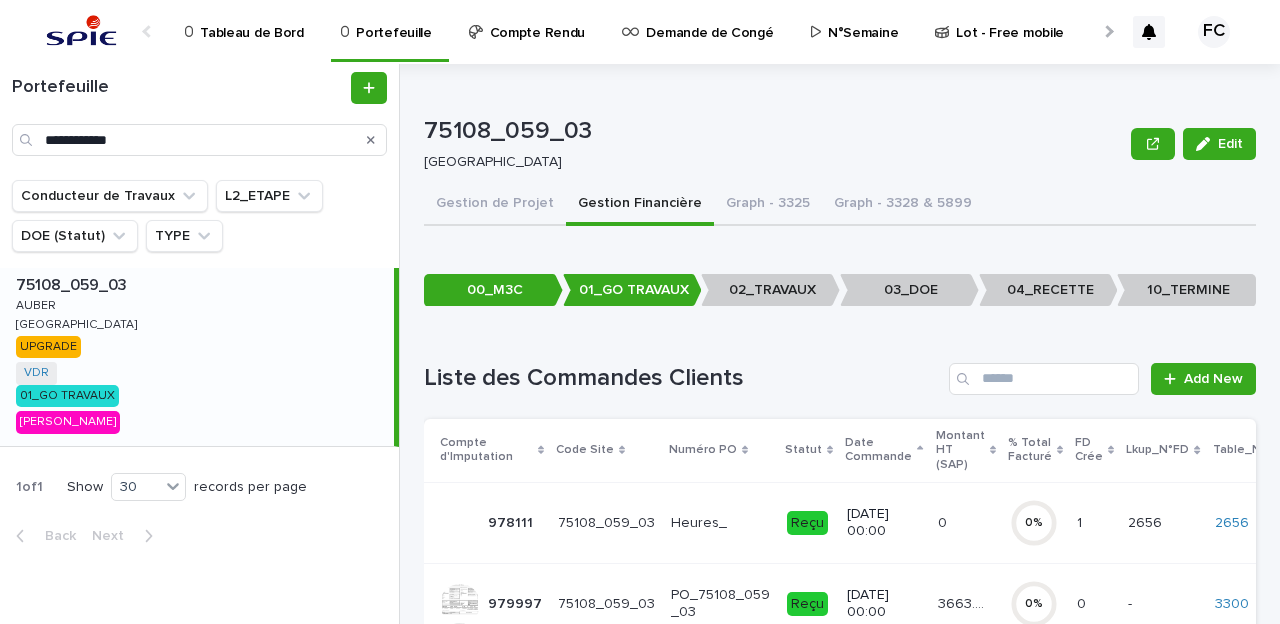 click on "75108_059_03" at bounding box center [73, 283] 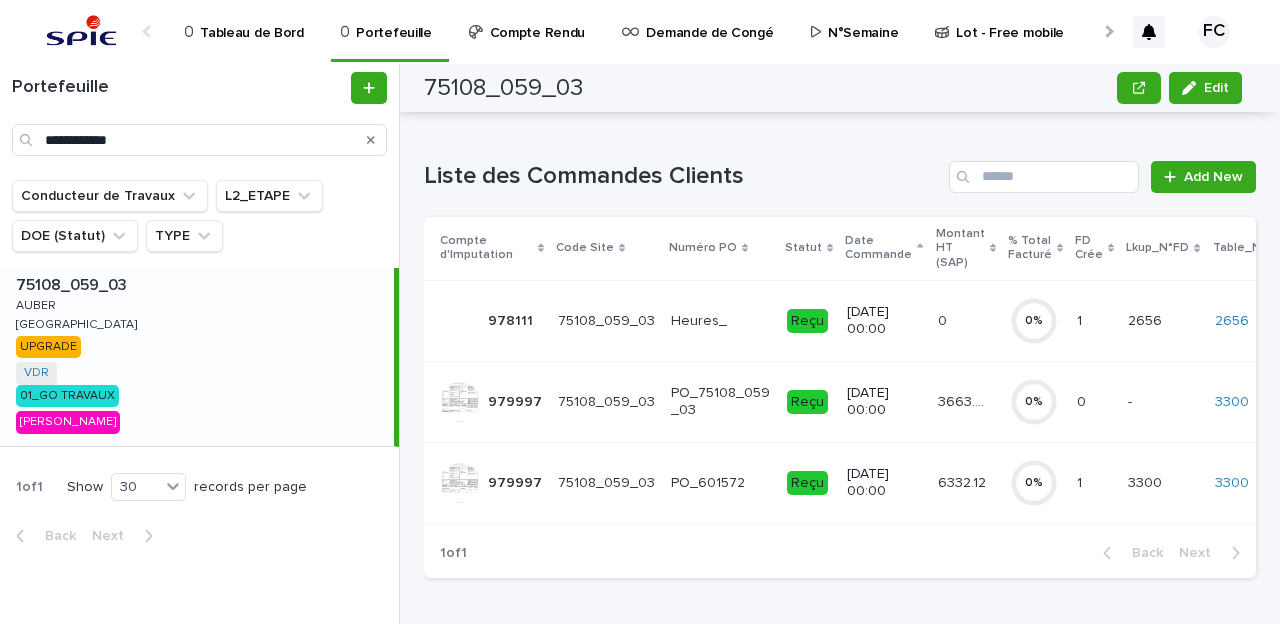 click on "6332.12 6332.12" at bounding box center [966, 482] 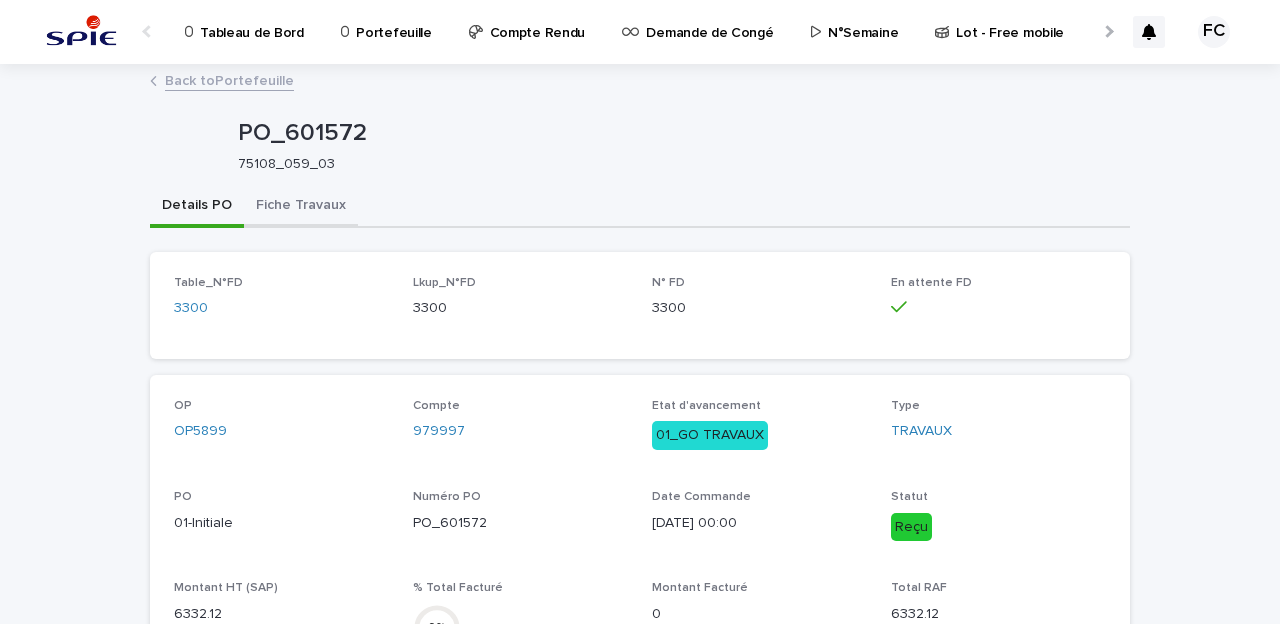 click on "Fiche Travaux" at bounding box center (301, 207) 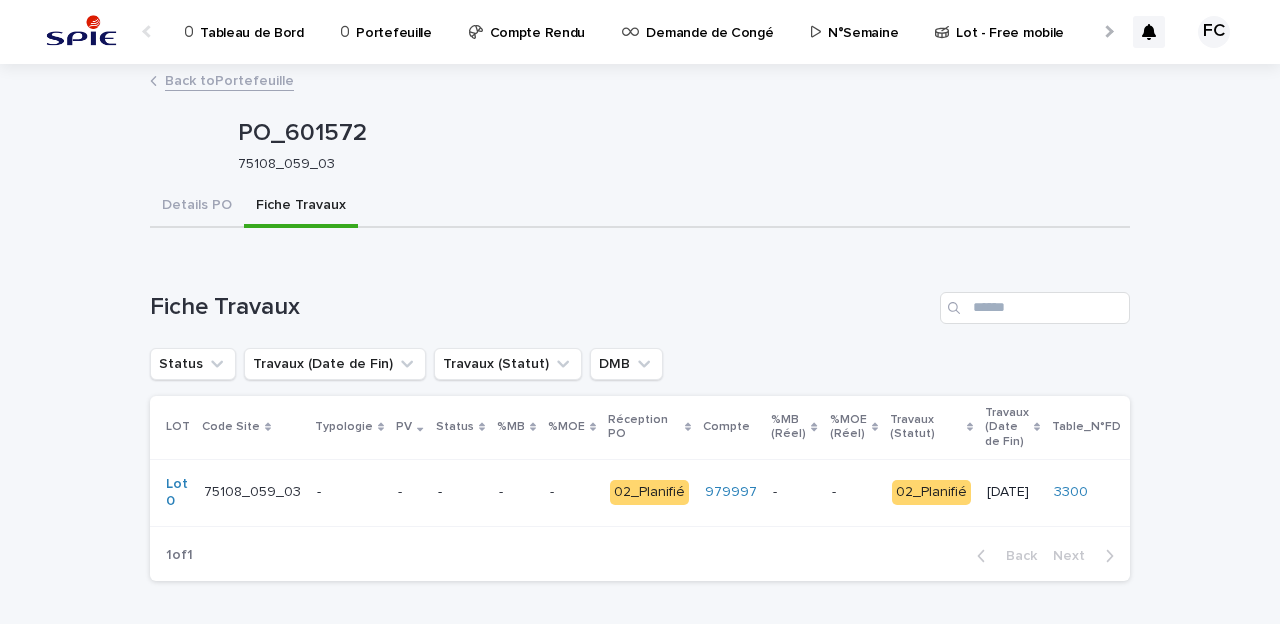 click on "- -" at bounding box center (409, 492) 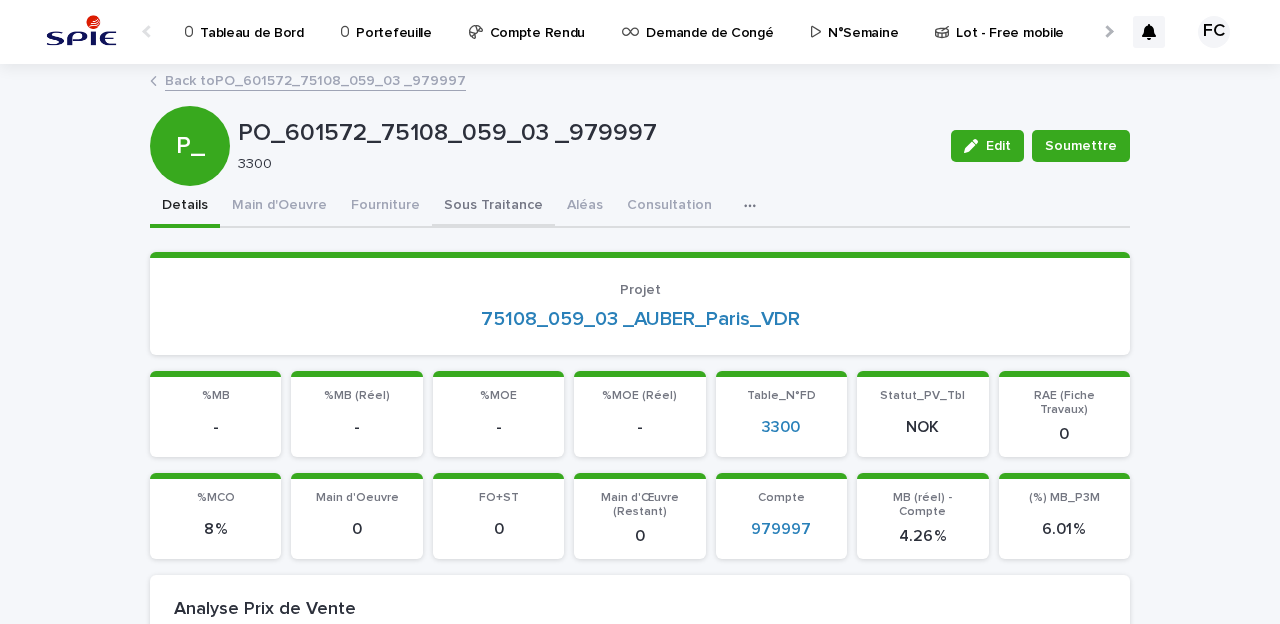 click on "Sous Traitance" at bounding box center [493, 207] 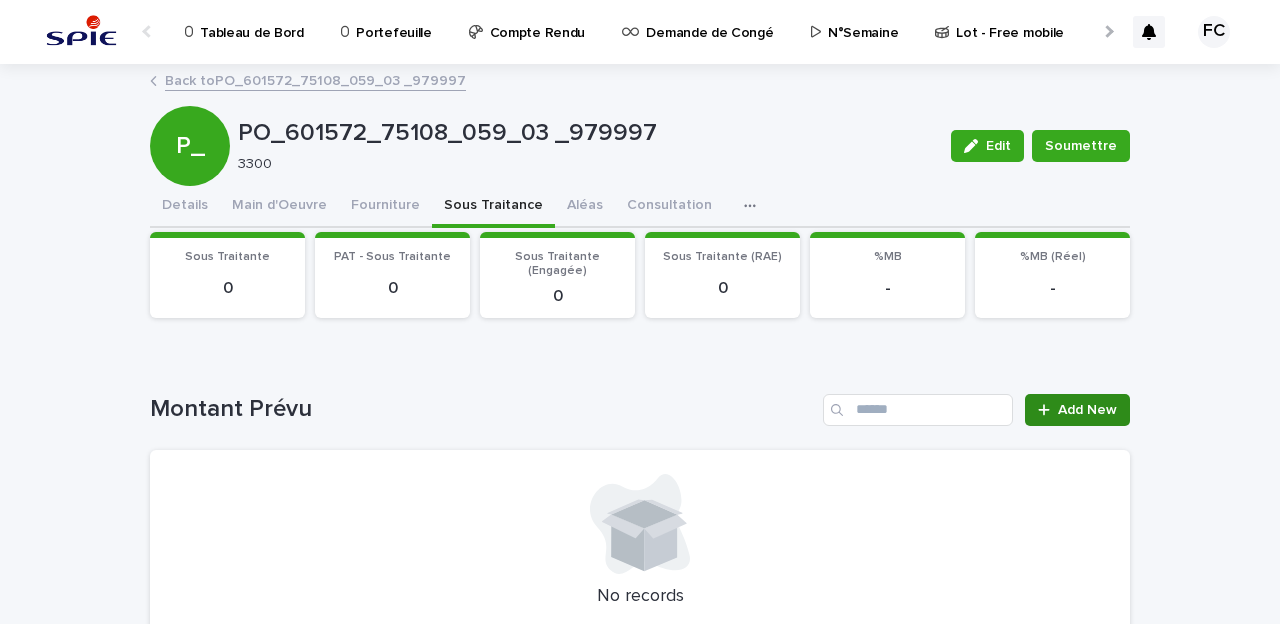 click on "Add New" at bounding box center [1087, 410] 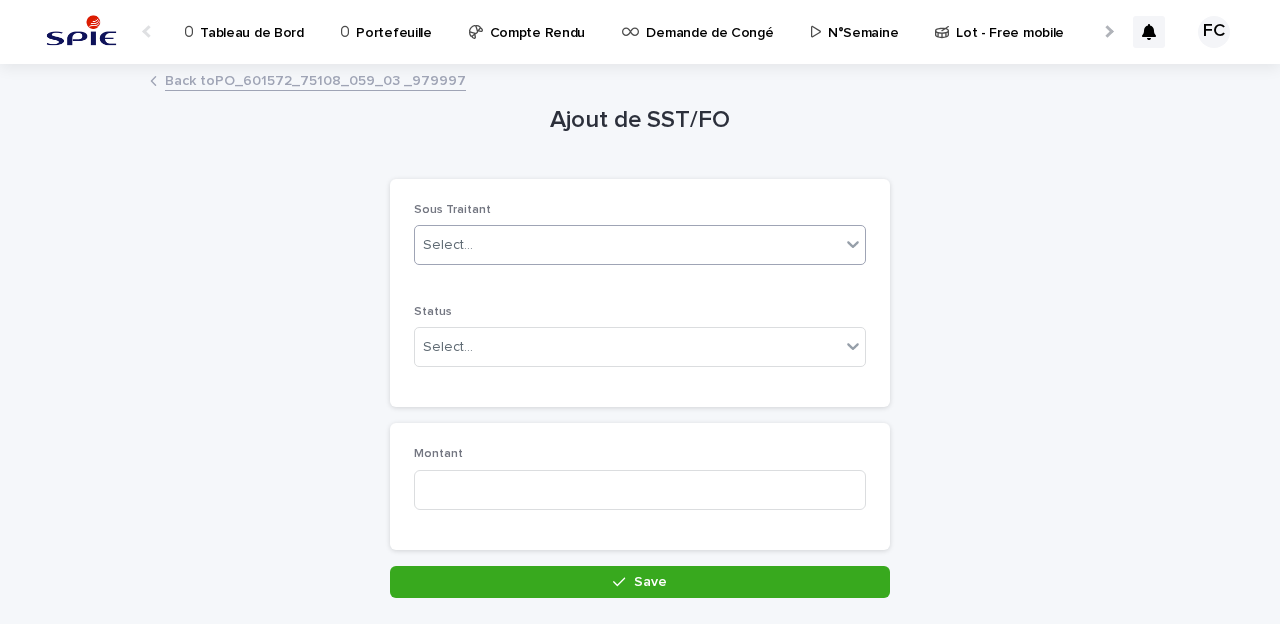 click on "Select..." at bounding box center [448, 245] 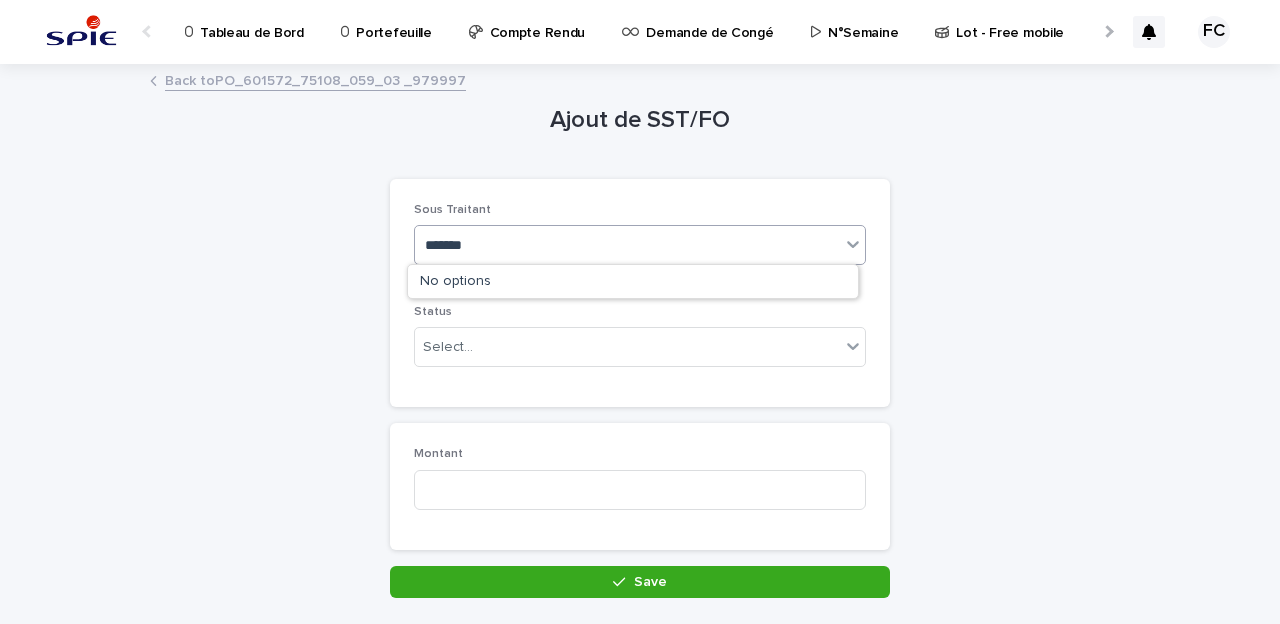 type on "********" 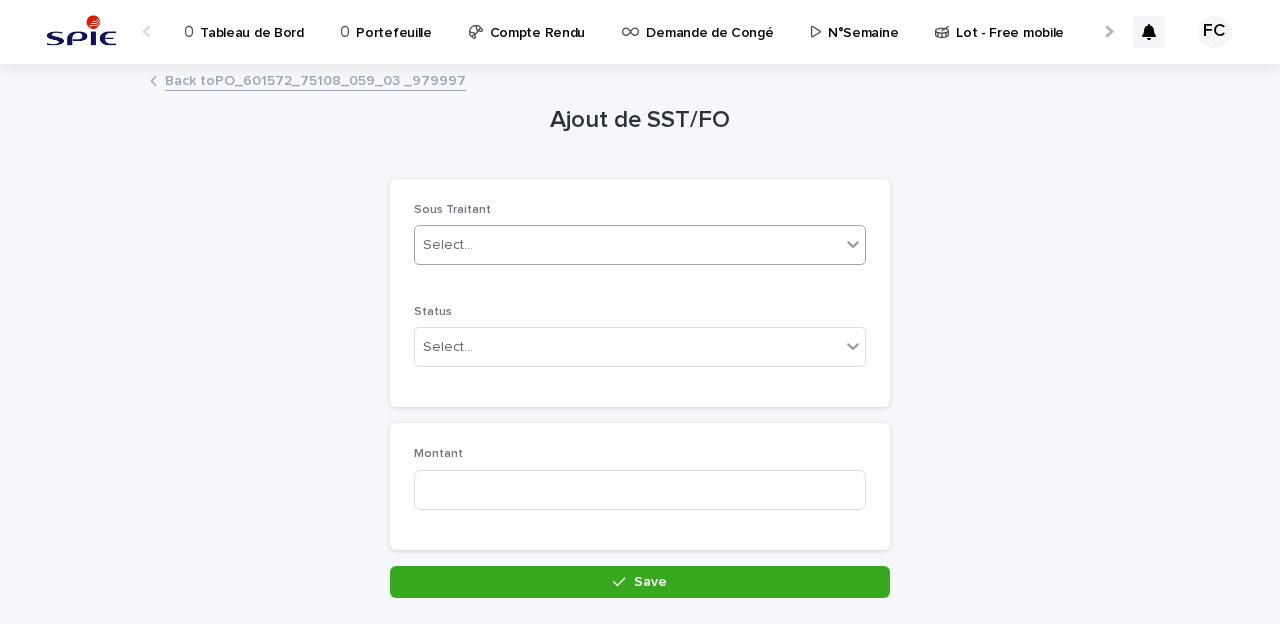 click on "Select..." at bounding box center [627, 245] 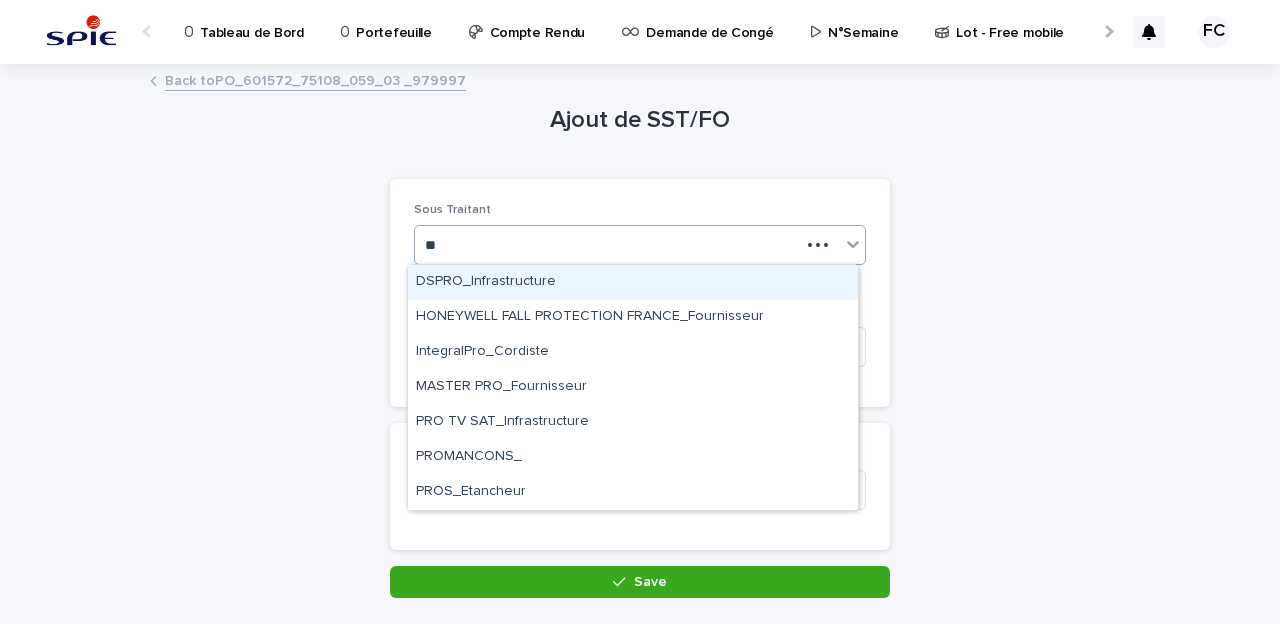 type on "***" 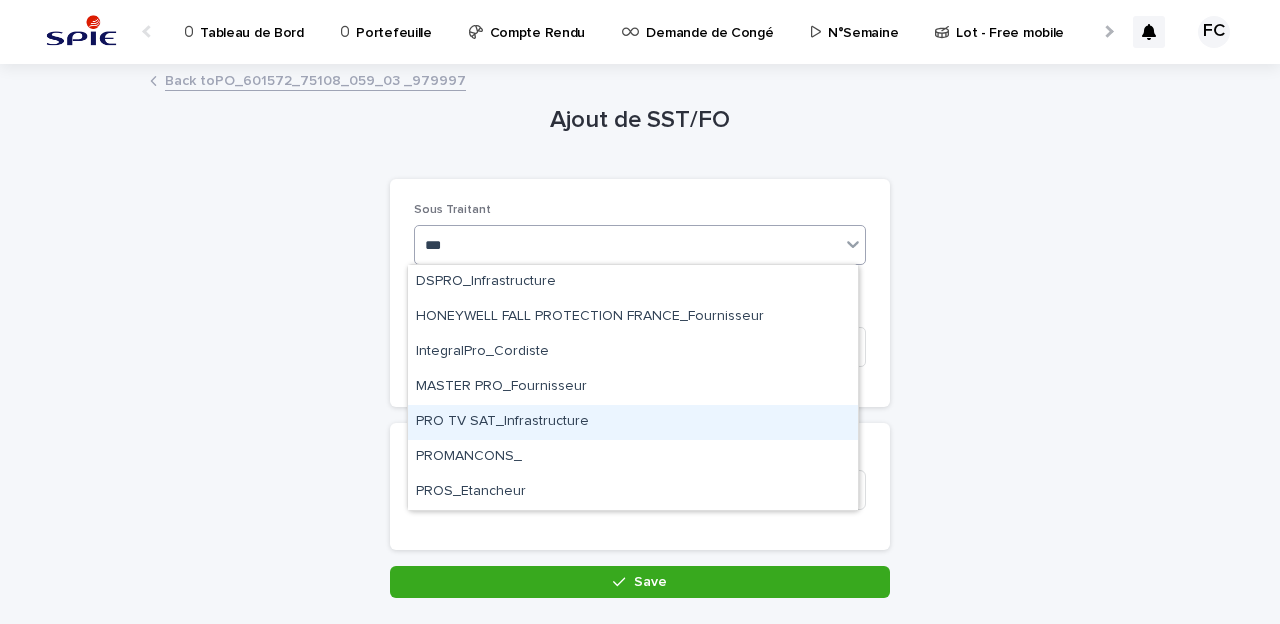 click on "PRO TV SAT_Infrastructure" at bounding box center (633, 422) 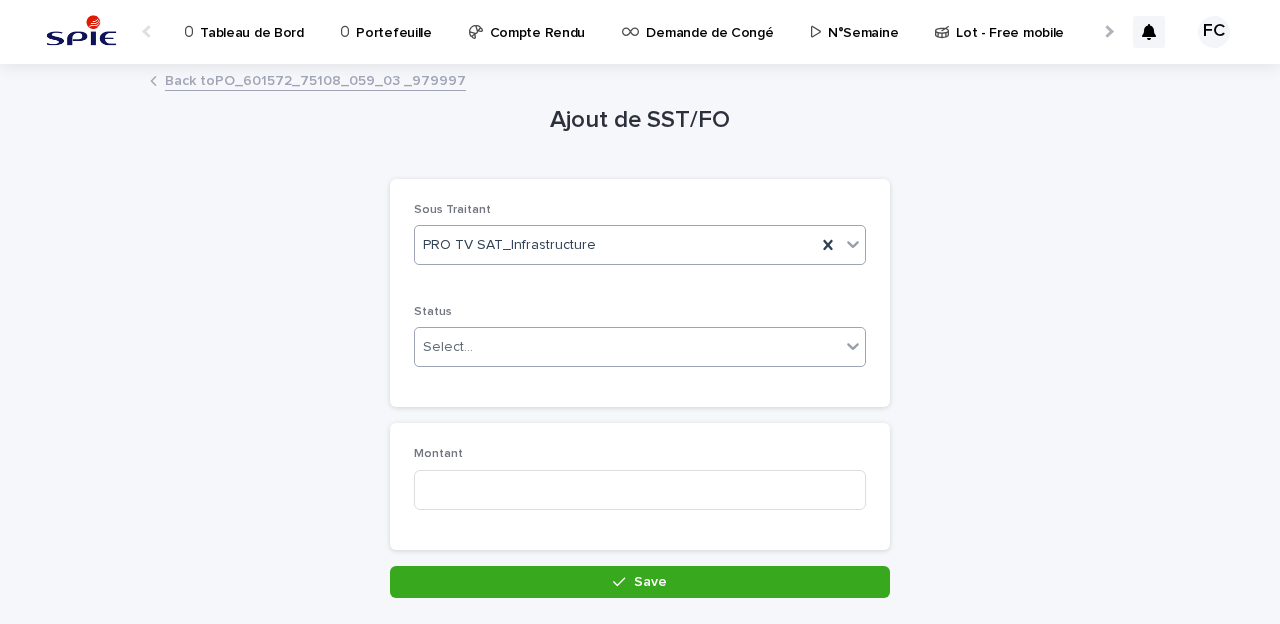 click on "Select..." at bounding box center [448, 347] 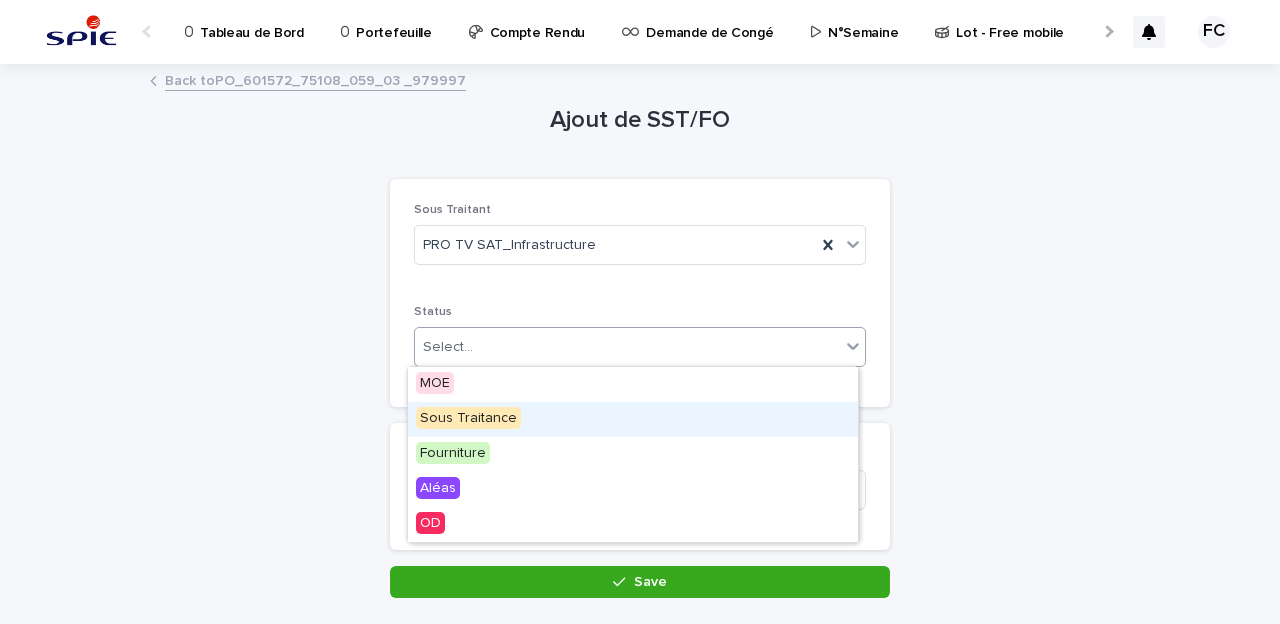 click on "Sous Traitance" at bounding box center (468, 418) 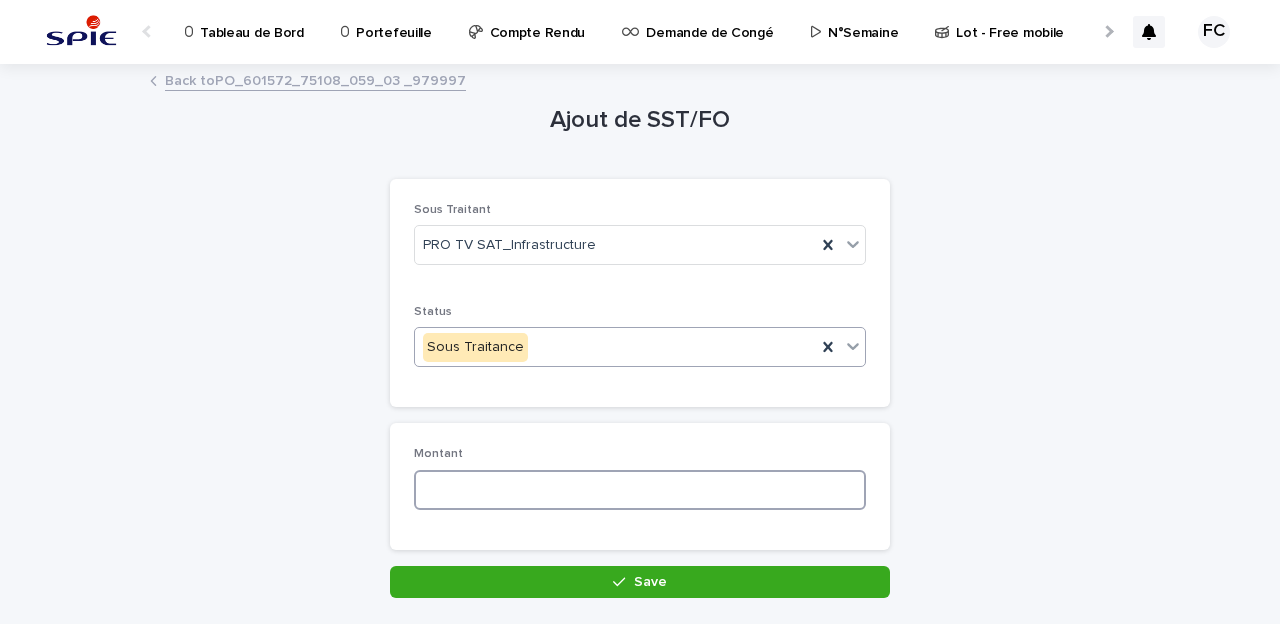 click at bounding box center [640, 490] 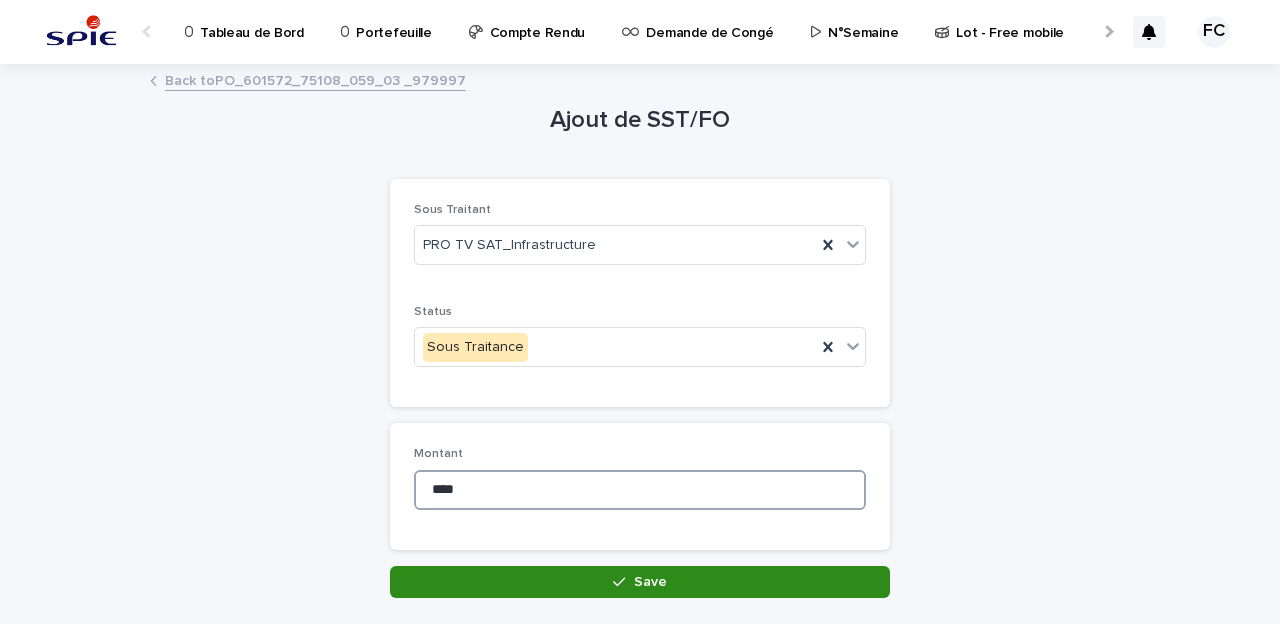 type on "****" 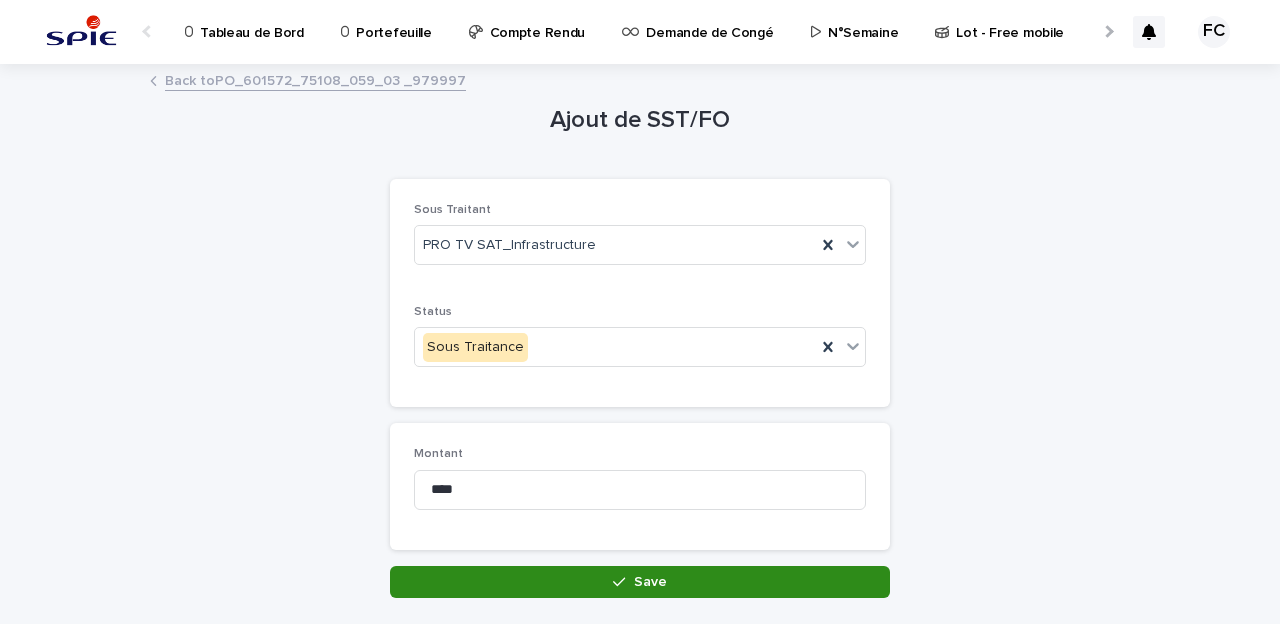 click on "Save" at bounding box center (640, 582) 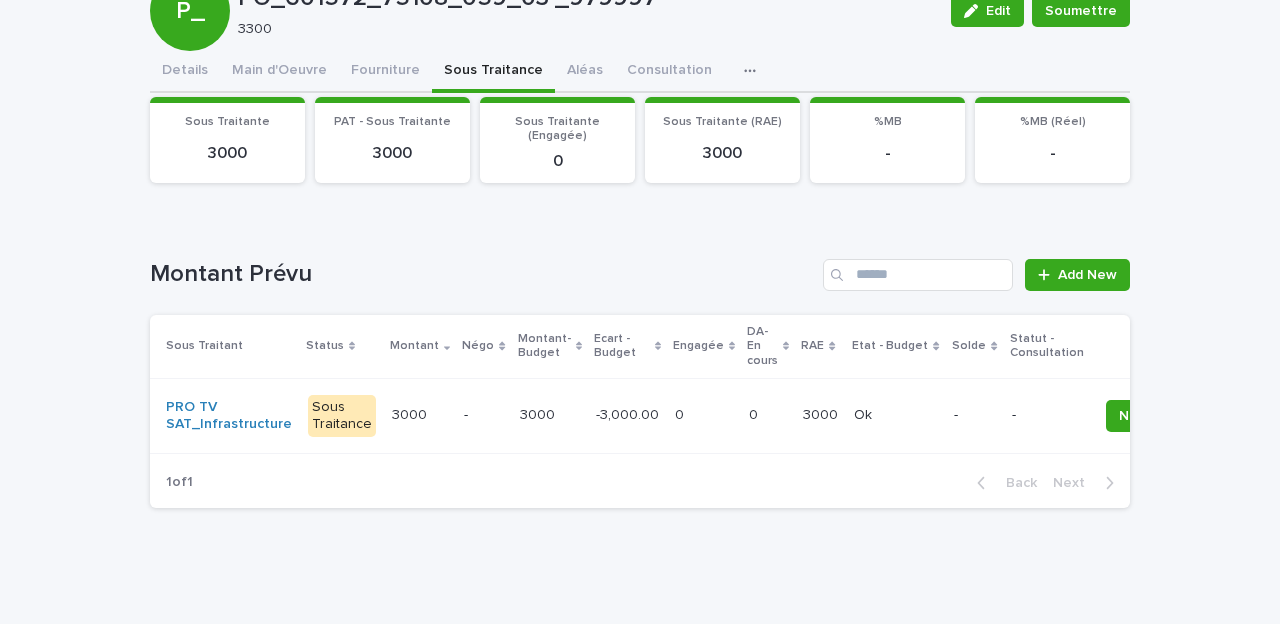 scroll, scrollTop: 0, scrollLeft: 0, axis: both 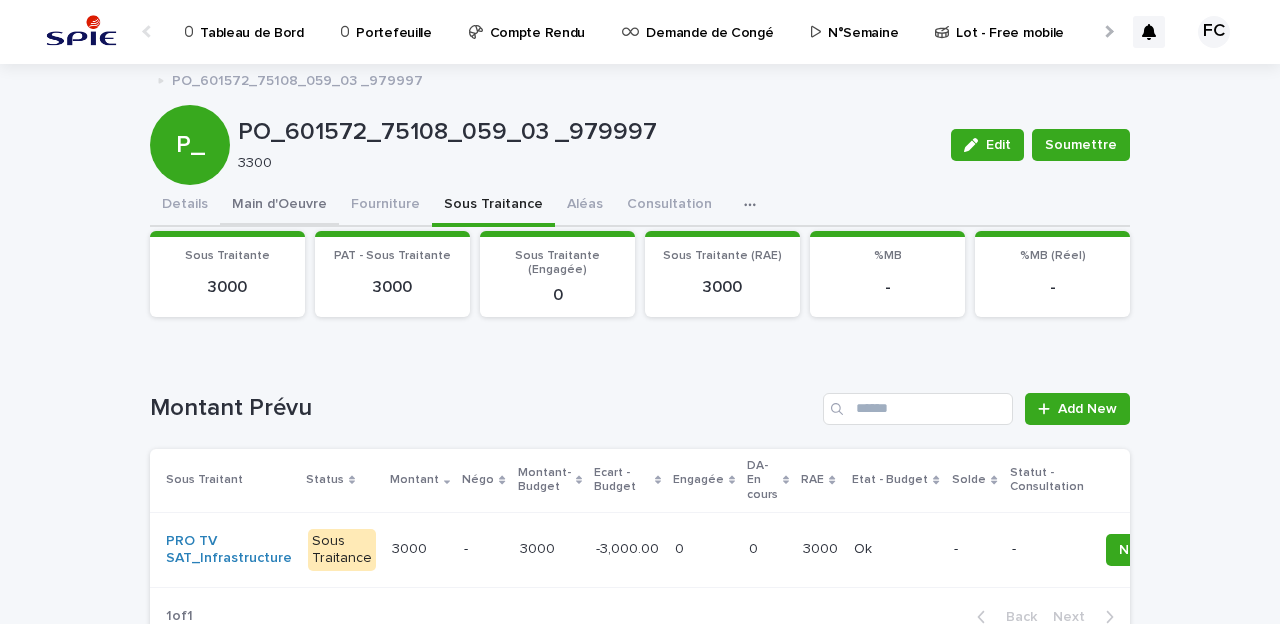 click on "Main d'Oeuvre" at bounding box center (279, 206) 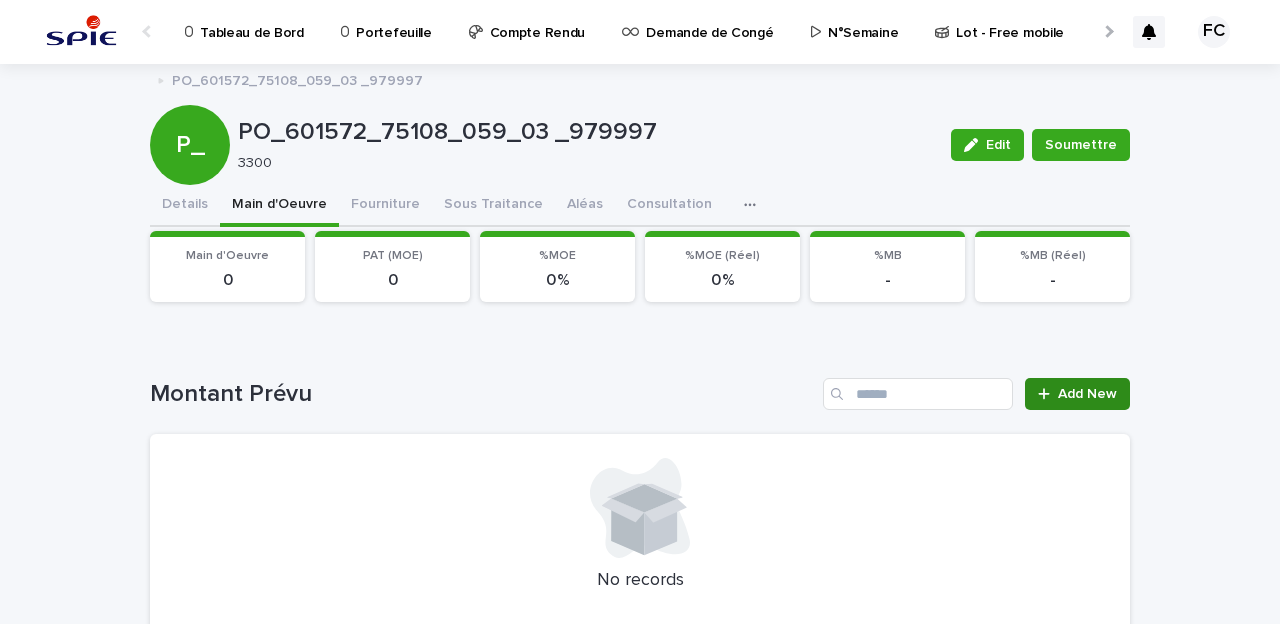 click on "Add New" at bounding box center (1087, 394) 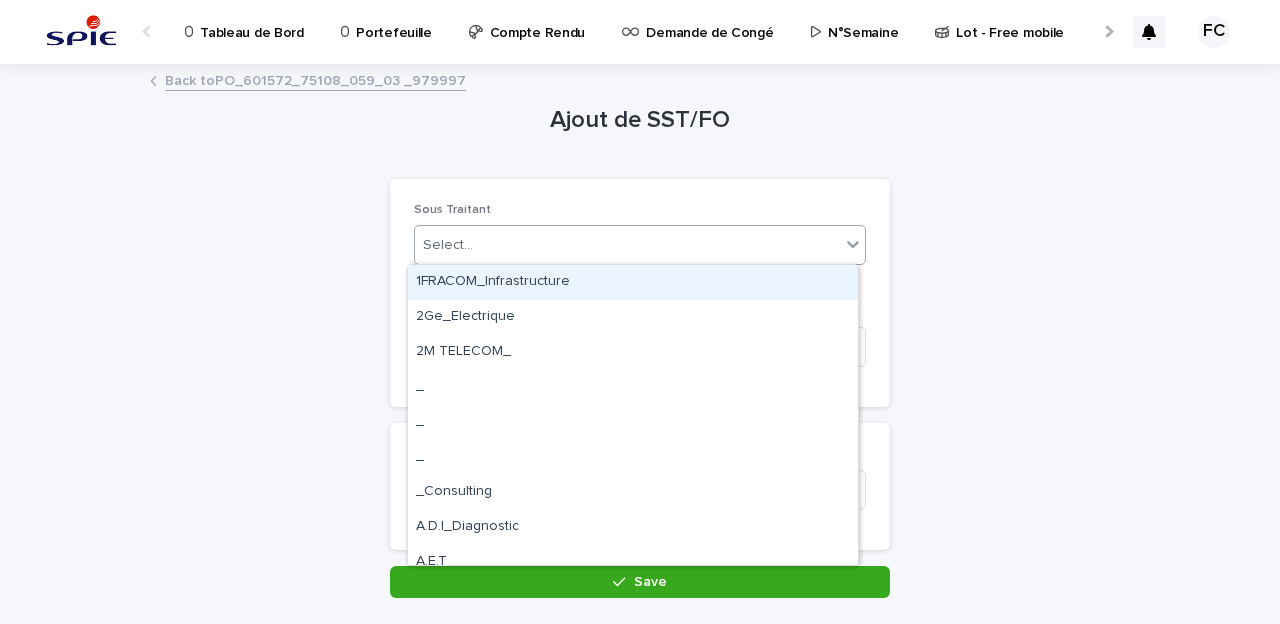 click on "Select..." at bounding box center [448, 245] 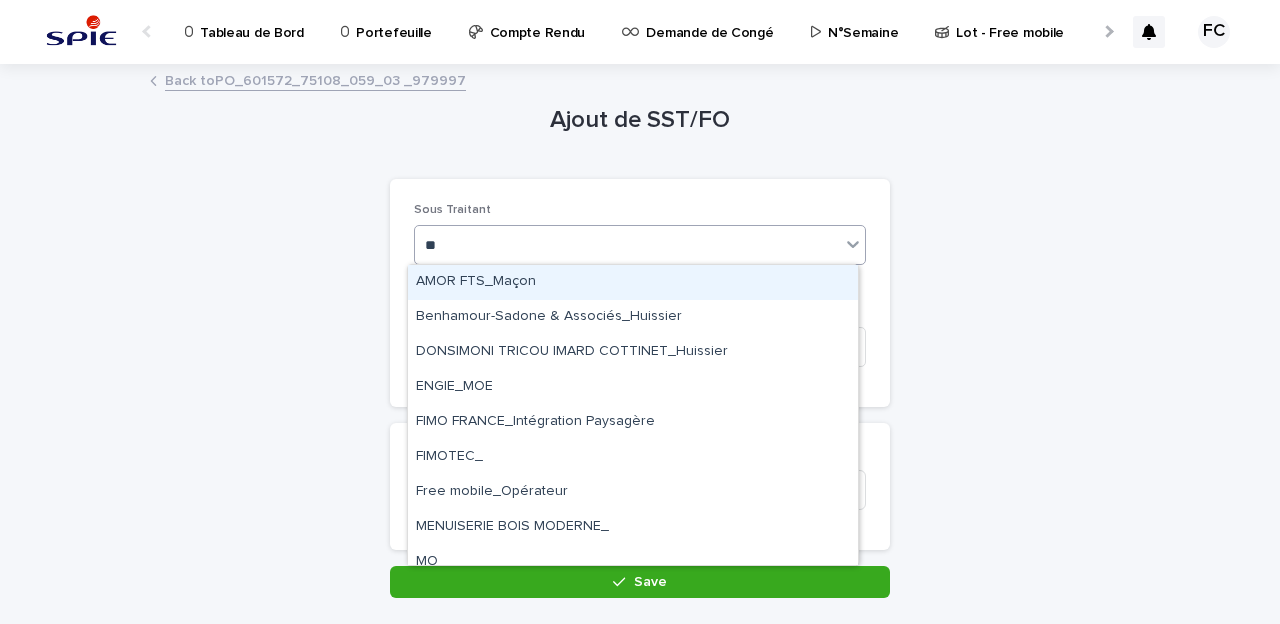 type on "***" 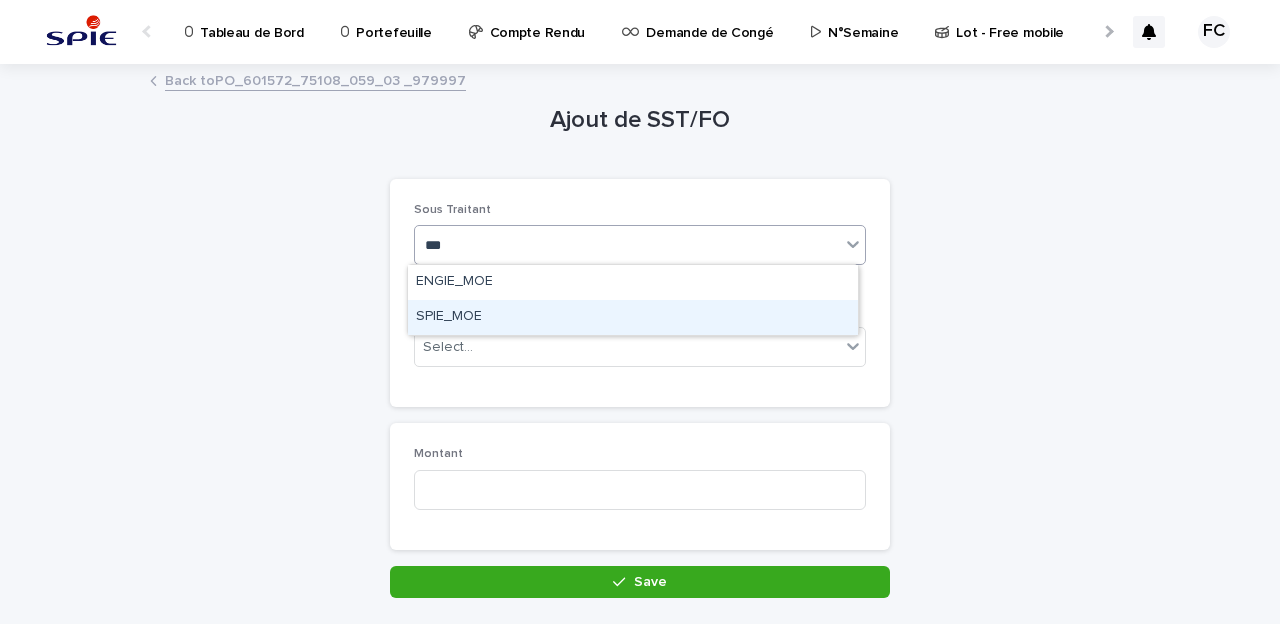 click on "SPIE_MOE" at bounding box center [633, 317] 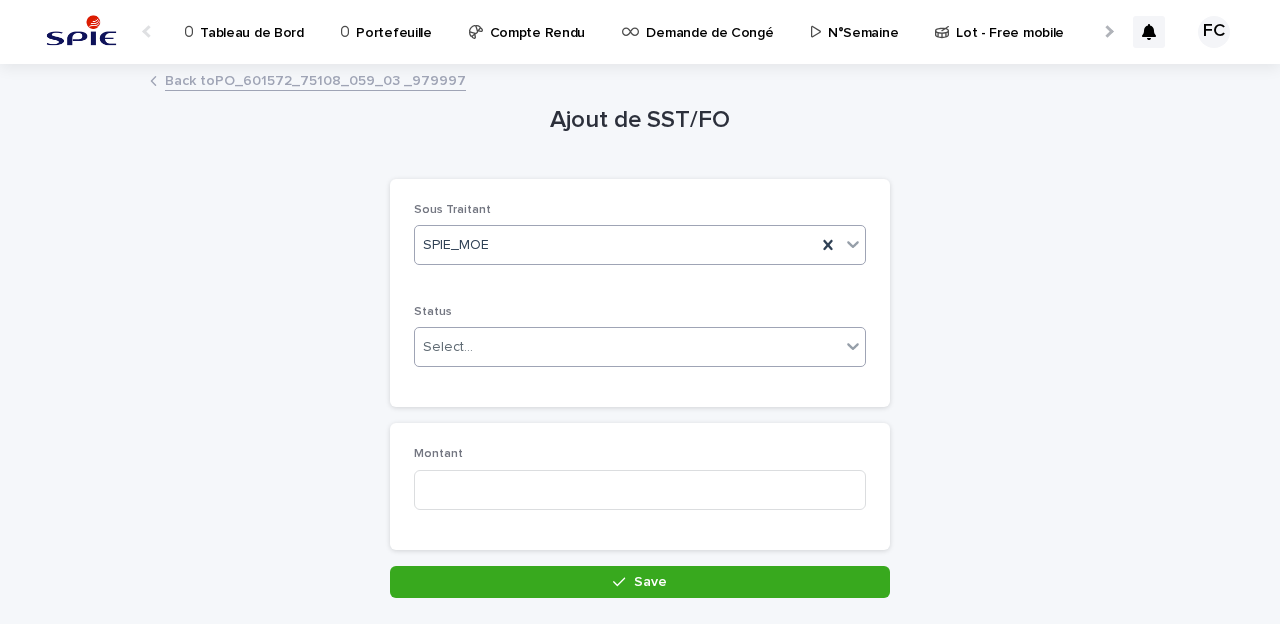 click on "Select..." at bounding box center (448, 347) 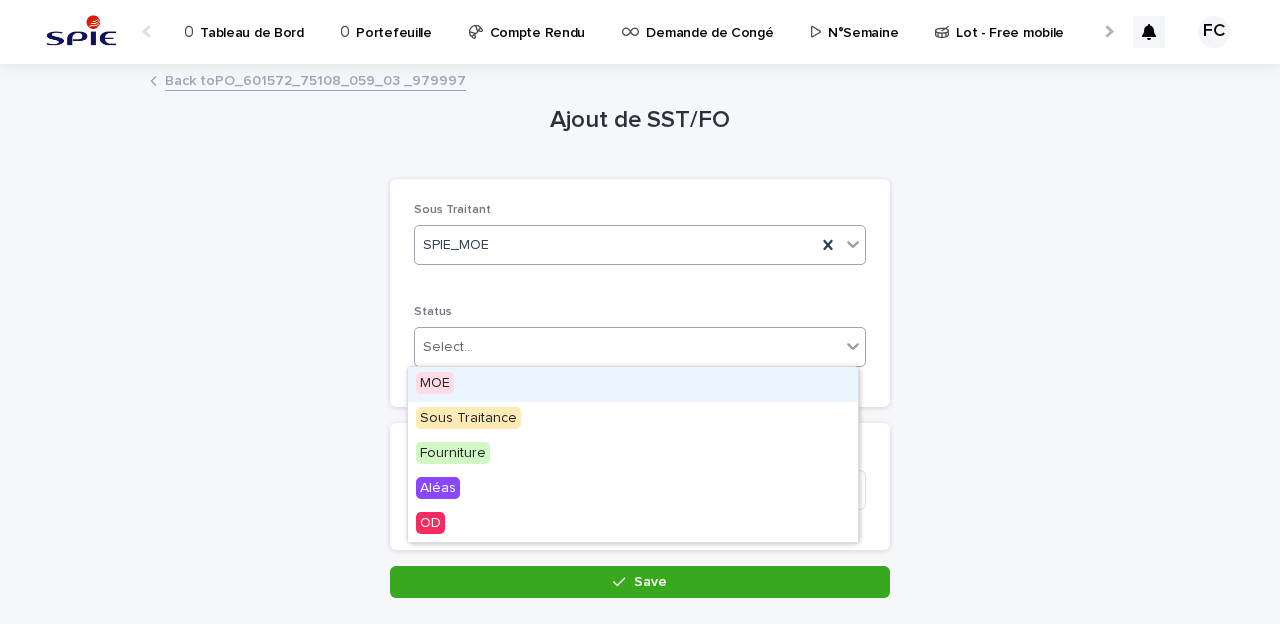 click on "MOE" at bounding box center [633, 384] 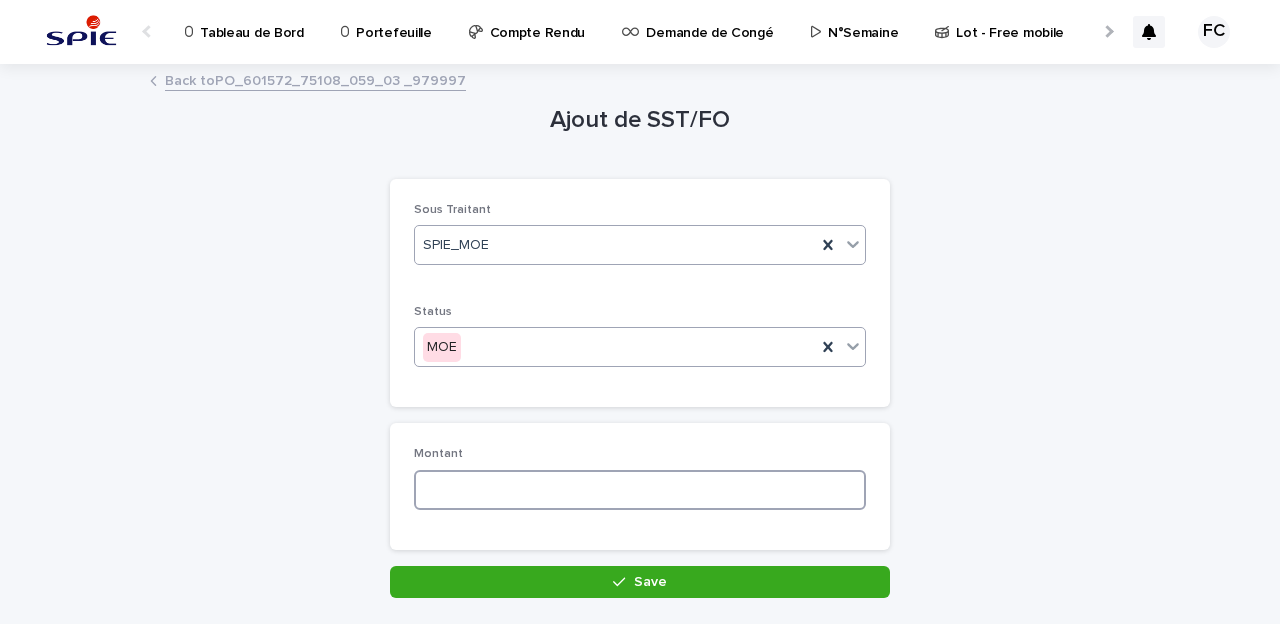 click at bounding box center (640, 490) 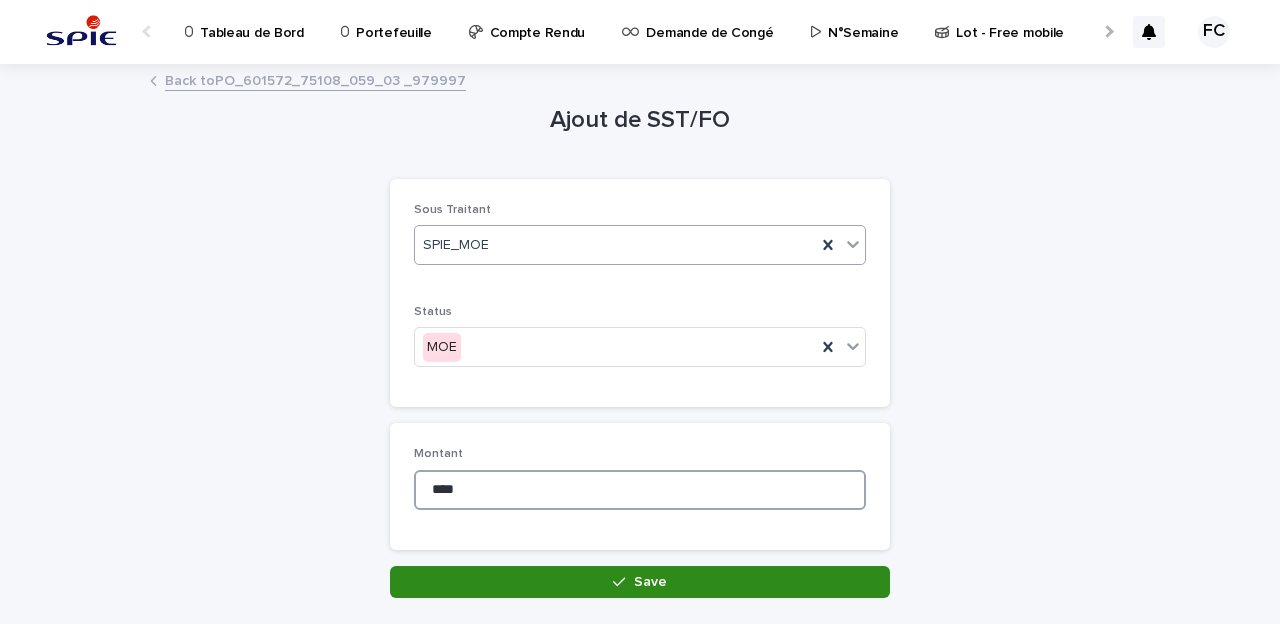 type on "****" 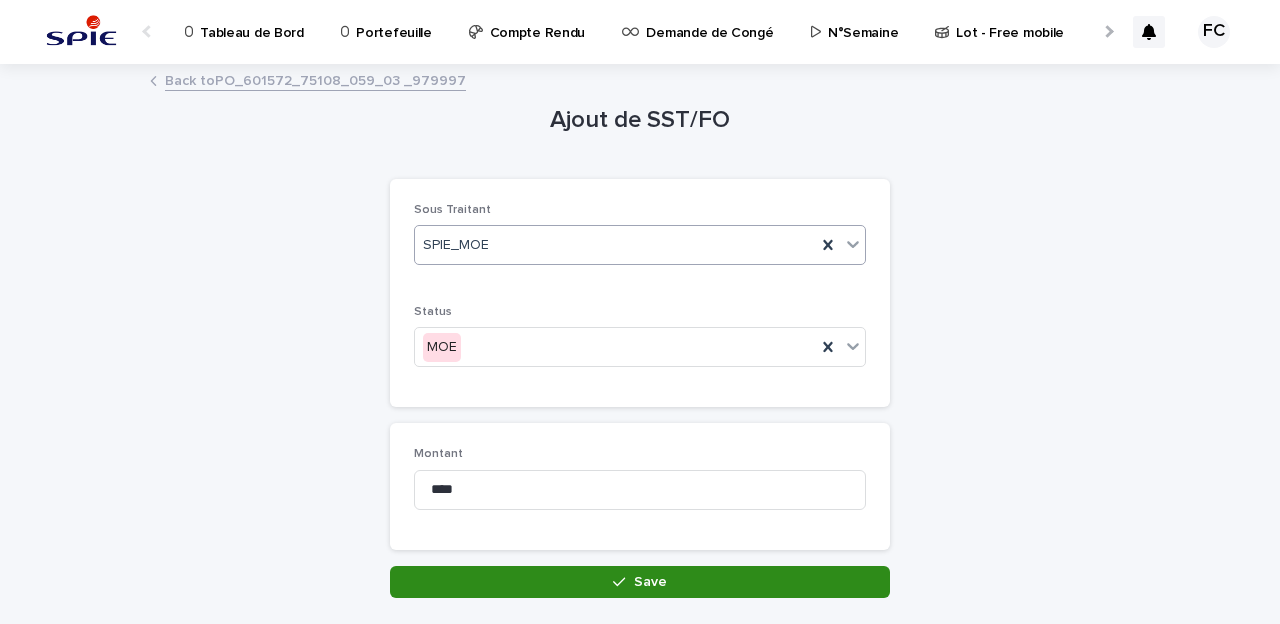 click on "Save" at bounding box center (640, 582) 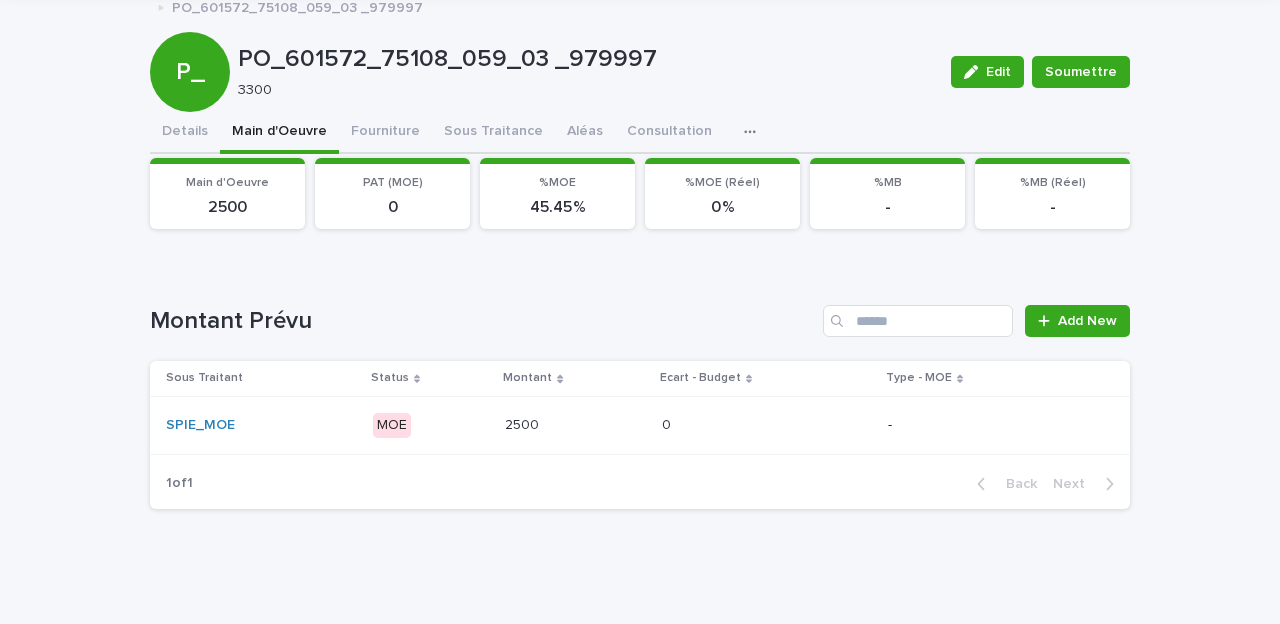 scroll, scrollTop: 0, scrollLeft: 0, axis: both 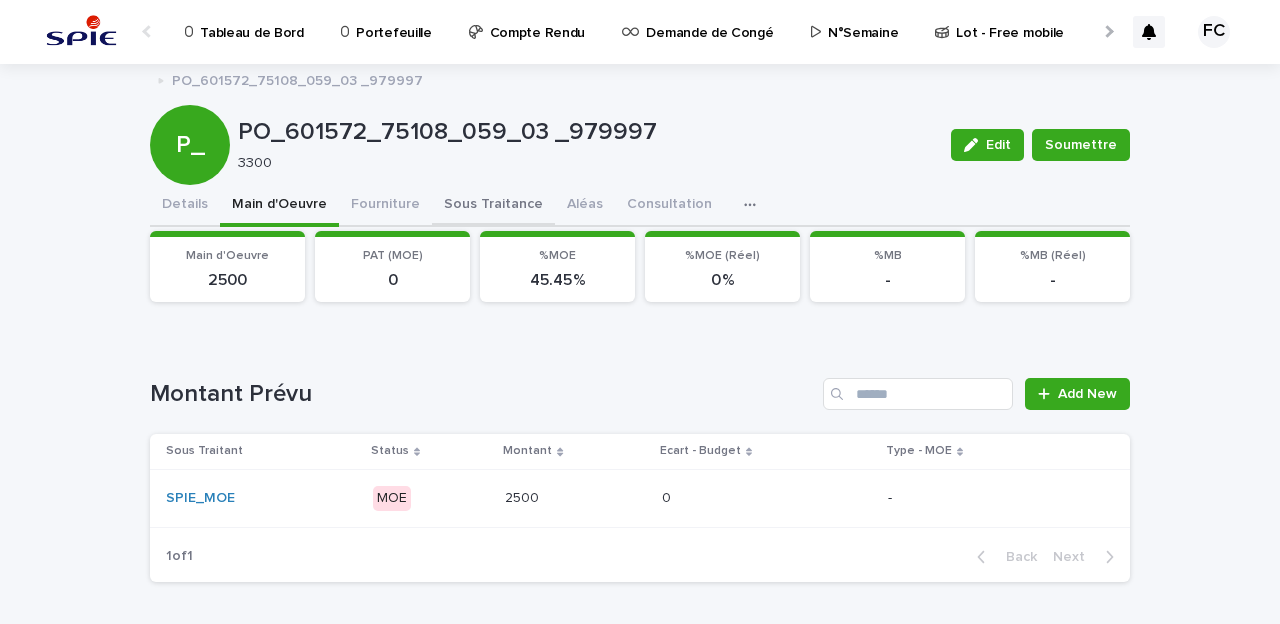 click on "Sous Traitance" at bounding box center [493, 206] 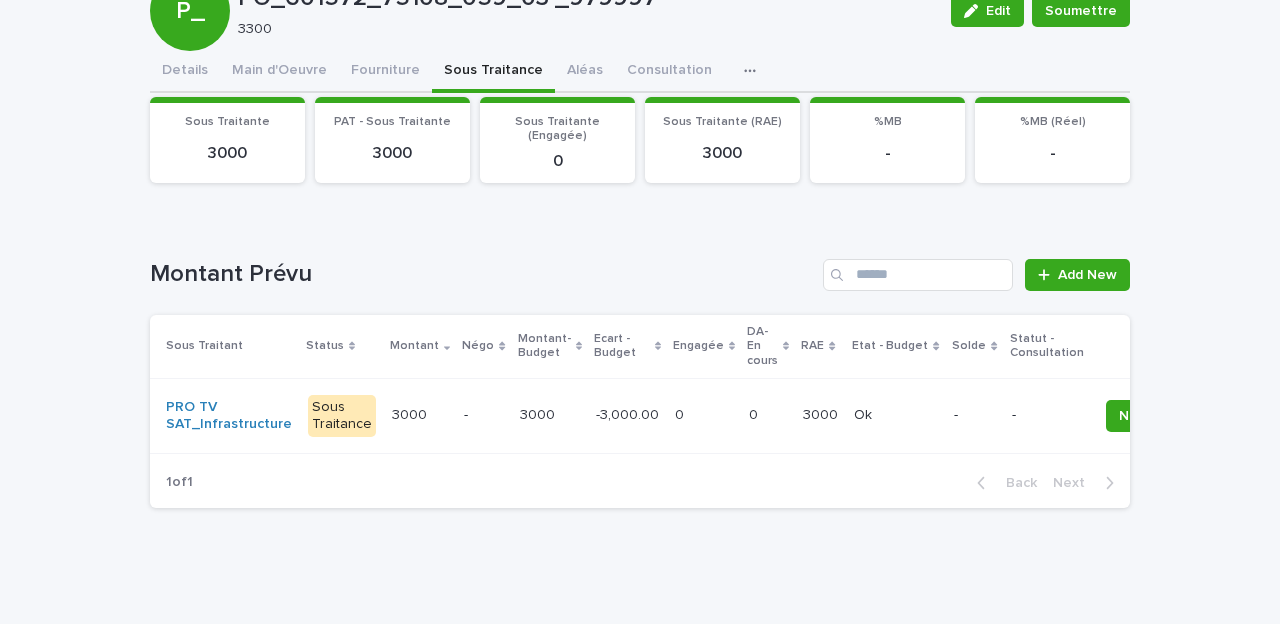 scroll, scrollTop: 0, scrollLeft: 0, axis: both 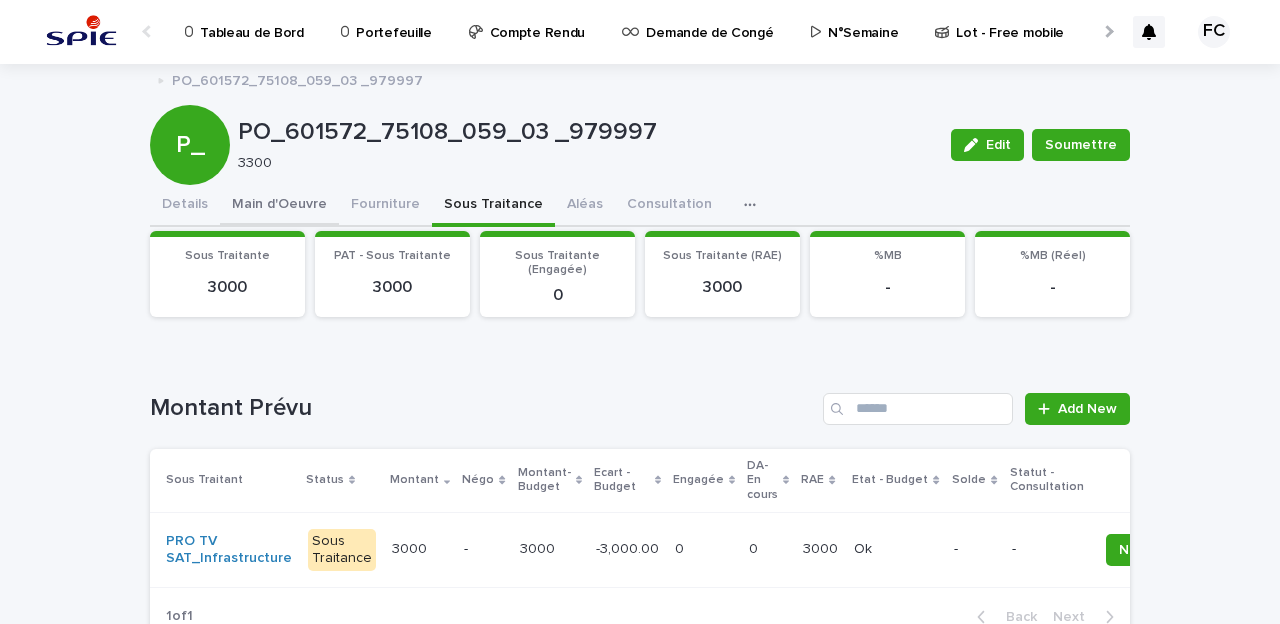 click on "Main d'Oeuvre" at bounding box center [279, 206] 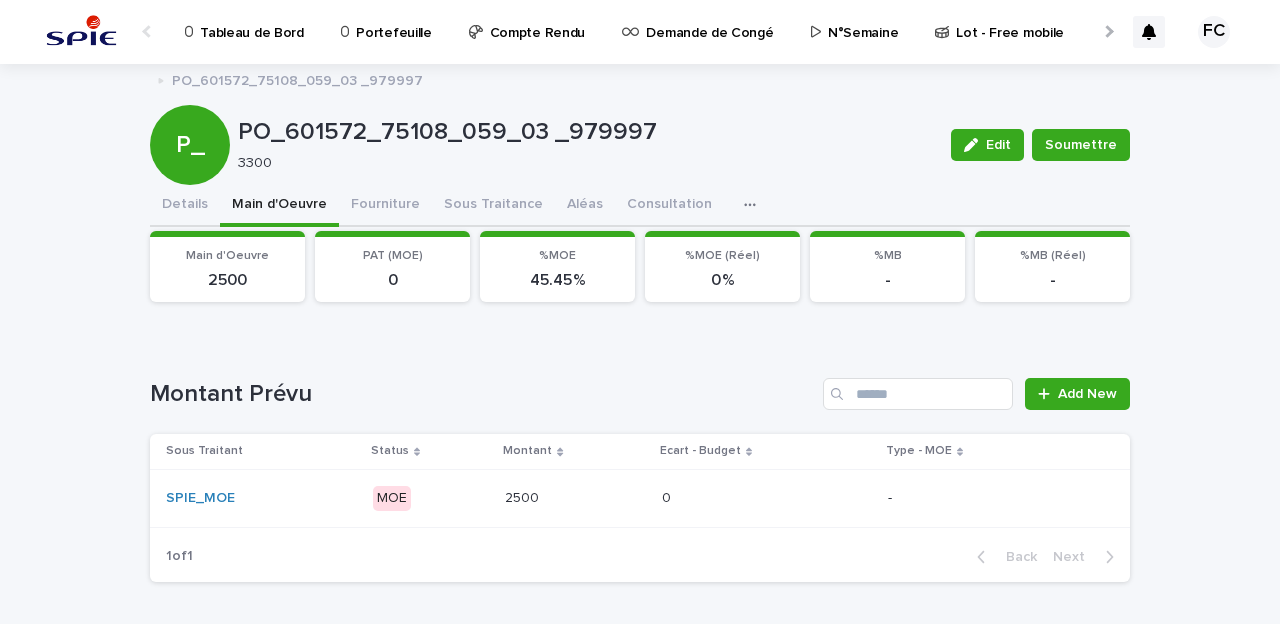 click on "MOE" at bounding box center (431, 498) 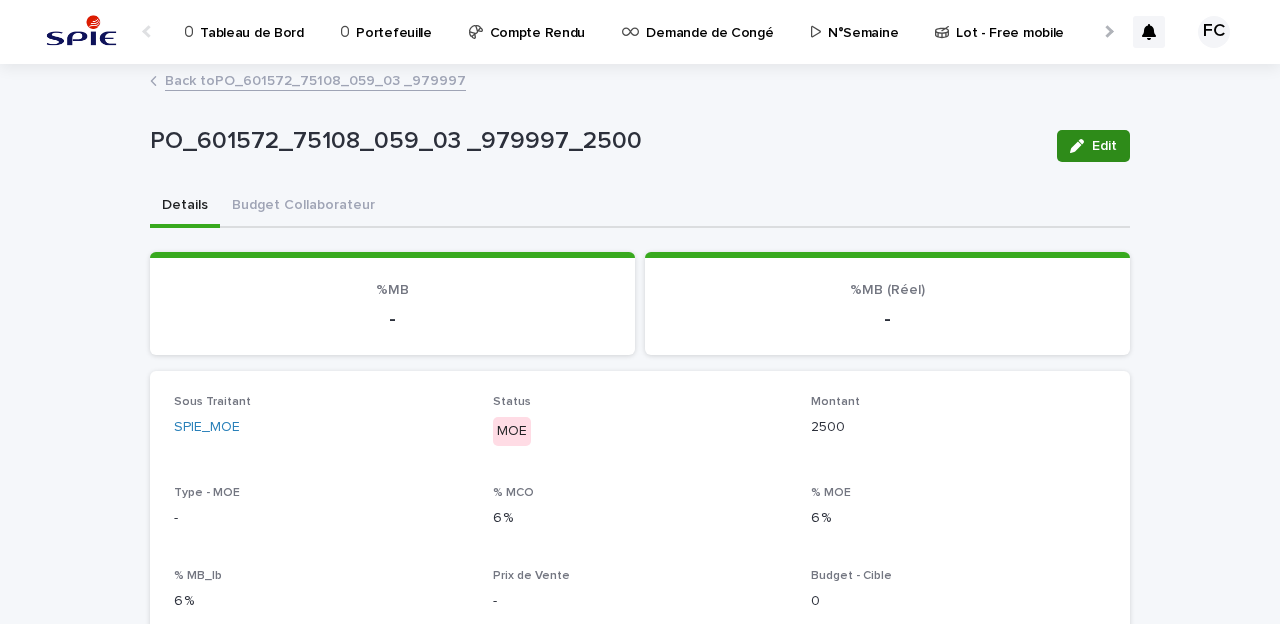 click on "Edit" at bounding box center [1093, 146] 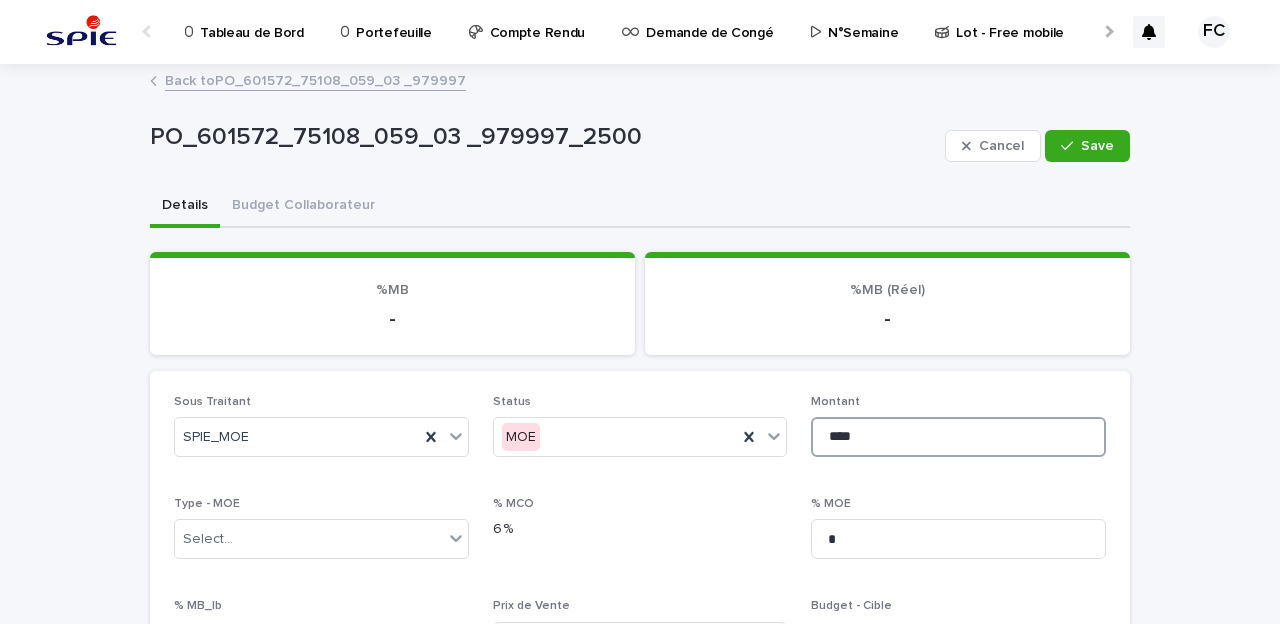 click on "****" at bounding box center (958, 437) 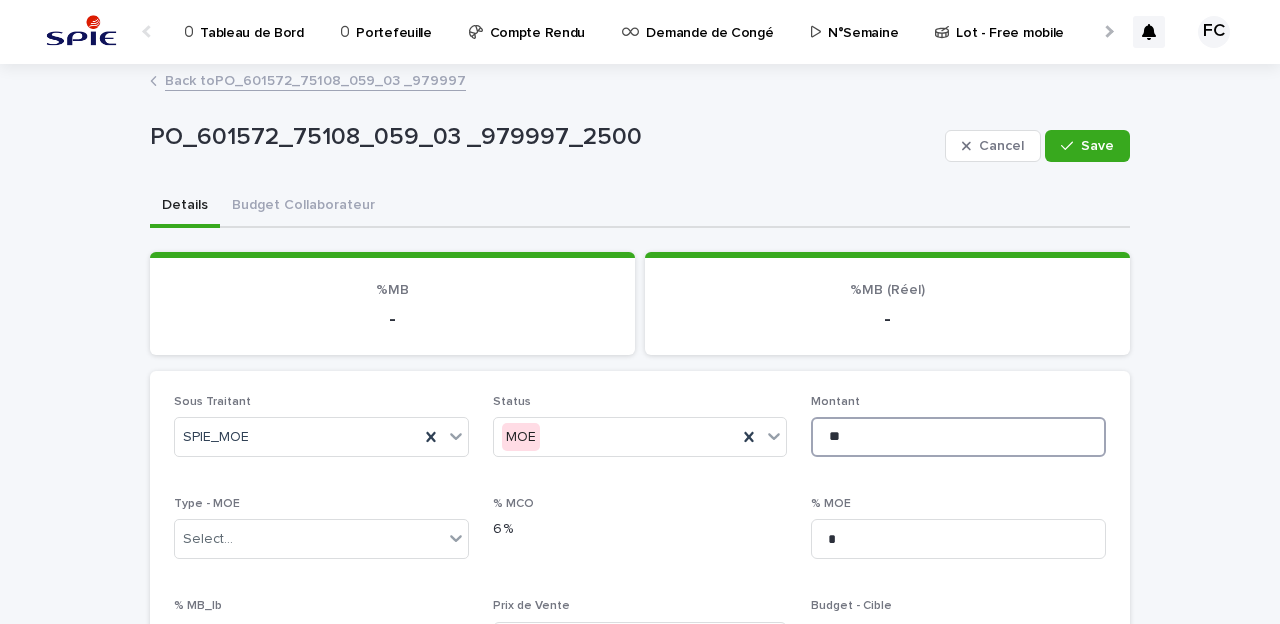 type on "*" 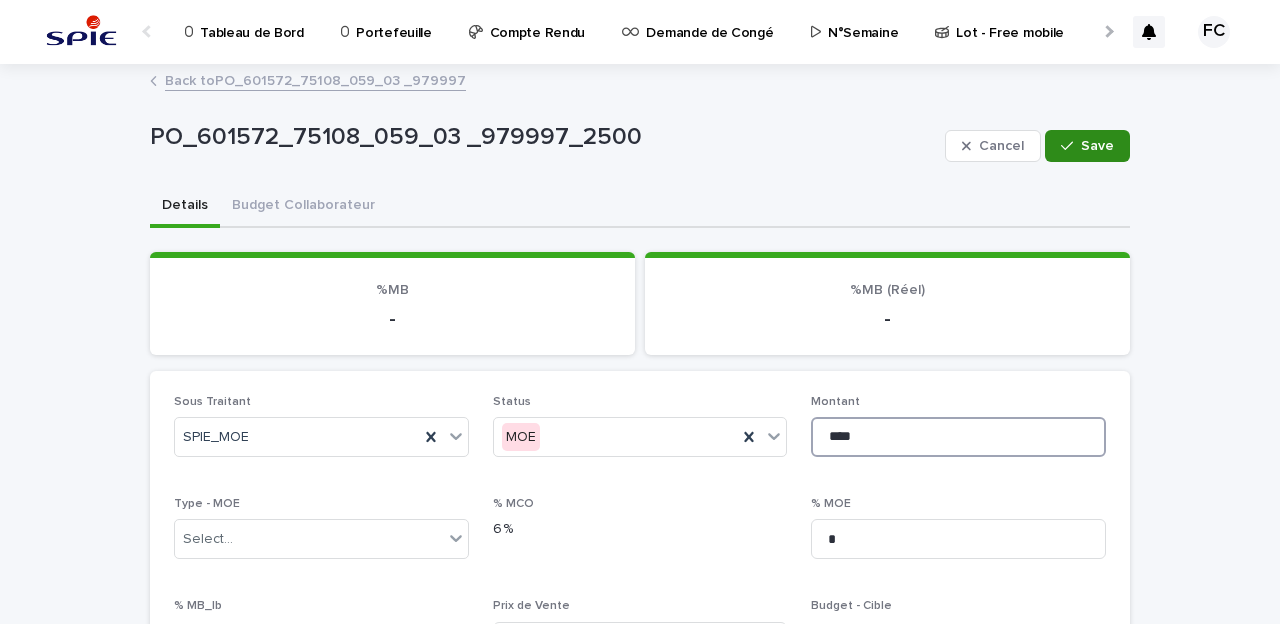 type on "****" 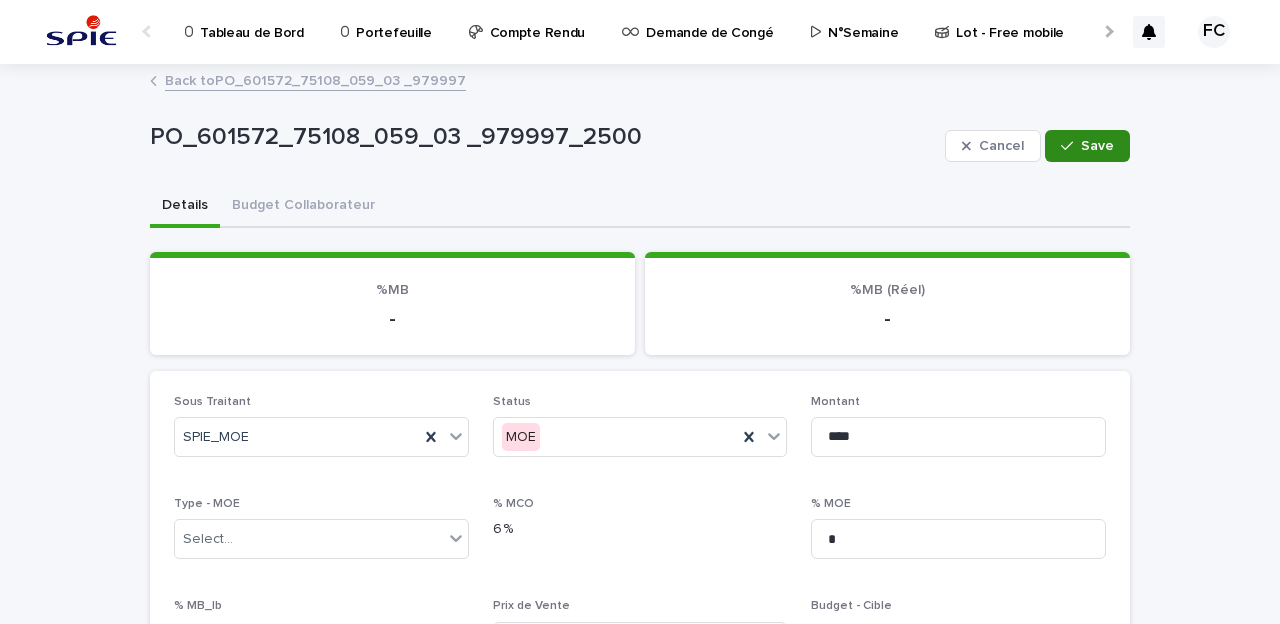 click on "Save" at bounding box center (1097, 146) 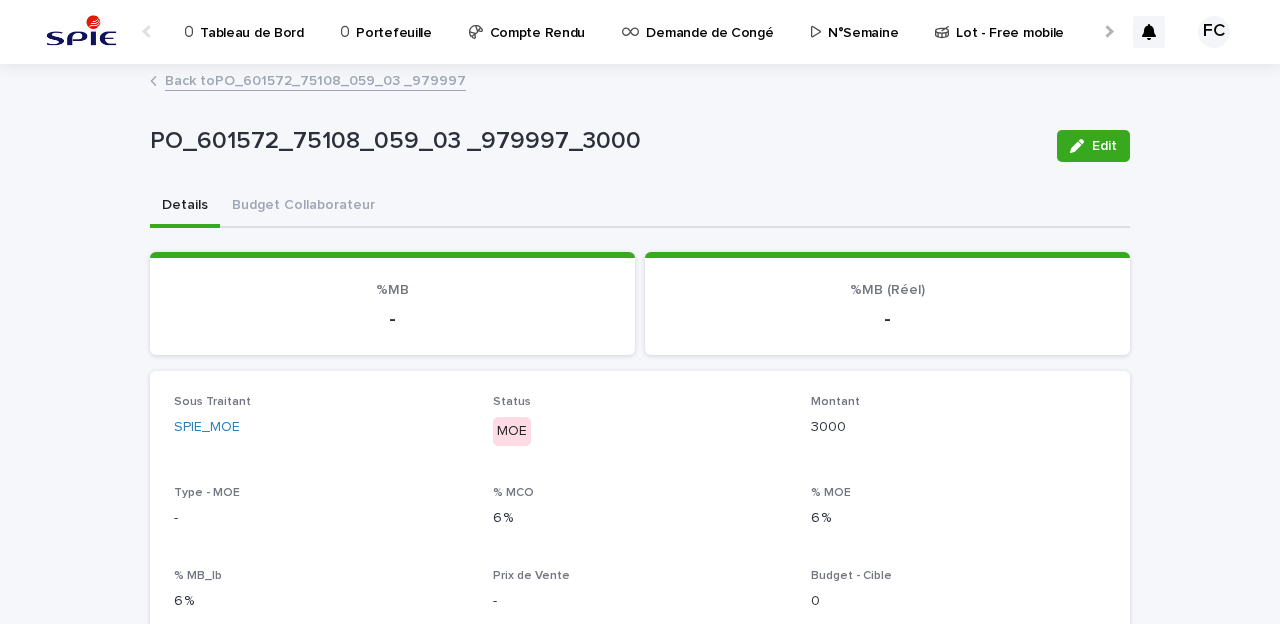 click on "Back to  PO_601572_75108_059_03 _979997" at bounding box center [315, 79] 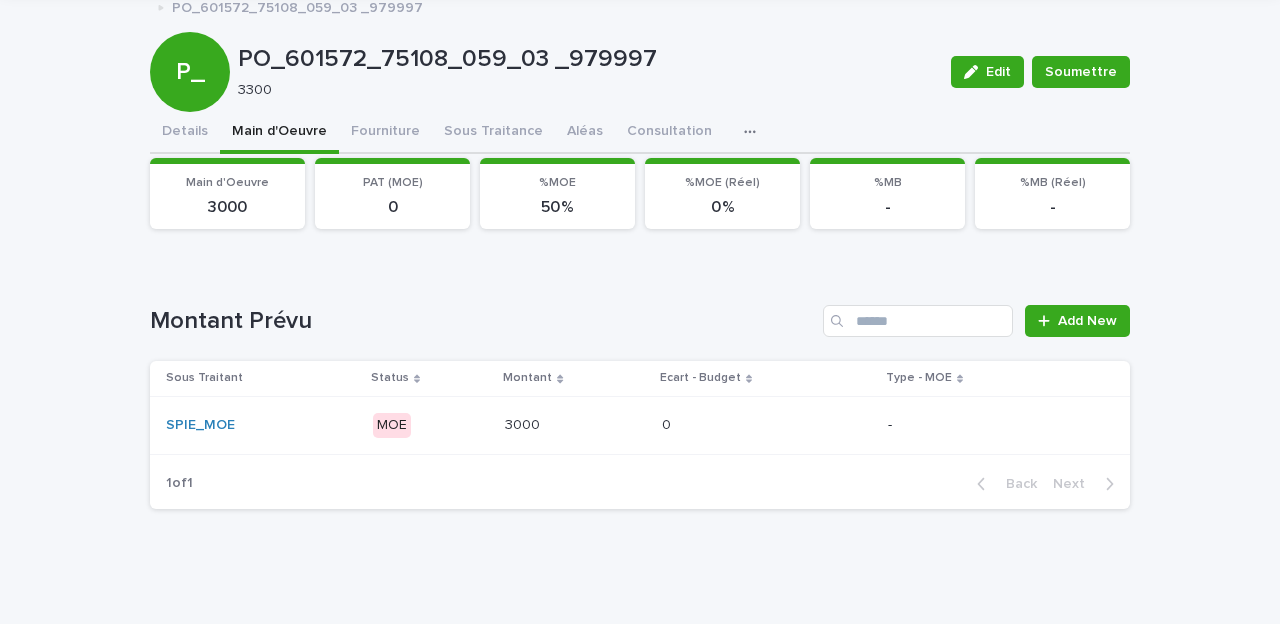 scroll, scrollTop: 0, scrollLeft: 0, axis: both 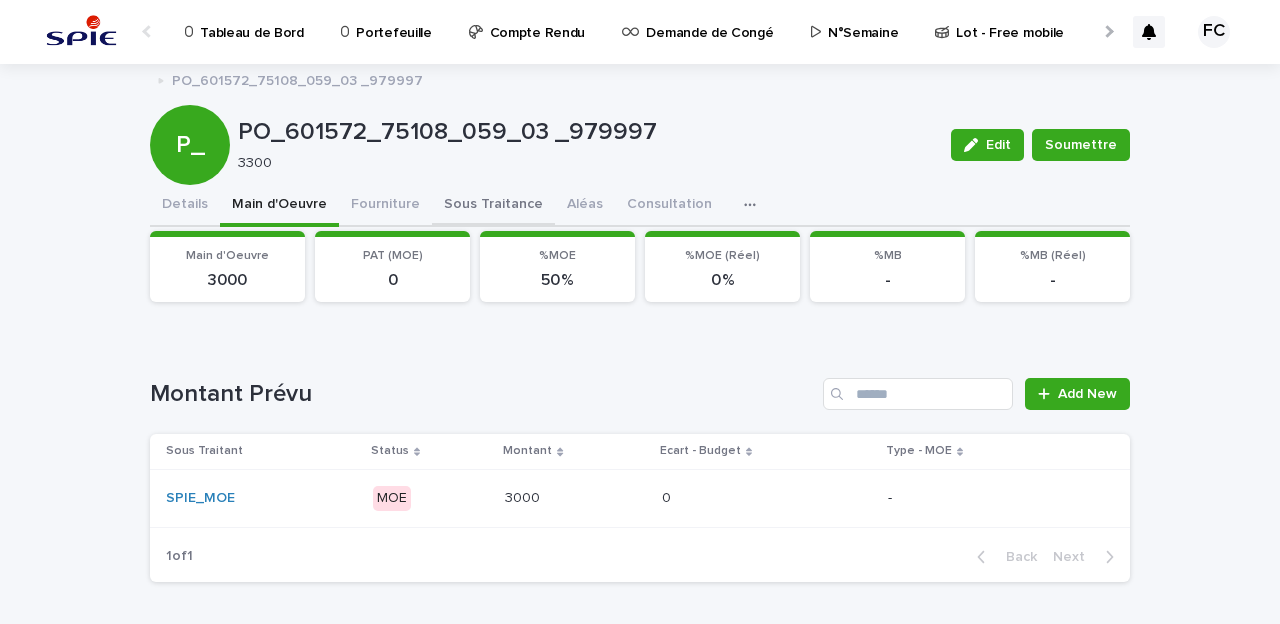 click on "Sous Traitance" at bounding box center (493, 206) 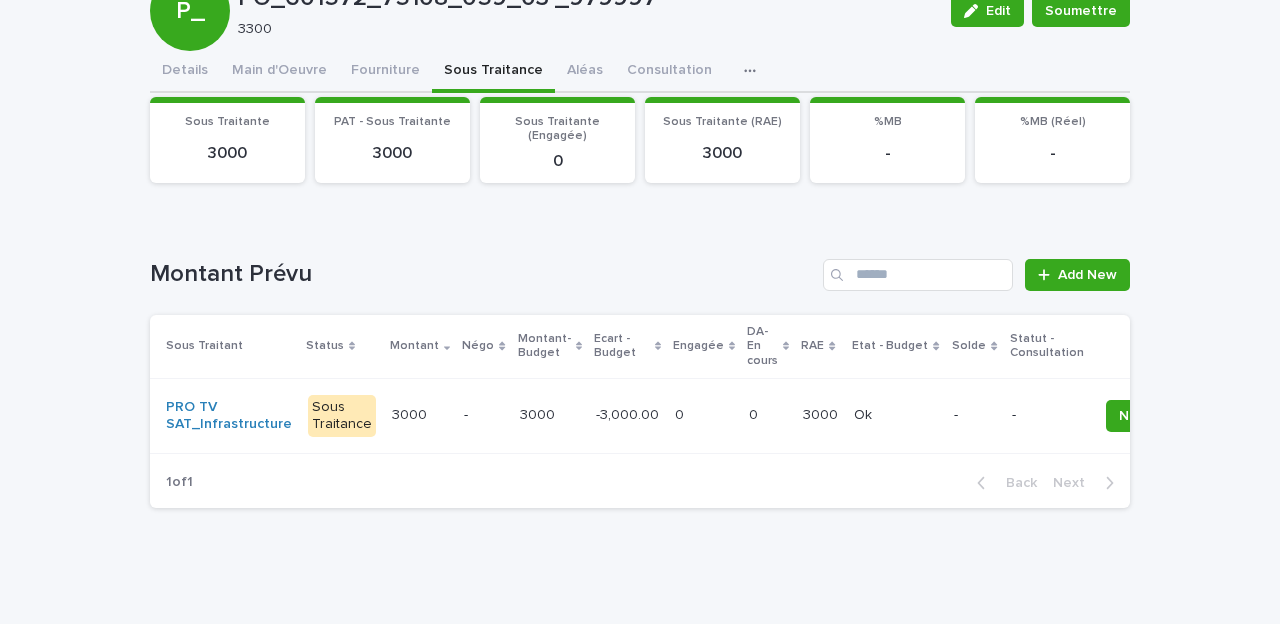 scroll, scrollTop: 0, scrollLeft: 0, axis: both 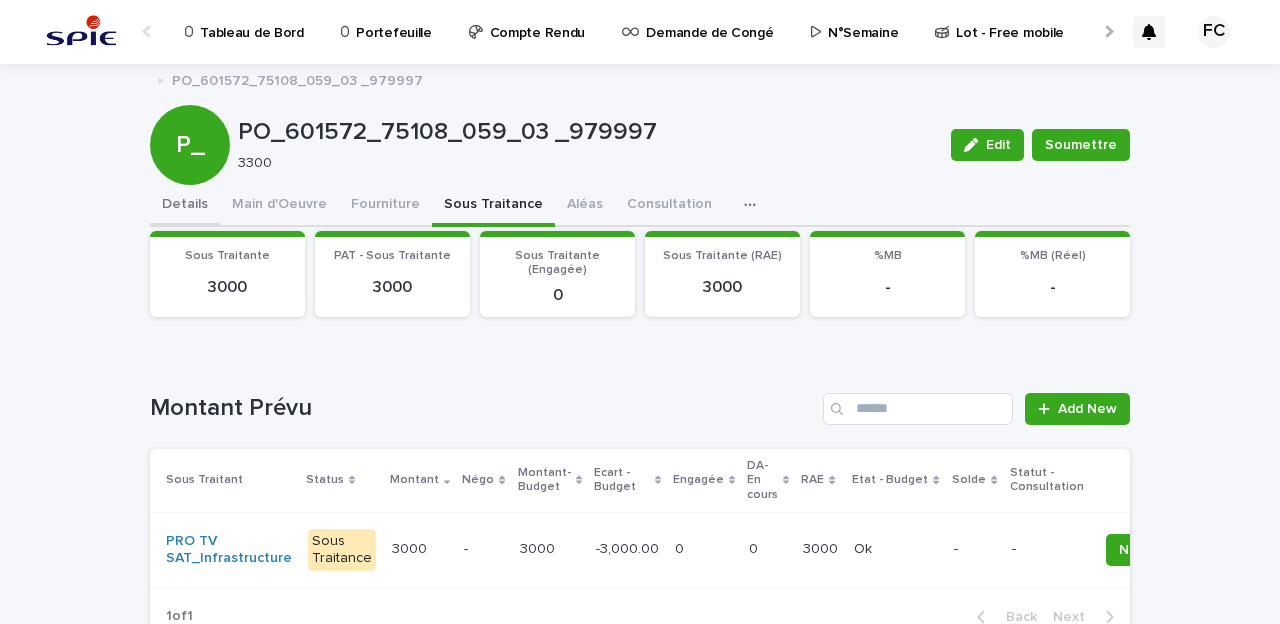 click on "Details" at bounding box center [185, 206] 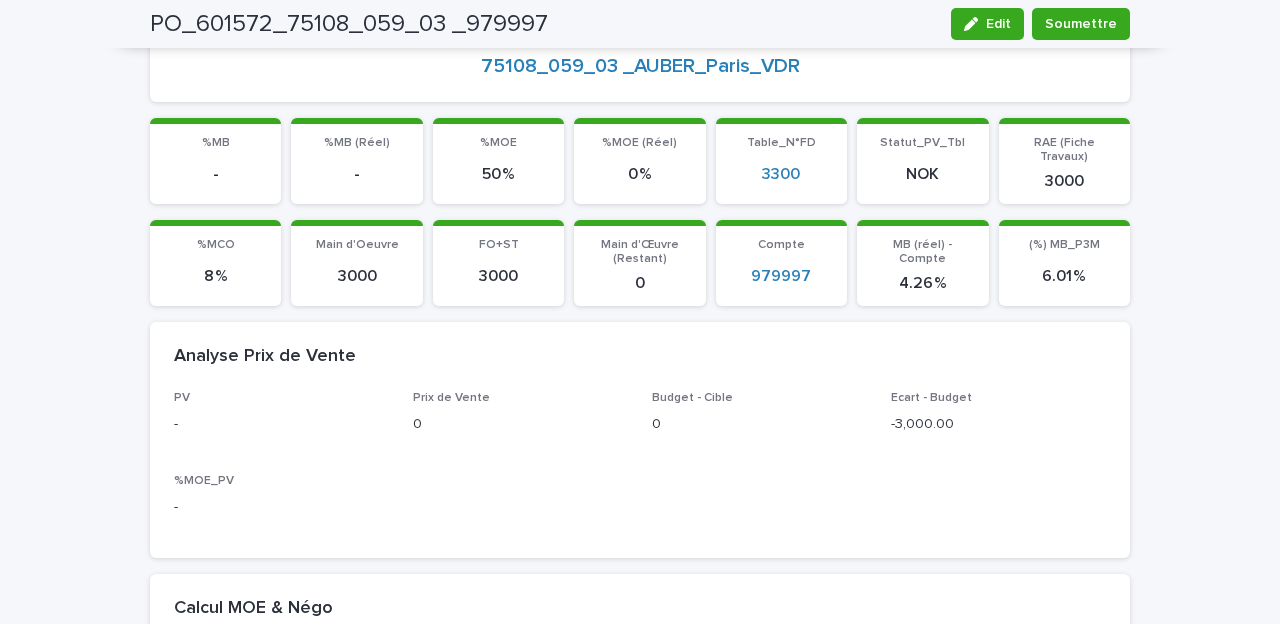 scroll, scrollTop: 84, scrollLeft: 0, axis: vertical 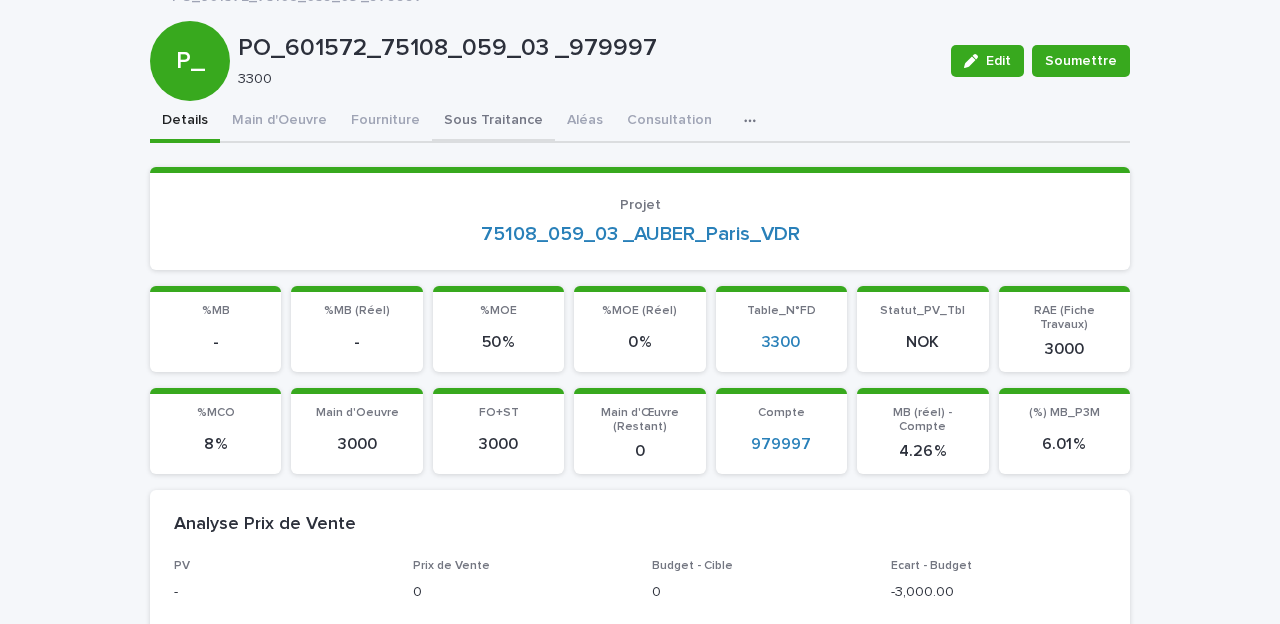 click on "PO_601572_75108_059_03 _979997 Edit Soumettre P_ PO_601572_75108_059_03 _979997 3300 Edit Soumettre Sorry, there was an error saving your record. Please try again. Please fill out the required fields below. Details Main d'Oeuvre Fourniture Sous Traitance Aléas Consultation Discussion Loading... Saving… Loading... Saving… Loading... Saving… Projet 75108_059_03 _AUBER_Paris_VDR   Loading... Saving… %MB - %MB (Réel) - %MOE 50 % %MOE (Réel) 0 % Table_N°FD 3300   Statut_PV_Tbl NOK RAE (Fiche Travaux) 3000 Loading... Saving… %MCO 8 % Main d'Oeuvre 3000 FO+ST 3000 Main d'Œuvre (Restant) 0 Compte 979997   MB (réel) - Compte 4.26 % (%) MB_P3M 6.01 % Loading... Saving… Analyse Prix de Vente PV - Prix de Vente 0 Budget - Cible 0 Ecart - Budget -3,000.00 %MOE_PV - Loading... Saving… Calcul MOE & Négo F+S 3000 % MOE ( Souhaité) - % Aléas ( Souhaité) - MOE (Souhaité) 0 % MB (Souhaitée) - MB (Souhaitée) 0 Montant à négocier -6000 Montant Challenger 0 Loading... Saving… LOT Lot 0   PV" at bounding box center (640, 1332) 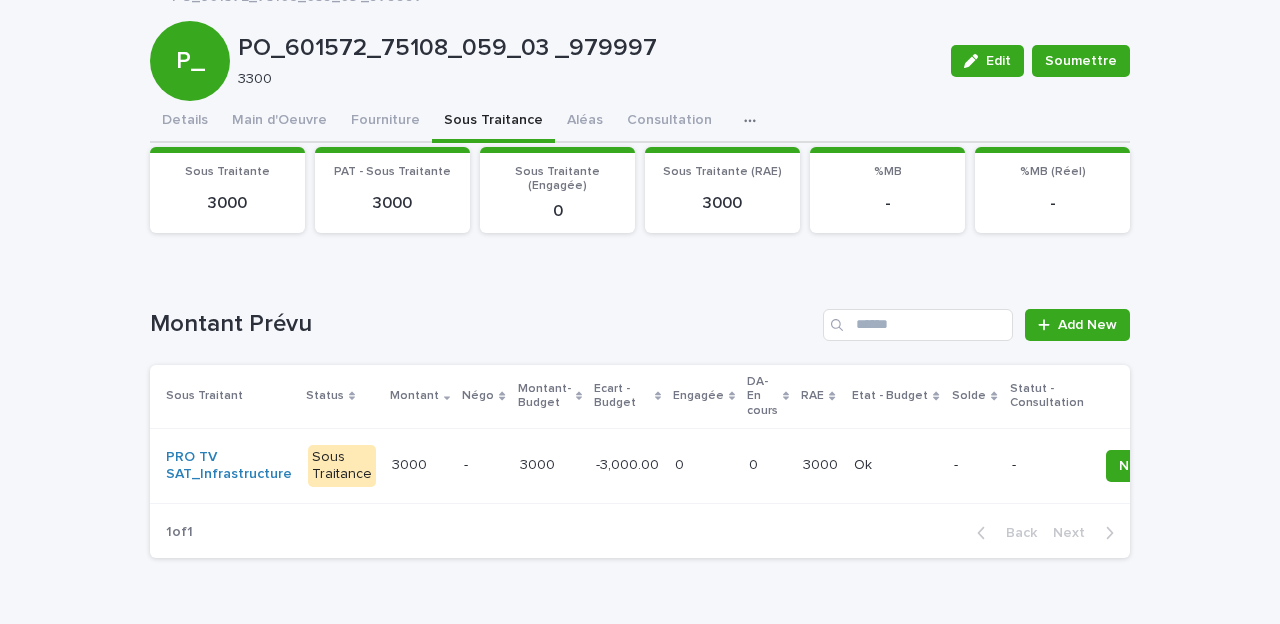 scroll, scrollTop: 0, scrollLeft: 0, axis: both 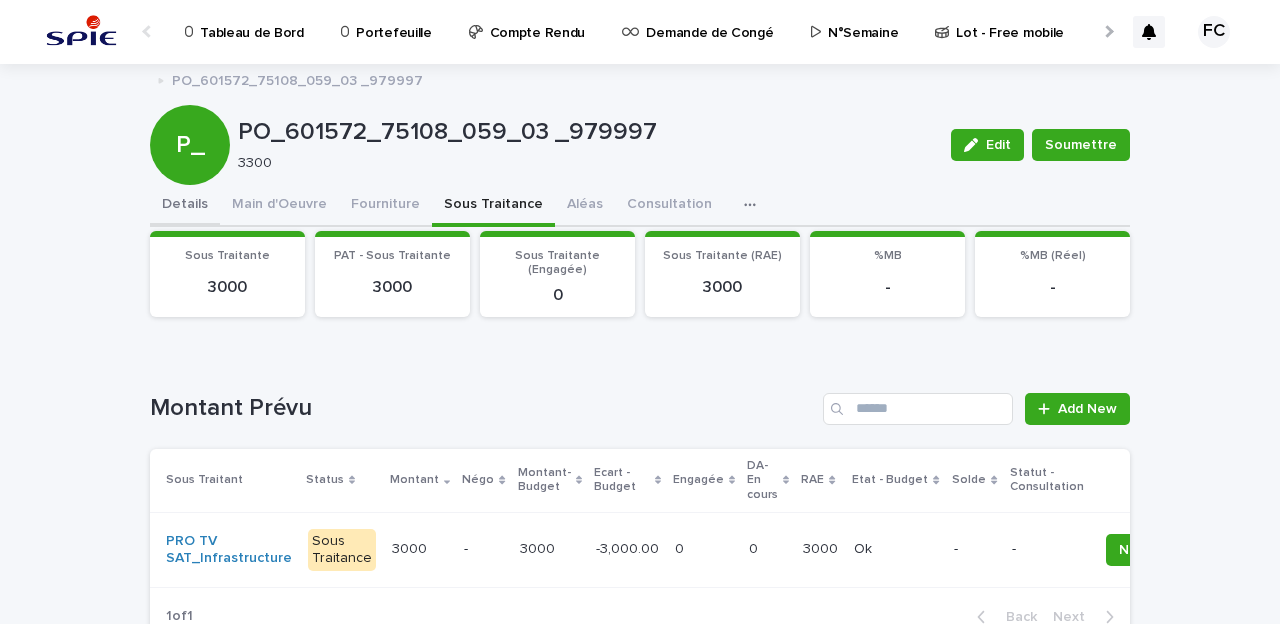 click on "Details" at bounding box center (185, 206) 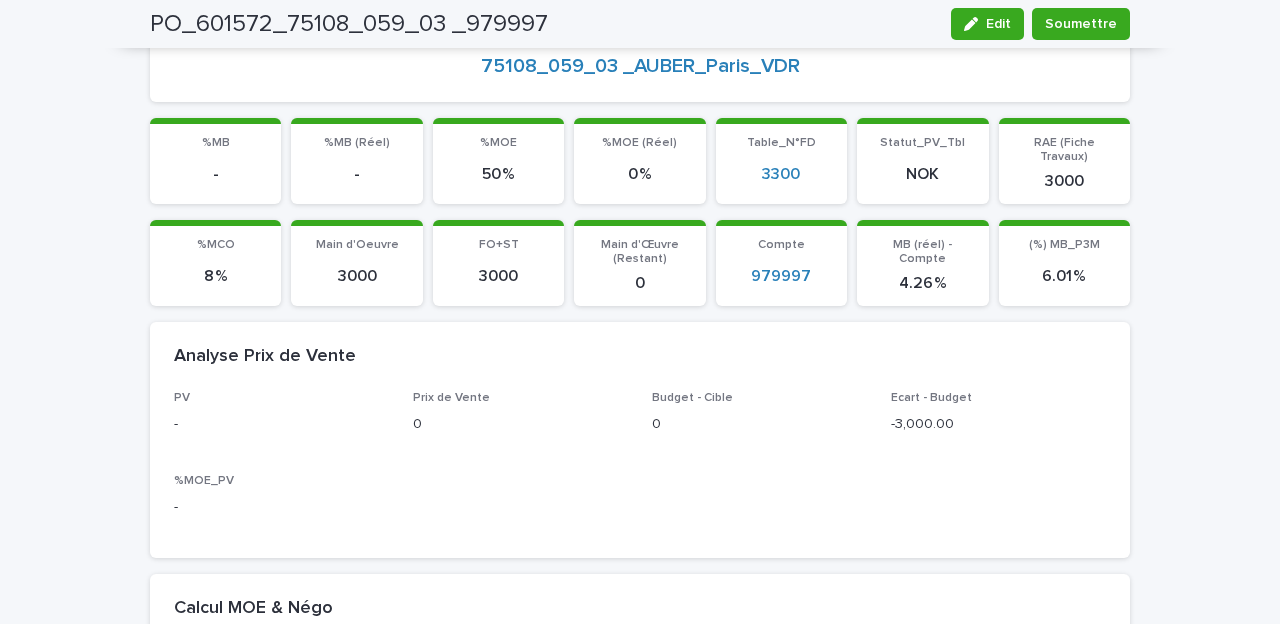 scroll, scrollTop: 0, scrollLeft: 0, axis: both 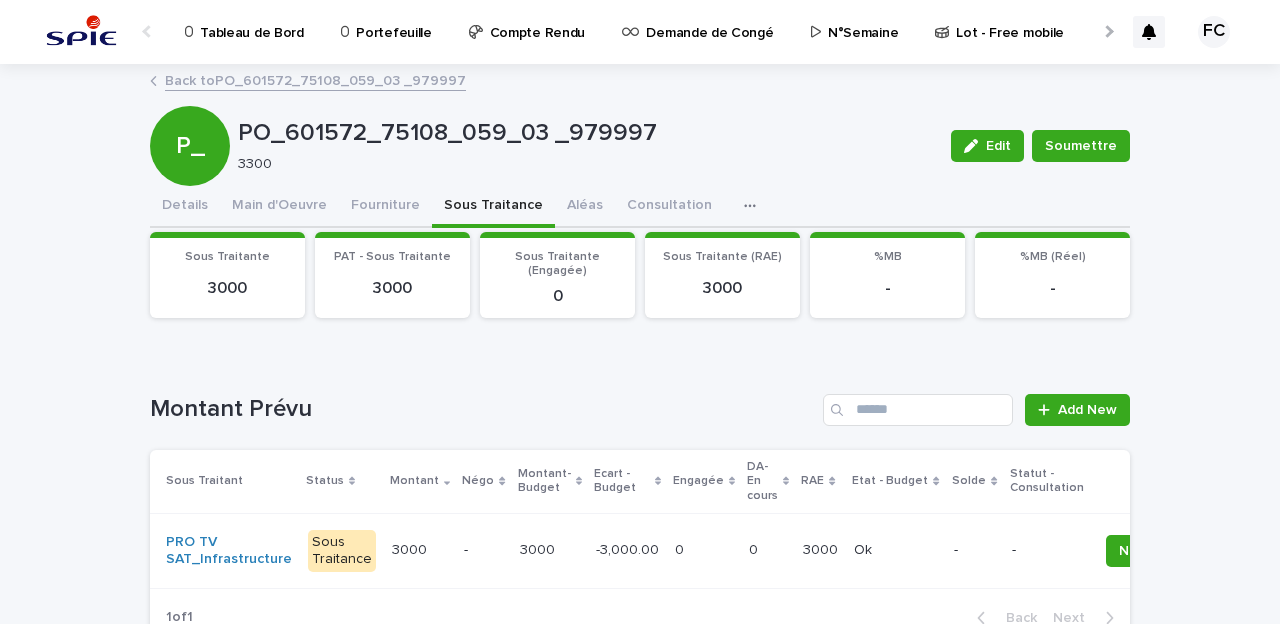 click on "Back to  PO_601572_75108_059_03 _979997" at bounding box center (315, 79) 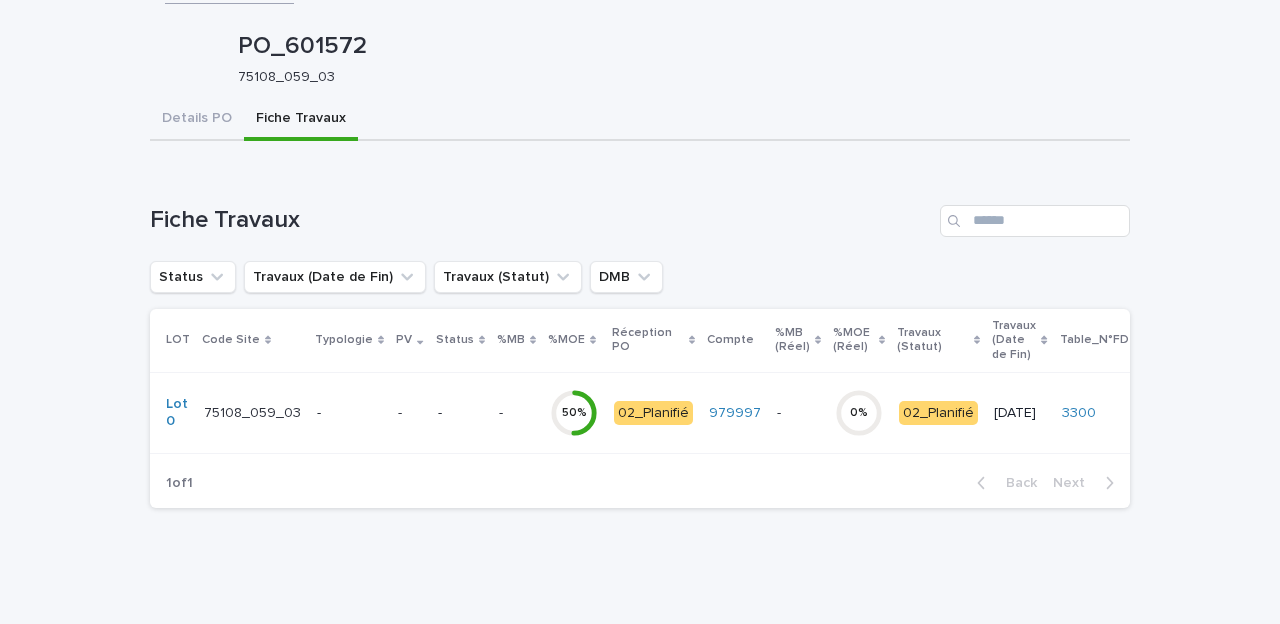 scroll, scrollTop: 0, scrollLeft: 0, axis: both 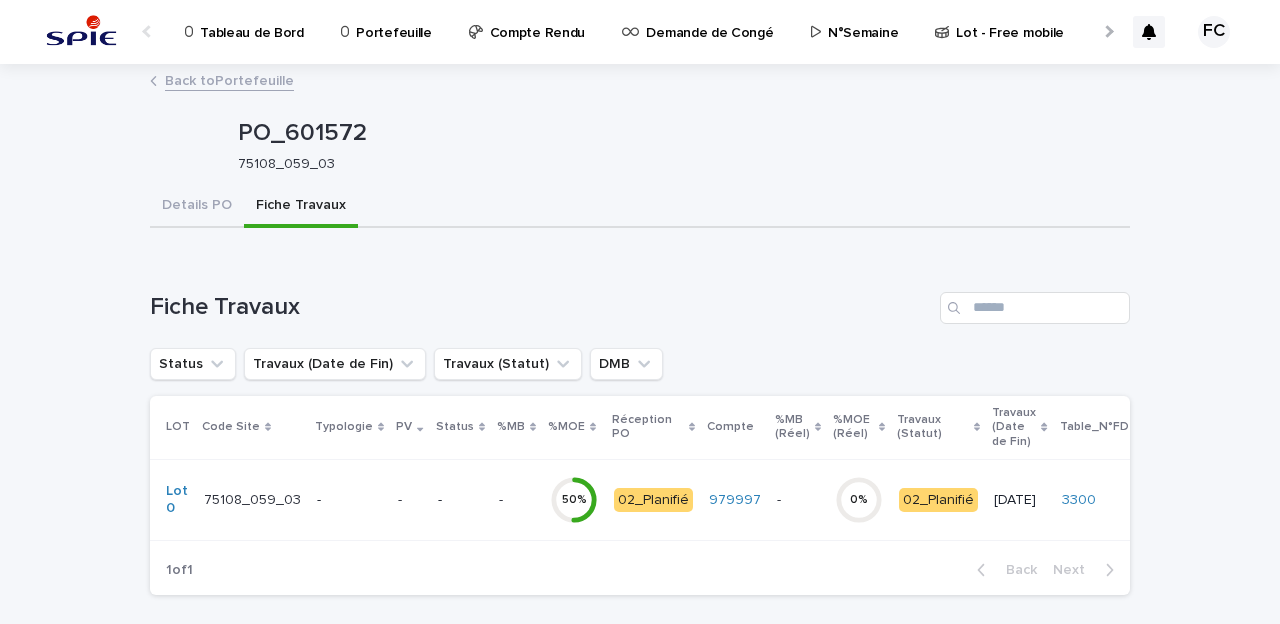 click on "Back to  Portefeuille" at bounding box center (229, 79) 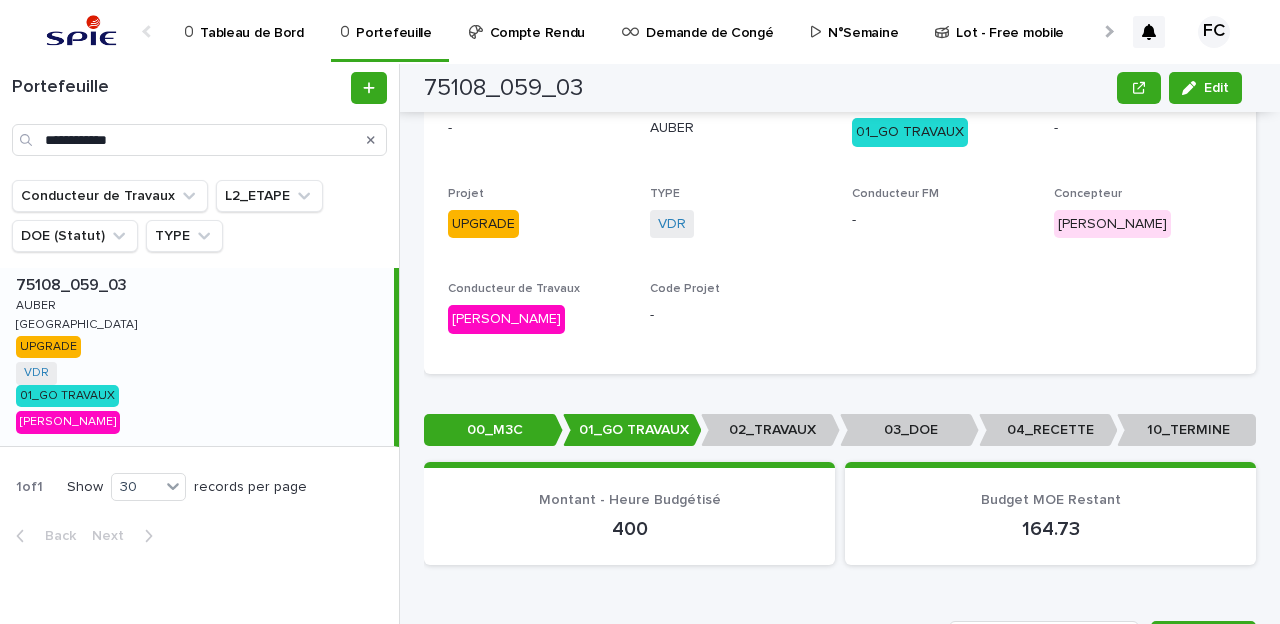 scroll, scrollTop: 252, scrollLeft: 0, axis: vertical 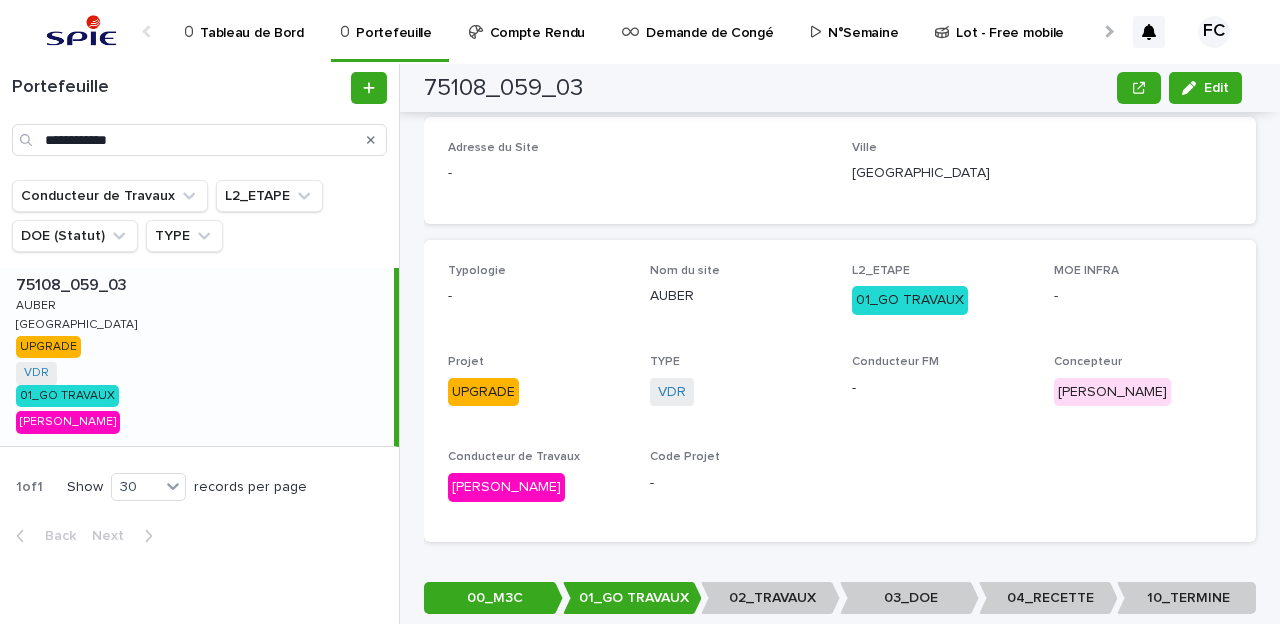 click on "75108_059_03" at bounding box center (73, 283) 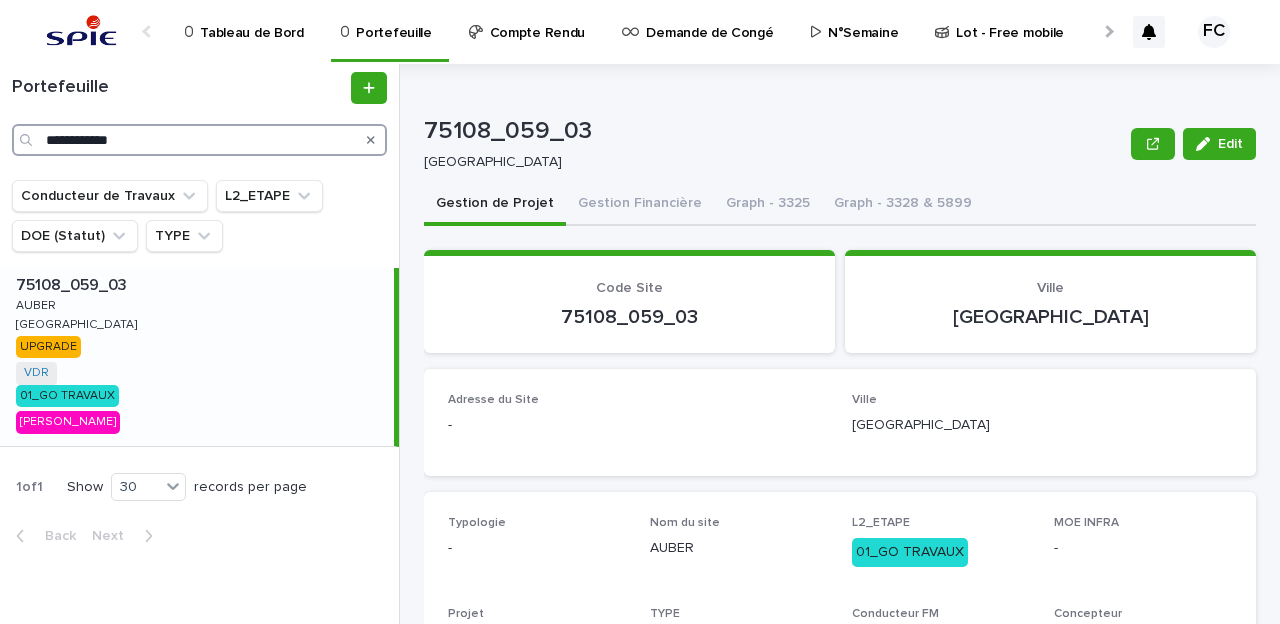 drag, startPoint x: 168, startPoint y: 146, endPoint x: 13, endPoint y: 142, distance: 155.0516 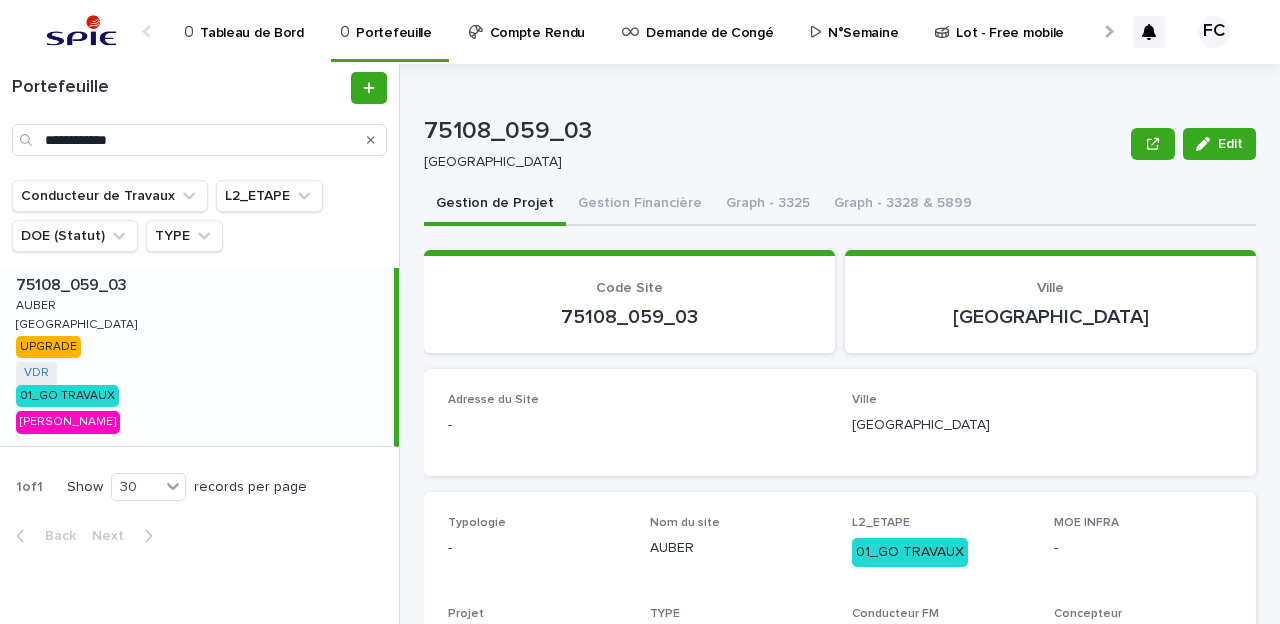 click on "75108_059_03" at bounding box center (73, 283) 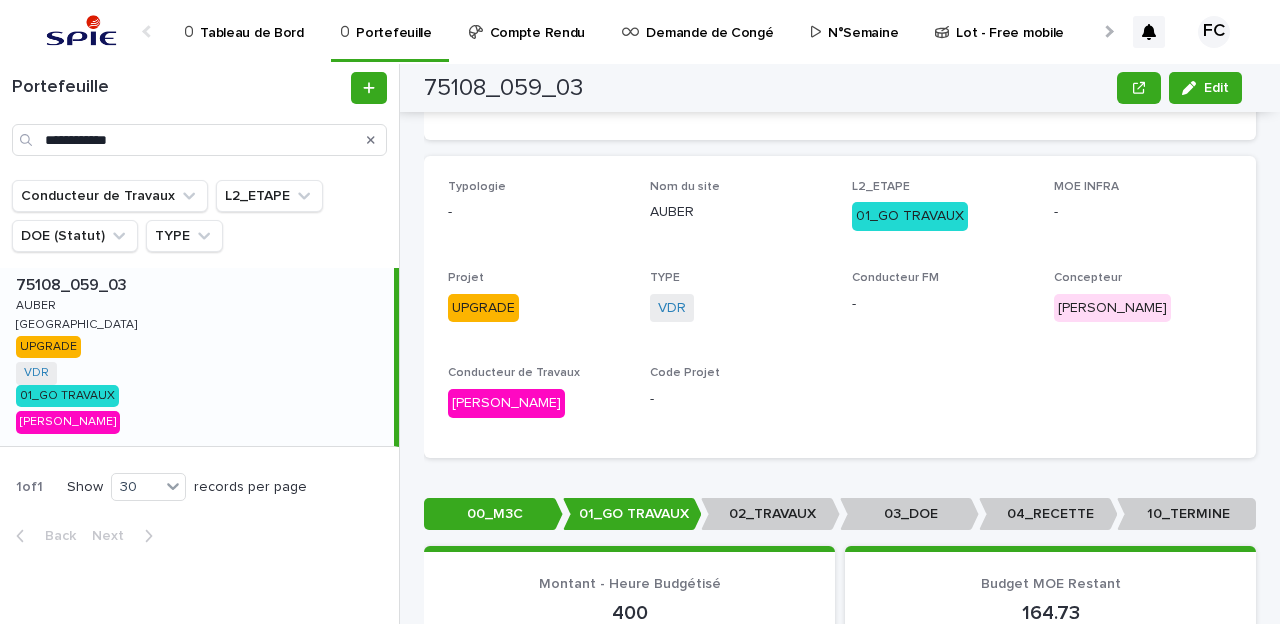 scroll, scrollTop: 0, scrollLeft: 0, axis: both 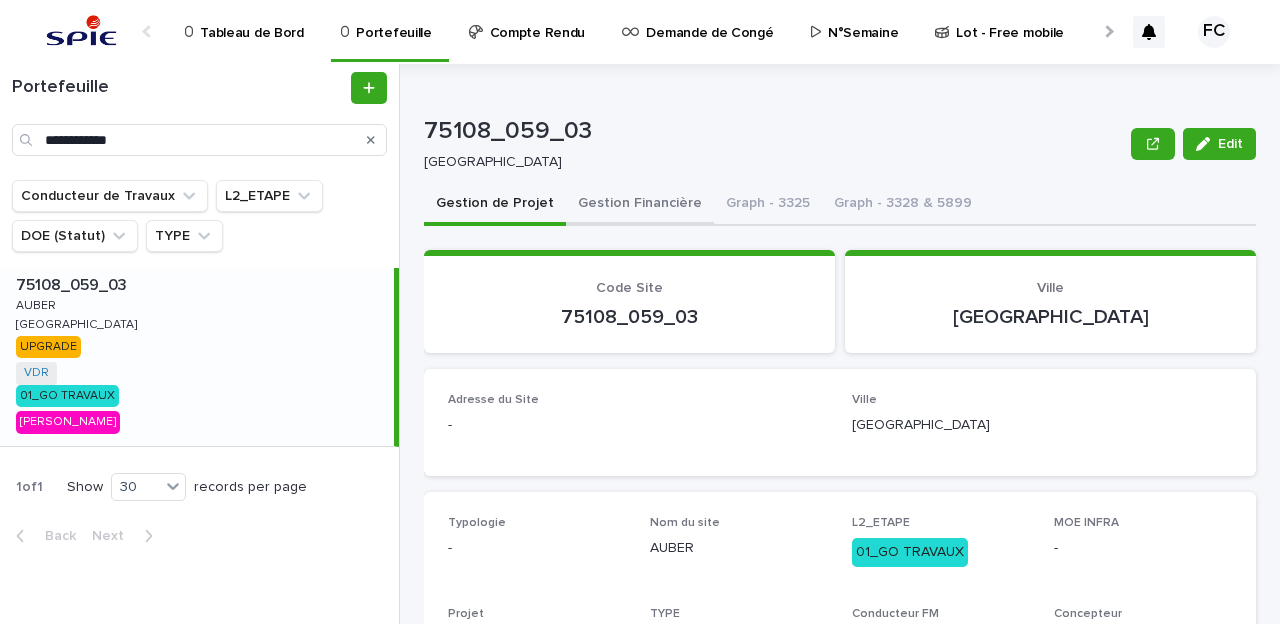 drag, startPoint x: 641, startPoint y: 200, endPoint x: 673, endPoint y: 229, distance: 43.185646 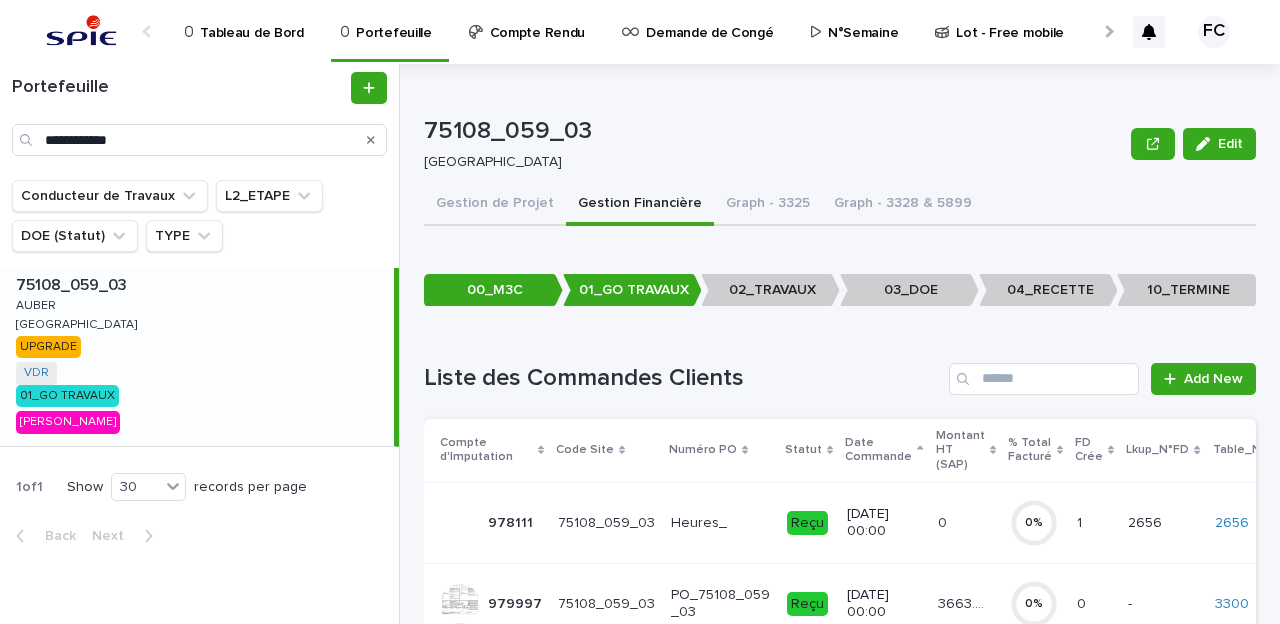 scroll, scrollTop: 215, scrollLeft: 0, axis: vertical 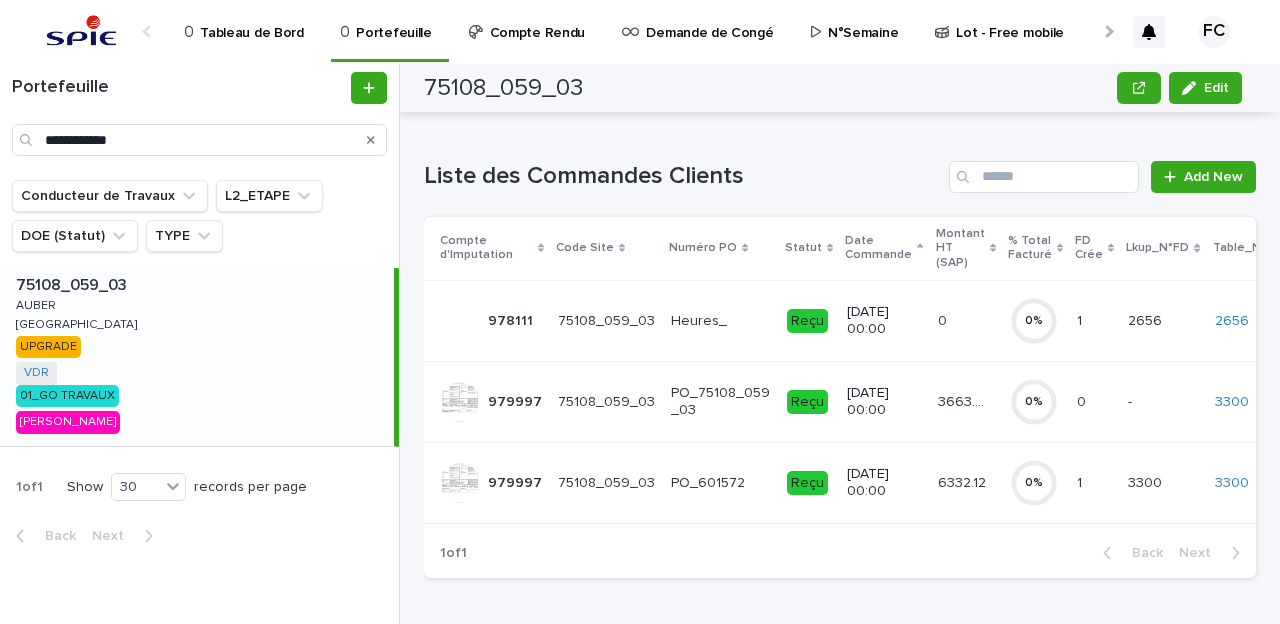 click on "[DATE] 00:00" at bounding box center [884, 483] 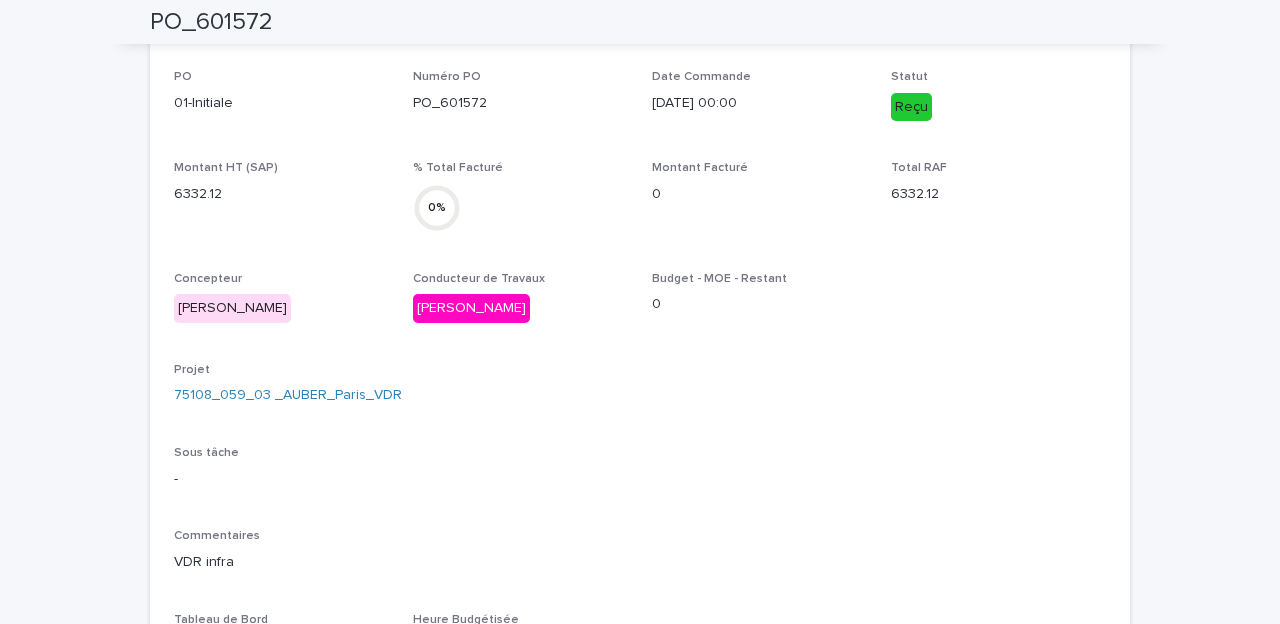 scroll, scrollTop: 84, scrollLeft: 0, axis: vertical 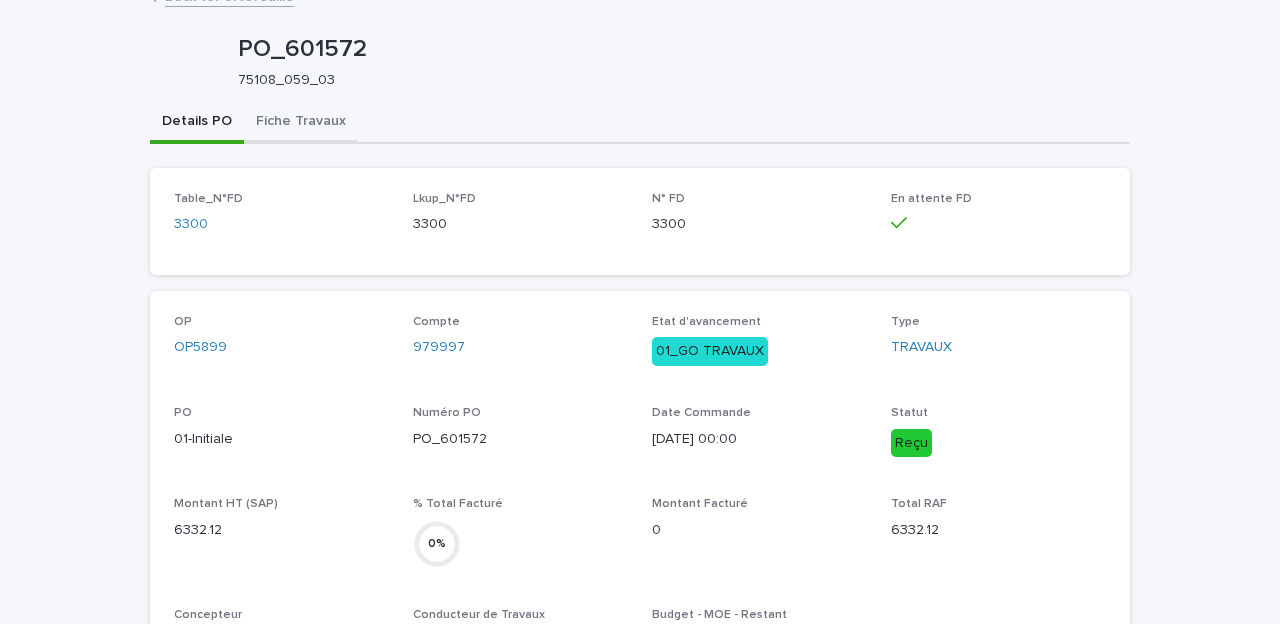 click on "PO_601572 PO_601572 75108_059_03  Sorry, there was an error saving your record. Please try again. Please fill out the required fields below. Details PO Fiche Travaux Loading... Saving… Loading... Saving… Loading... Saving… Table_N°FD 3300   Lkup_N°FD 3300 N° FD 3300 En attente FD OP OP5899   Compte 979997   Etat d'avancement 01_GO TRAVAUX Type TRAVAUX   PO 01-Initiale Numéro PO PO_601572 Date Commande [DATE] 00:00 Statut Reçu Montant HT (SAP) 6332.12 % Total Facturé 0 % Montant Facturé 0 Total RAF 6332.12 Concepteur [PERSON_NAME] Conducteur de Travaux [PERSON_NAME] Budget - MOE - Restant 0 Projet 75108_059_03 _AUBER_Paris_VDR   Sous tâche - Commentaires VDR infra Tableau de Bord [PERSON_NAME] - Piece Jointe This file cannot be opened Download File Loading... Saving… Liste des Factures Client Add New Compte Code Site Etape de Facturation Statut Montant PO % de Fact Montant Facturé Prév Fact Date de Fact Lot_Facturation 979997   + 0 75108_059_03  75108_059_03    DOE" at bounding box center (640, 778) 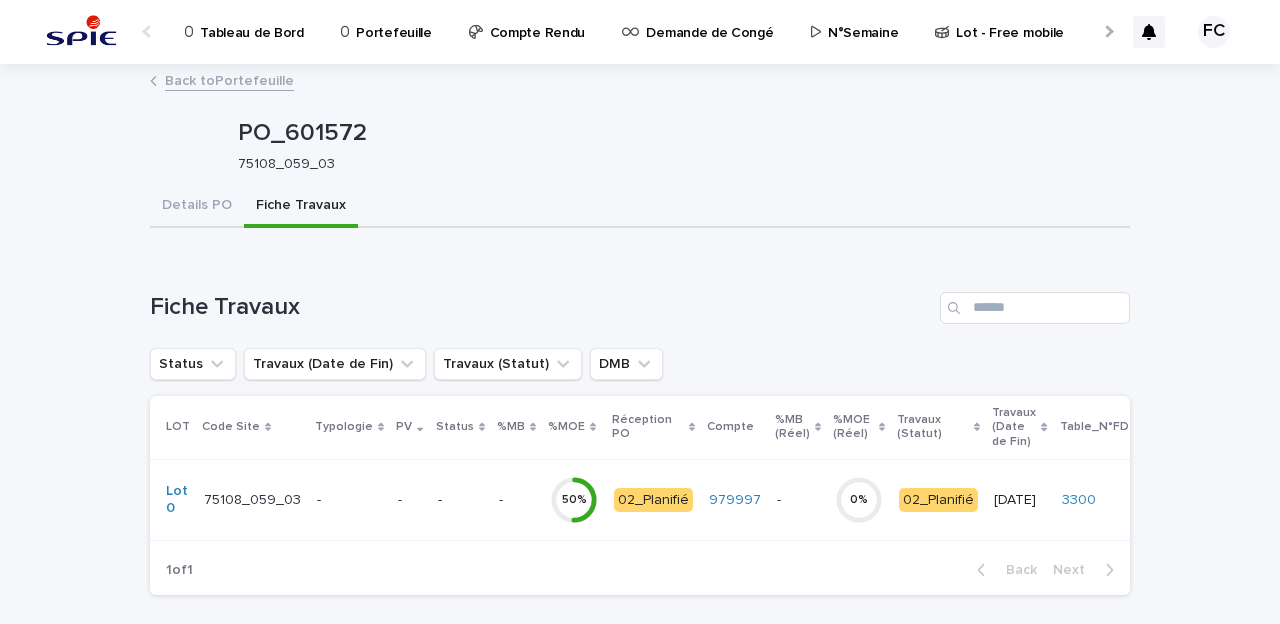 scroll, scrollTop: 101, scrollLeft: 0, axis: vertical 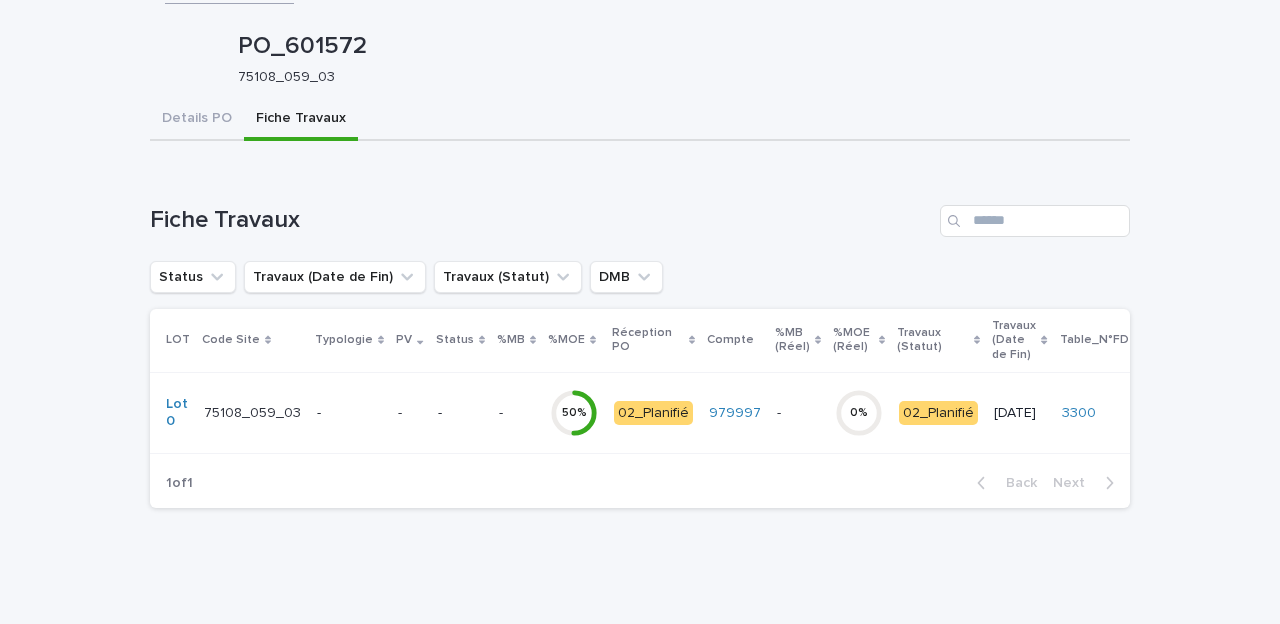click on "-" at bounding box center (460, 413) 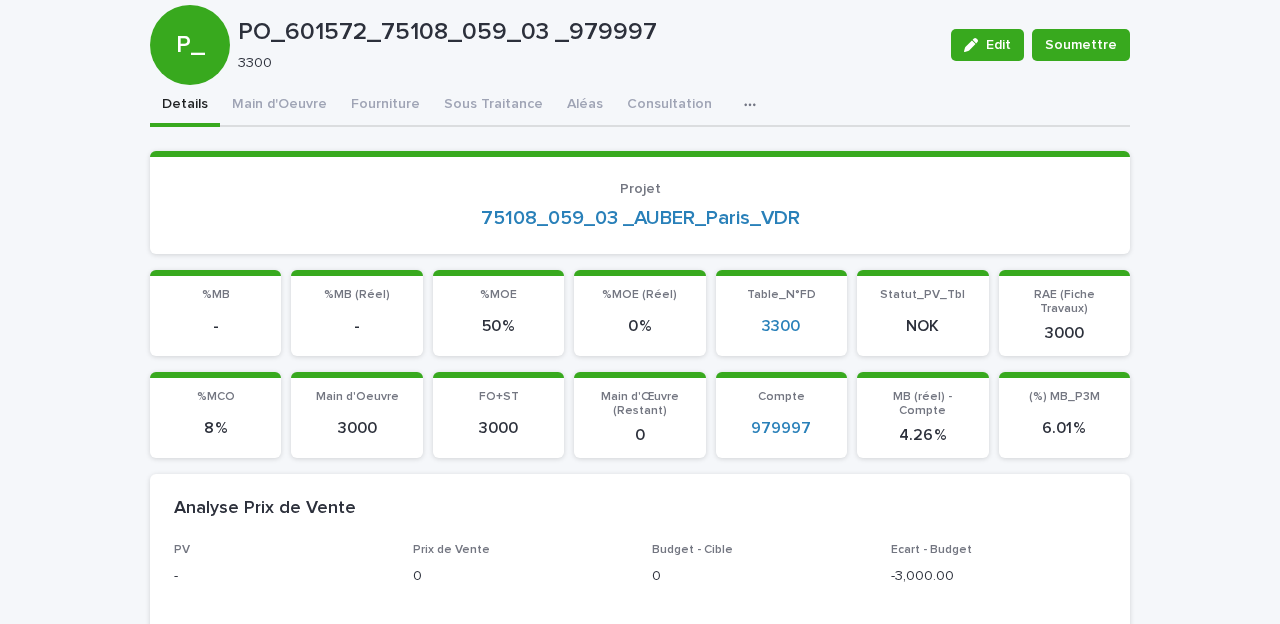 scroll, scrollTop: 0, scrollLeft: 0, axis: both 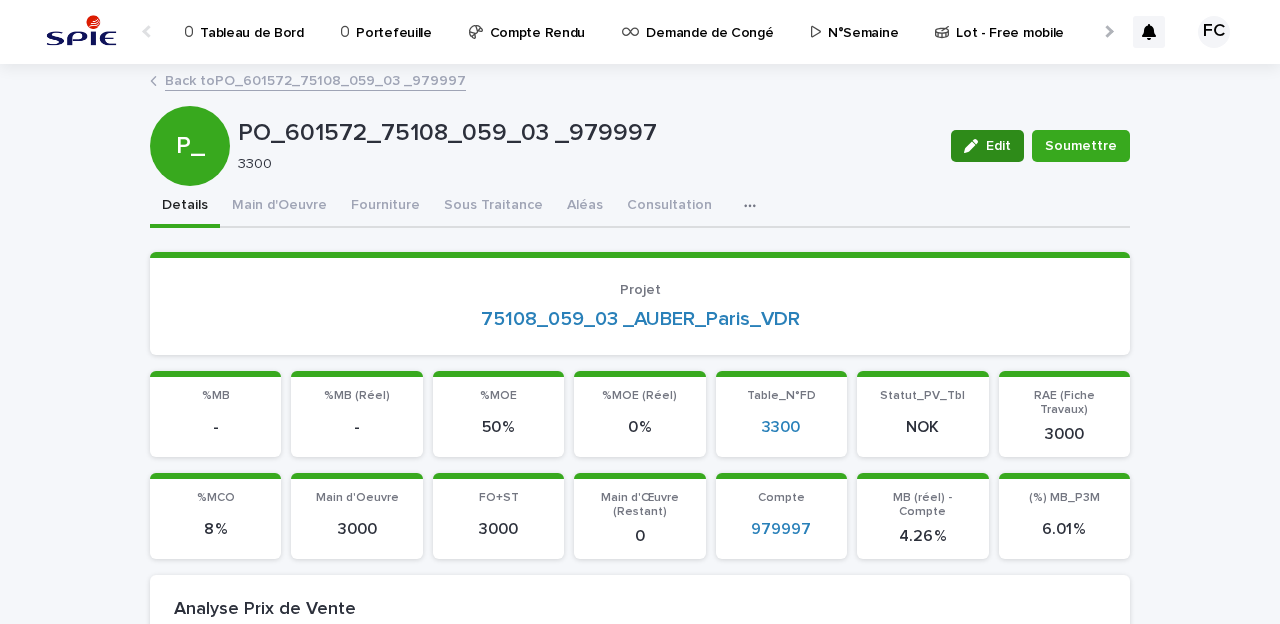 click on "Edit" at bounding box center (998, 146) 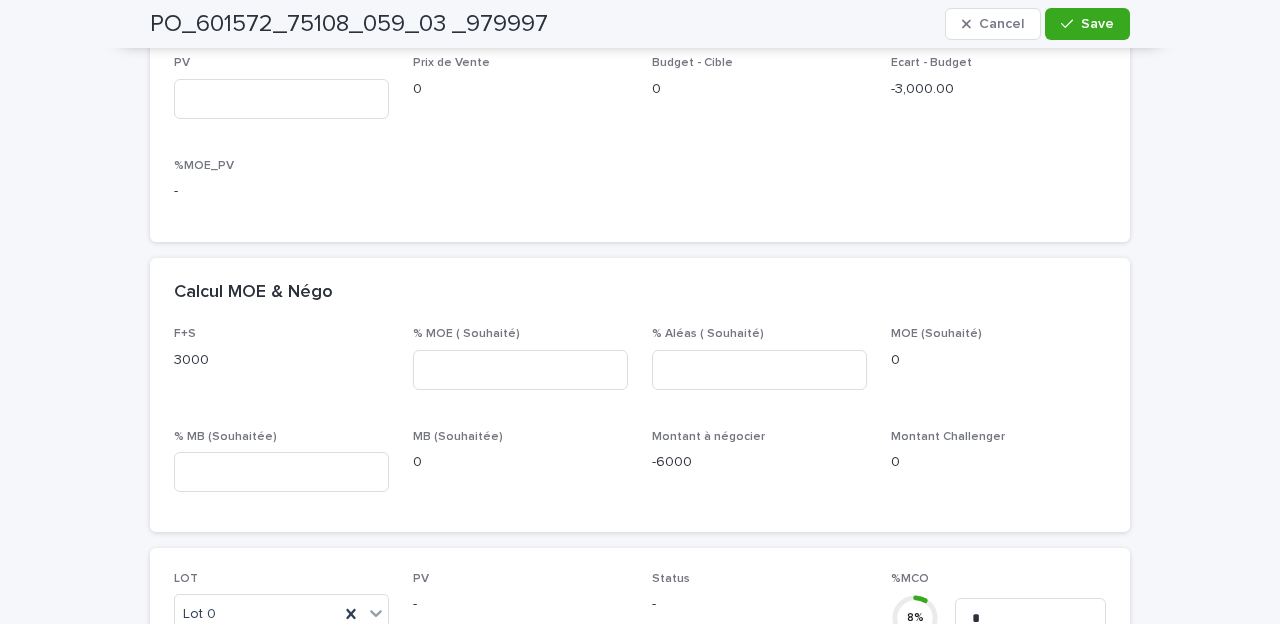 scroll, scrollTop: 336, scrollLeft: 0, axis: vertical 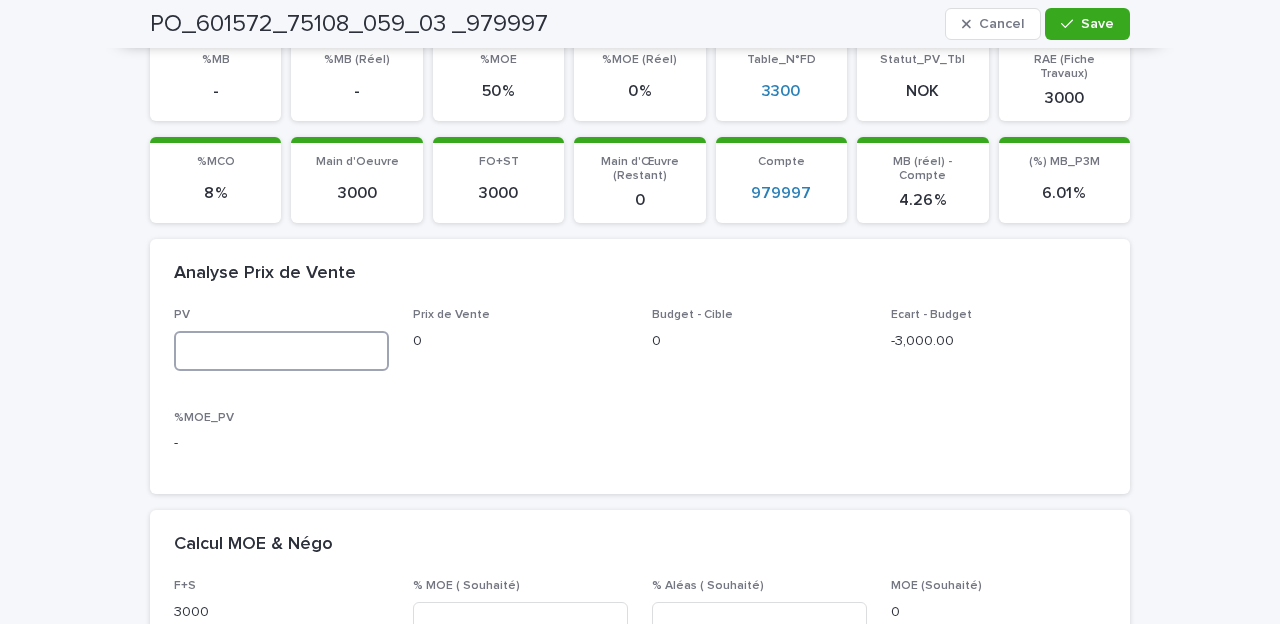 click at bounding box center (281, 351) 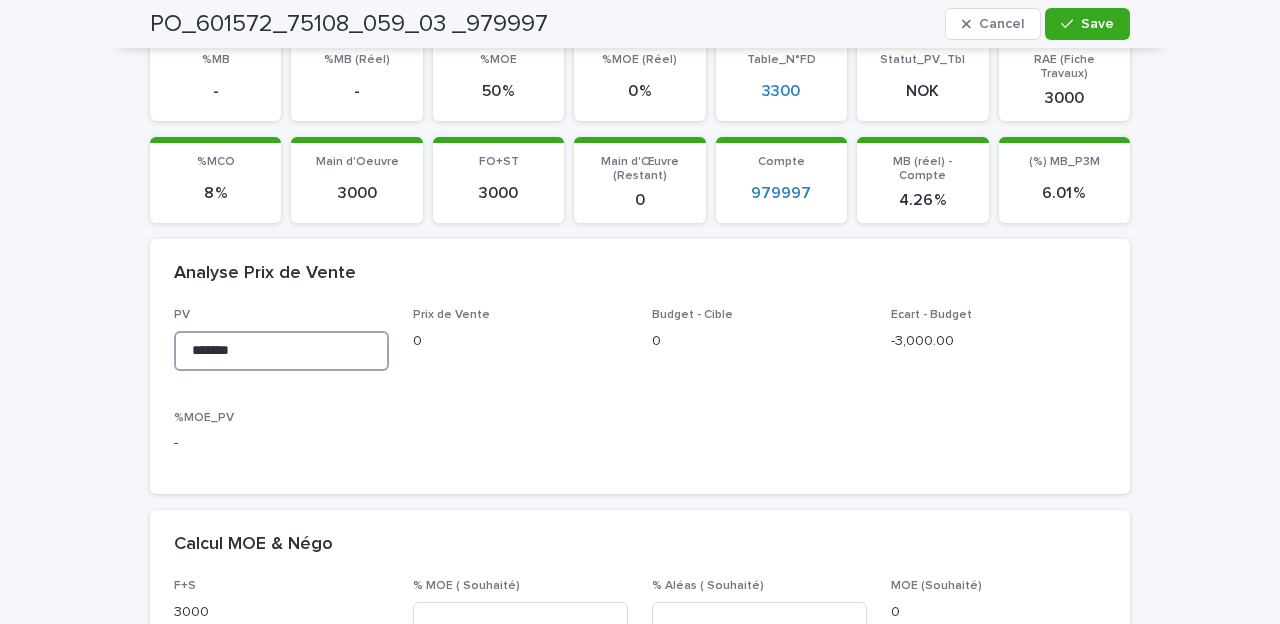 type on "*******" 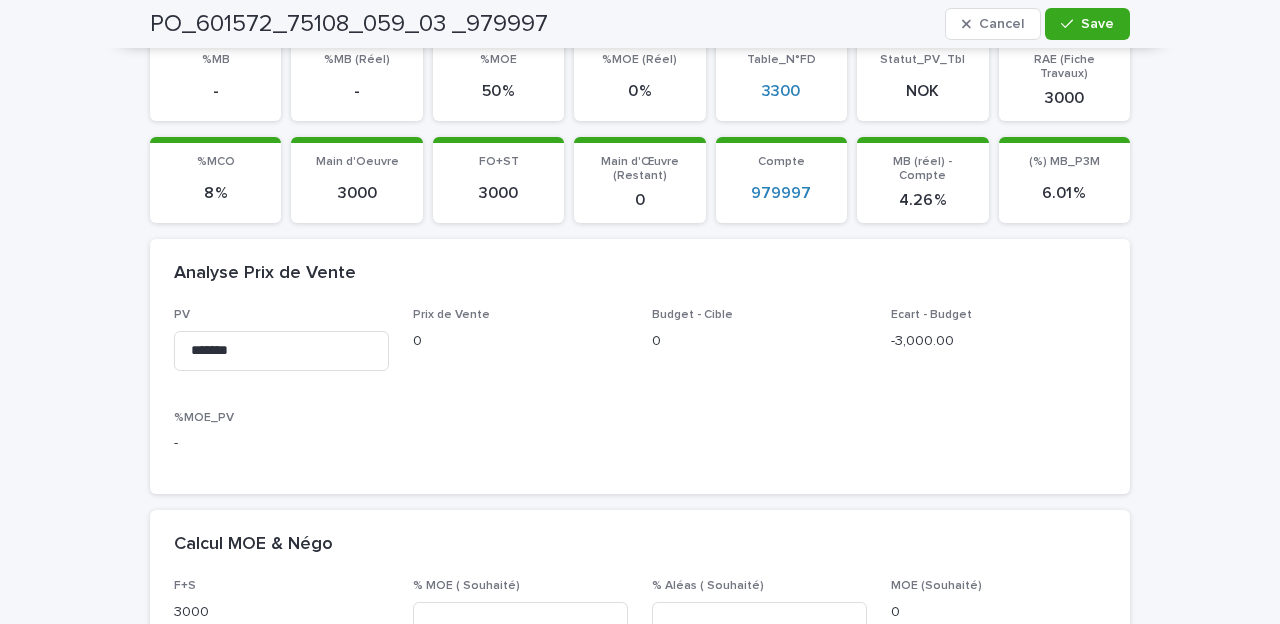 click on "PV ******* Prix de Vente 0 Budget - Cible 0 Ecart - Budget -3,000.00 %MOE_PV -" at bounding box center (640, 389) 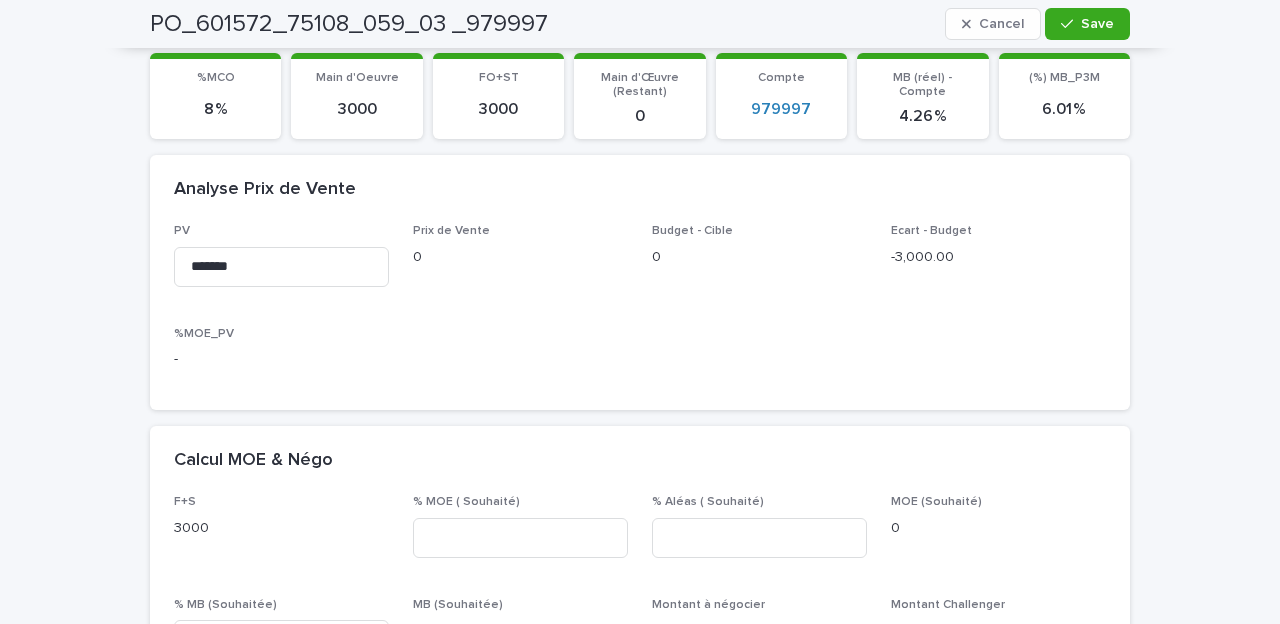 scroll, scrollTop: 84, scrollLeft: 0, axis: vertical 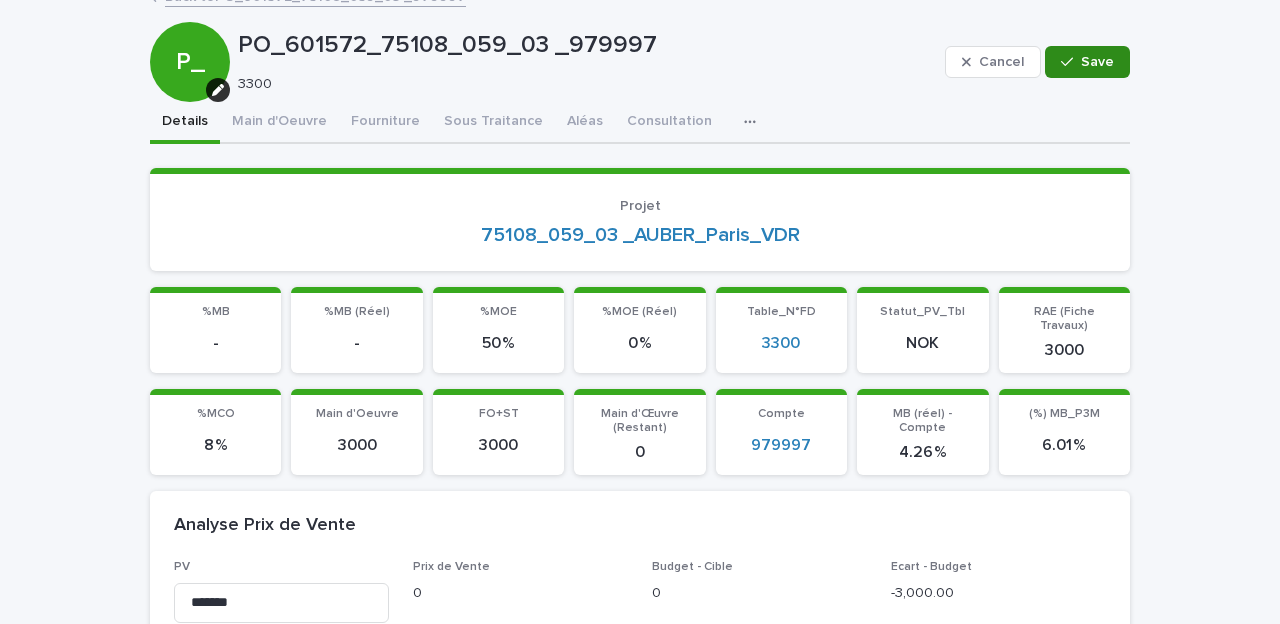 click on "Save" at bounding box center (1097, 62) 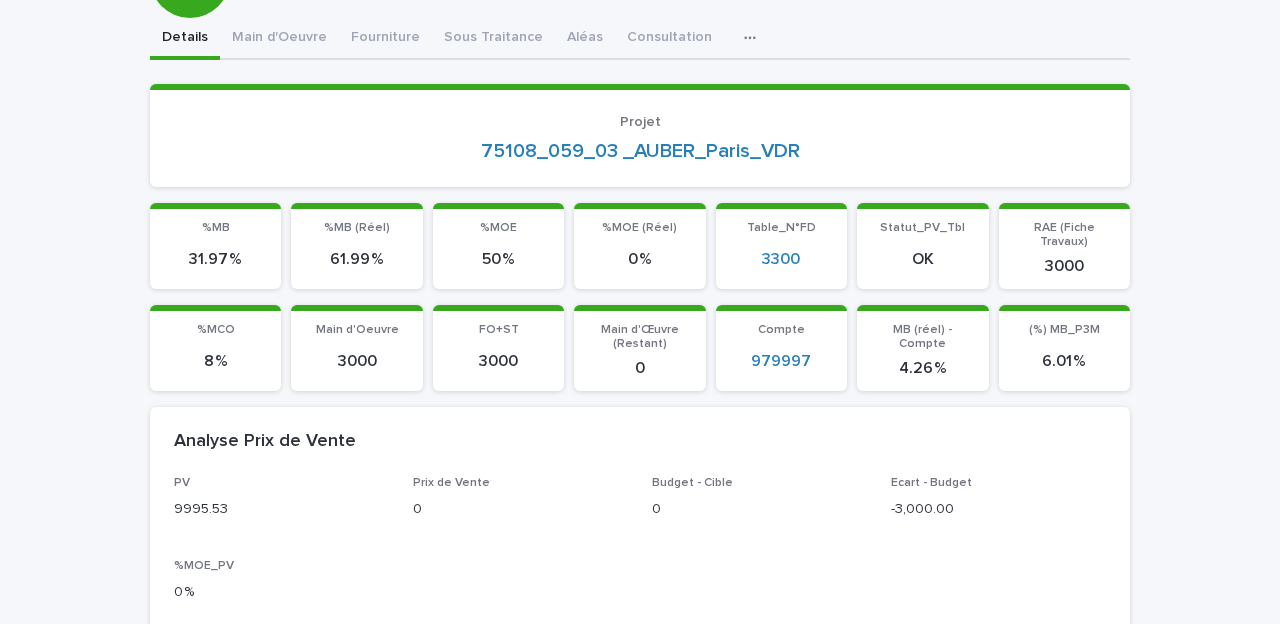 scroll, scrollTop: 0, scrollLeft: 0, axis: both 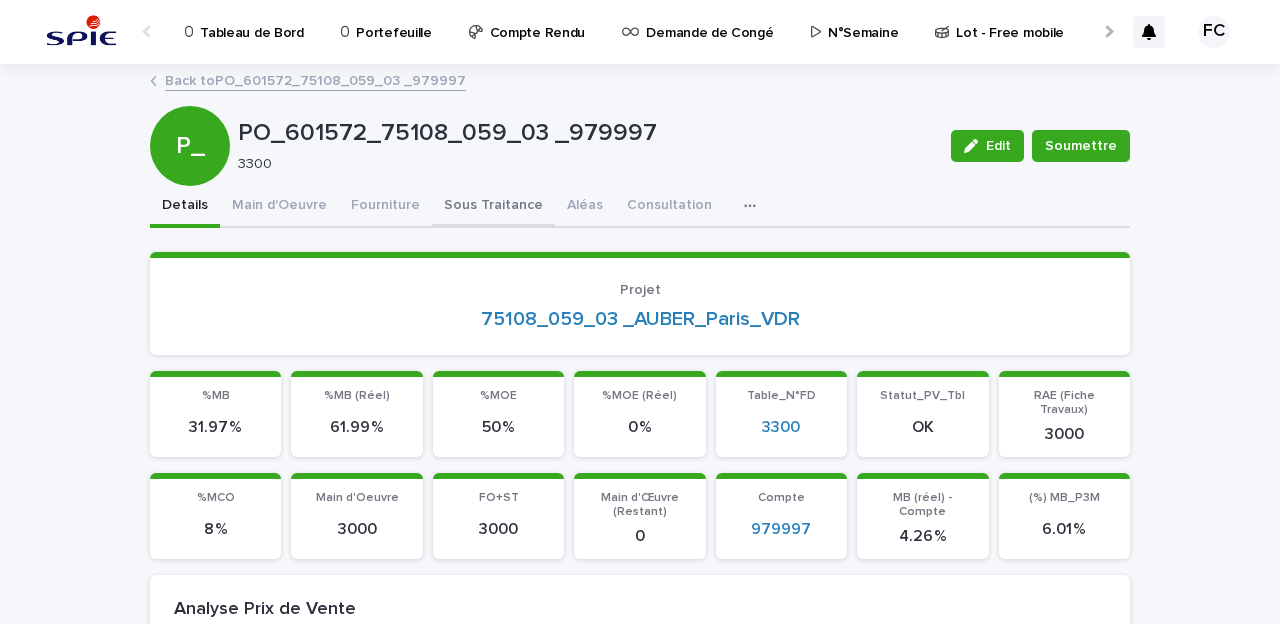 click on "Sous Traitance" at bounding box center (493, 207) 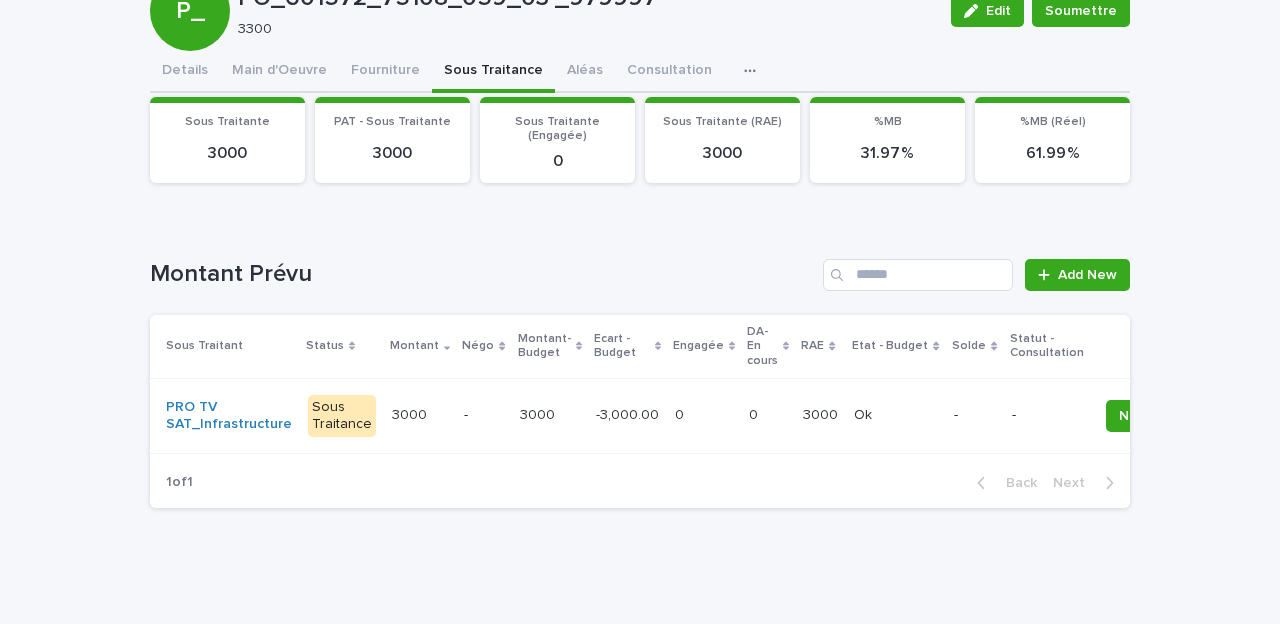 scroll, scrollTop: 0, scrollLeft: 0, axis: both 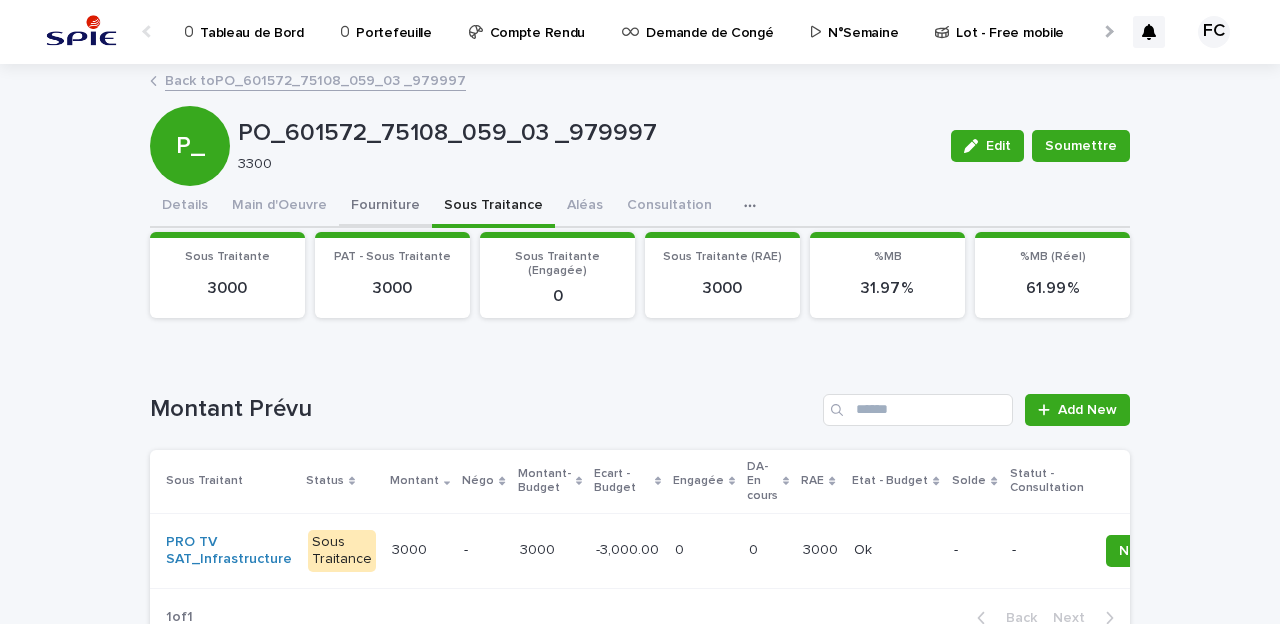 click on "Fourniture" at bounding box center (385, 207) 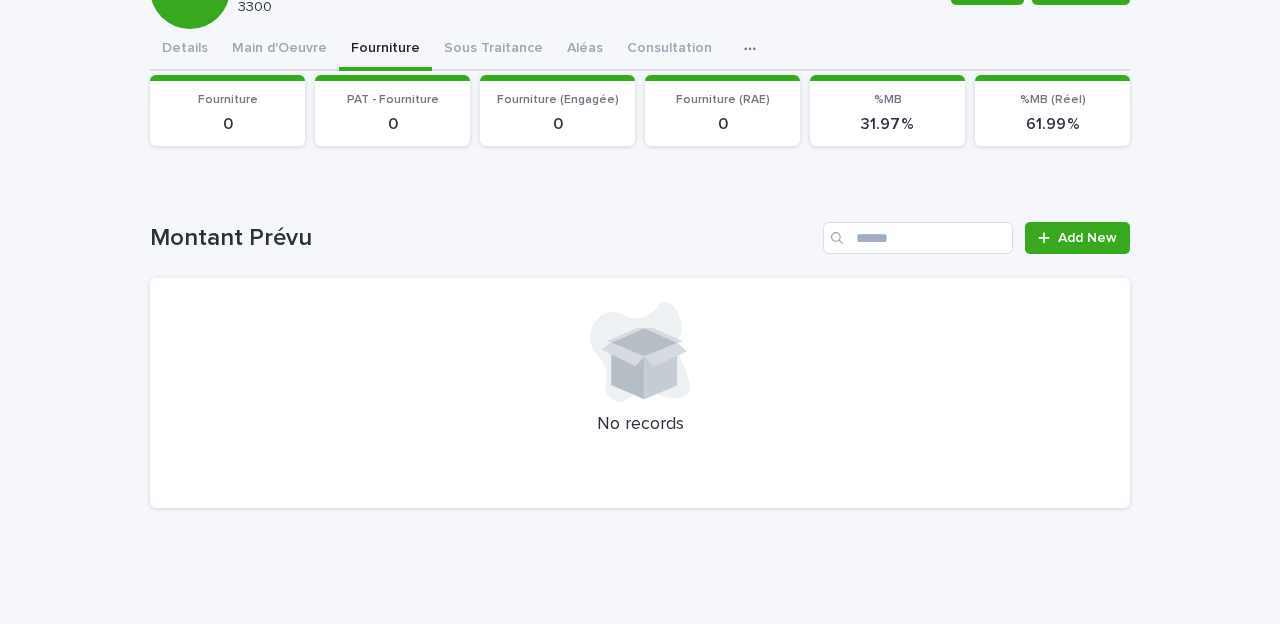 scroll, scrollTop: 0, scrollLeft: 0, axis: both 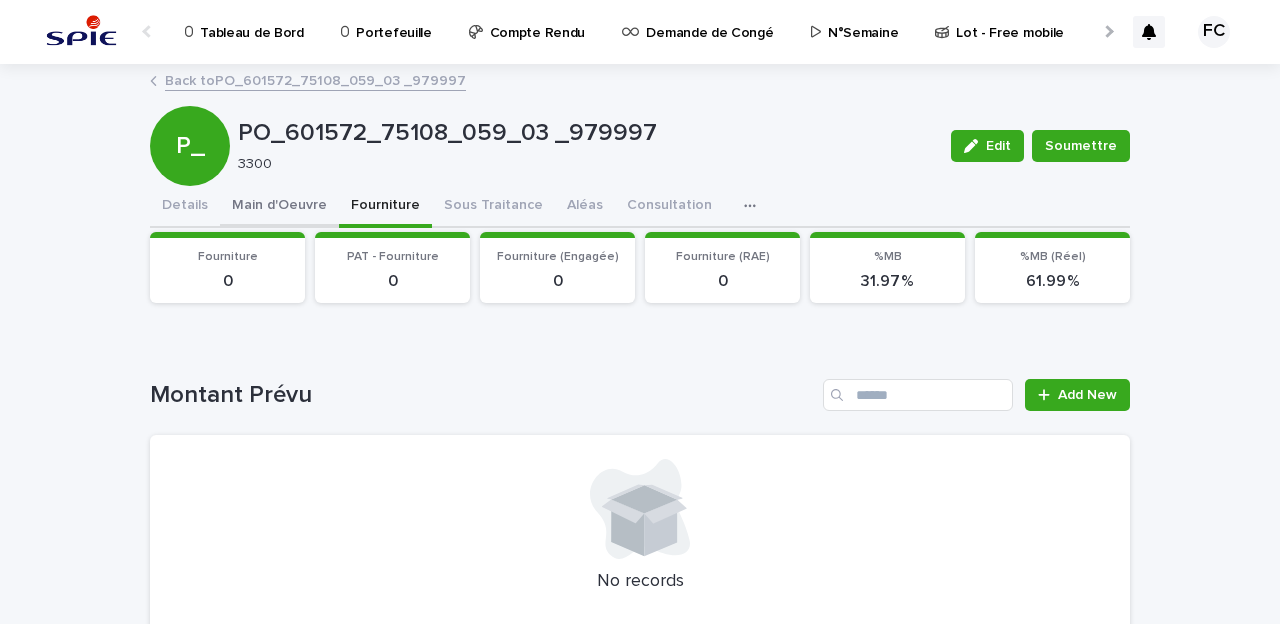 click on "Main d'Oeuvre" at bounding box center [279, 207] 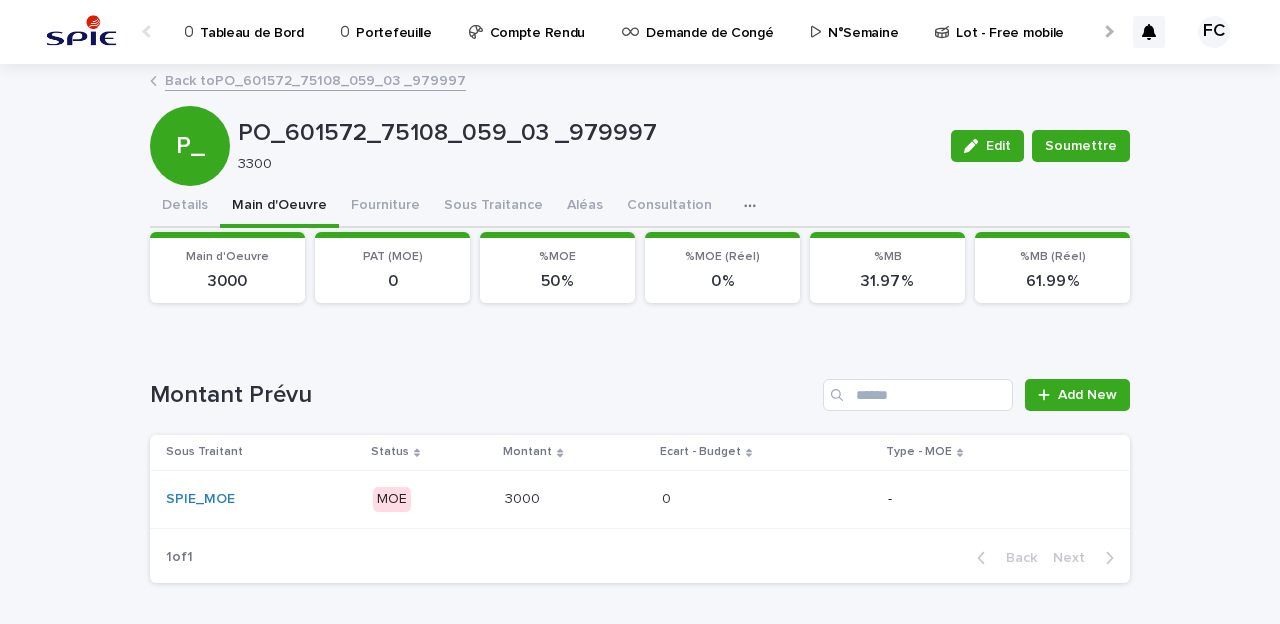scroll, scrollTop: 73, scrollLeft: 0, axis: vertical 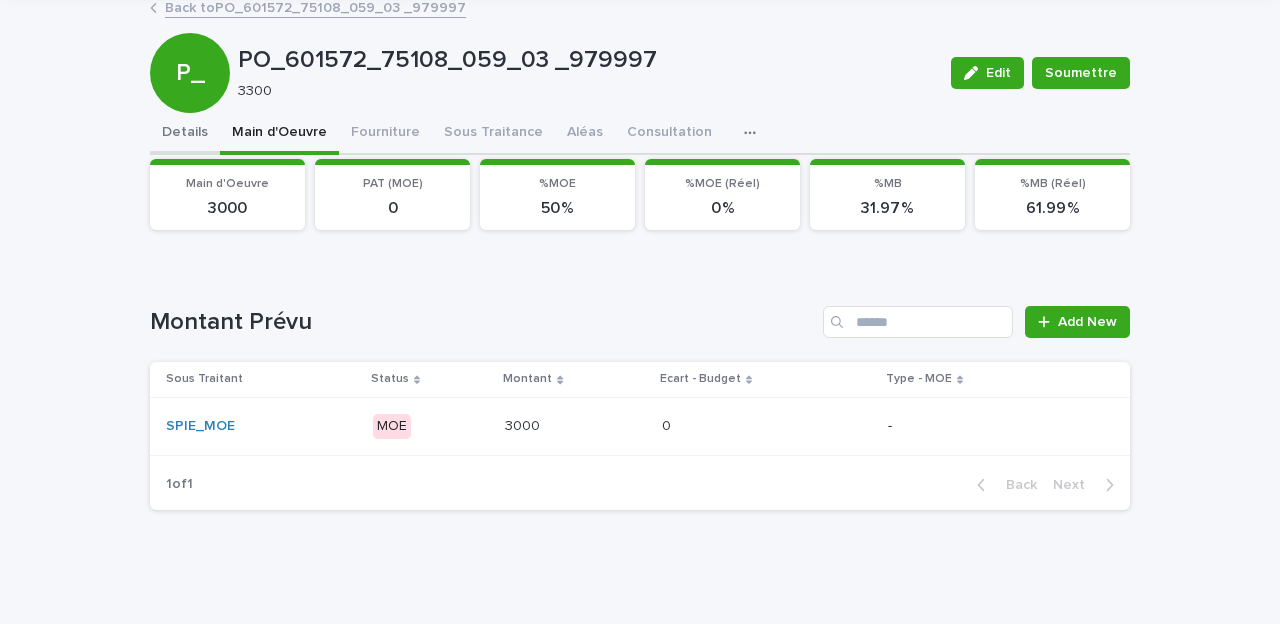 click on "Details" at bounding box center [185, 134] 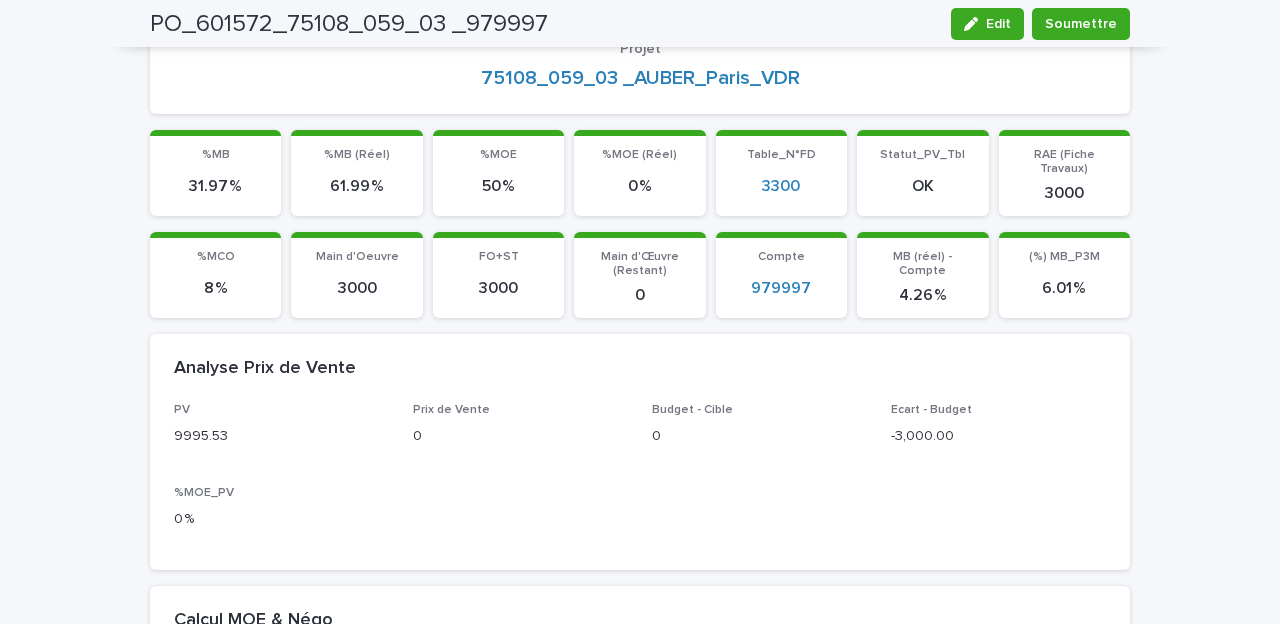 scroll, scrollTop: 0, scrollLeft: 0, axis: both 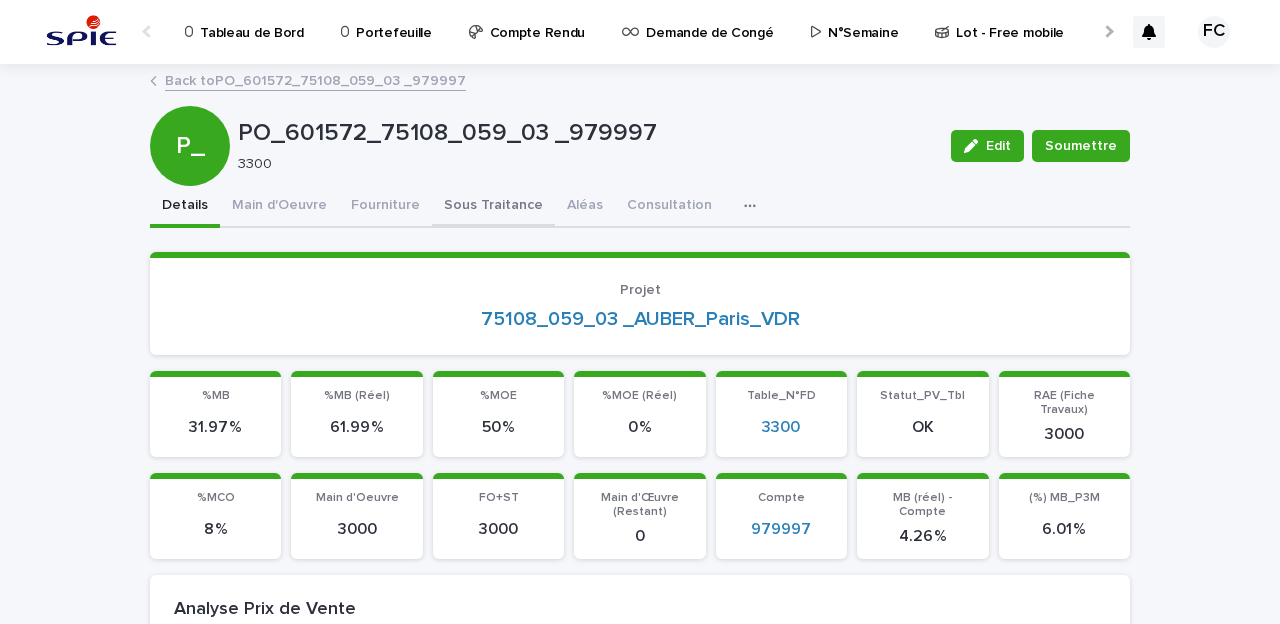 click on "Sous Traitance" at bounding box center [493, 207] 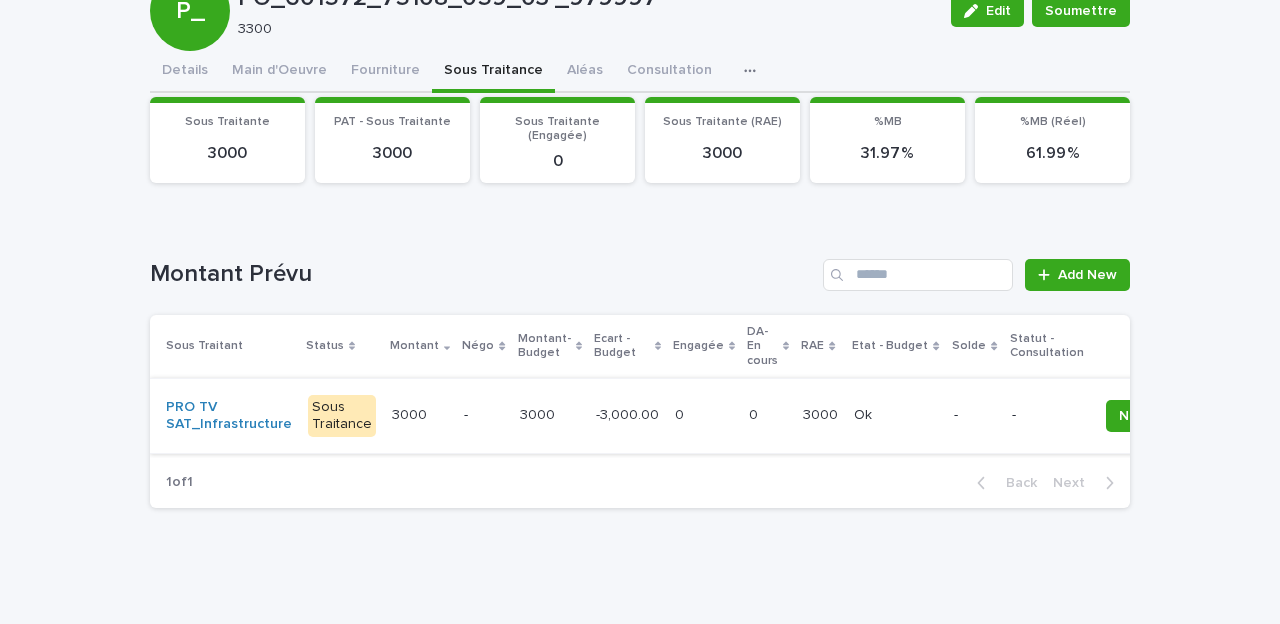 scroll, scrollTop: 63, scrollLeft: 0, axis: vertical 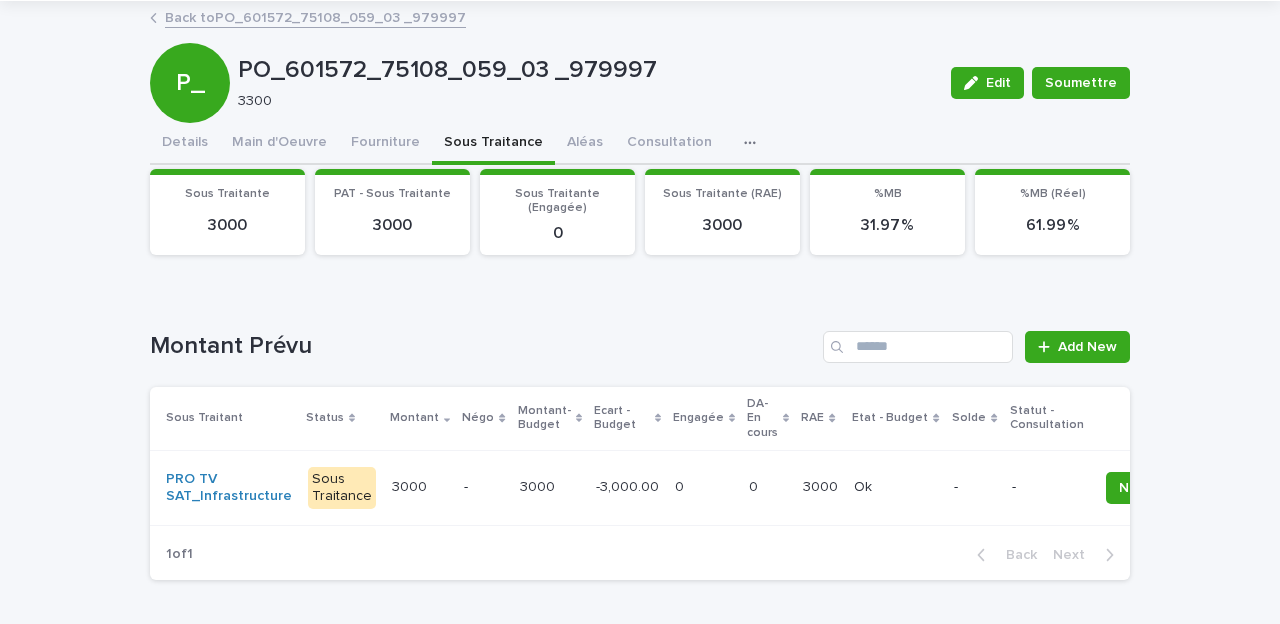 click on "-" at bounding box center [483, 487] 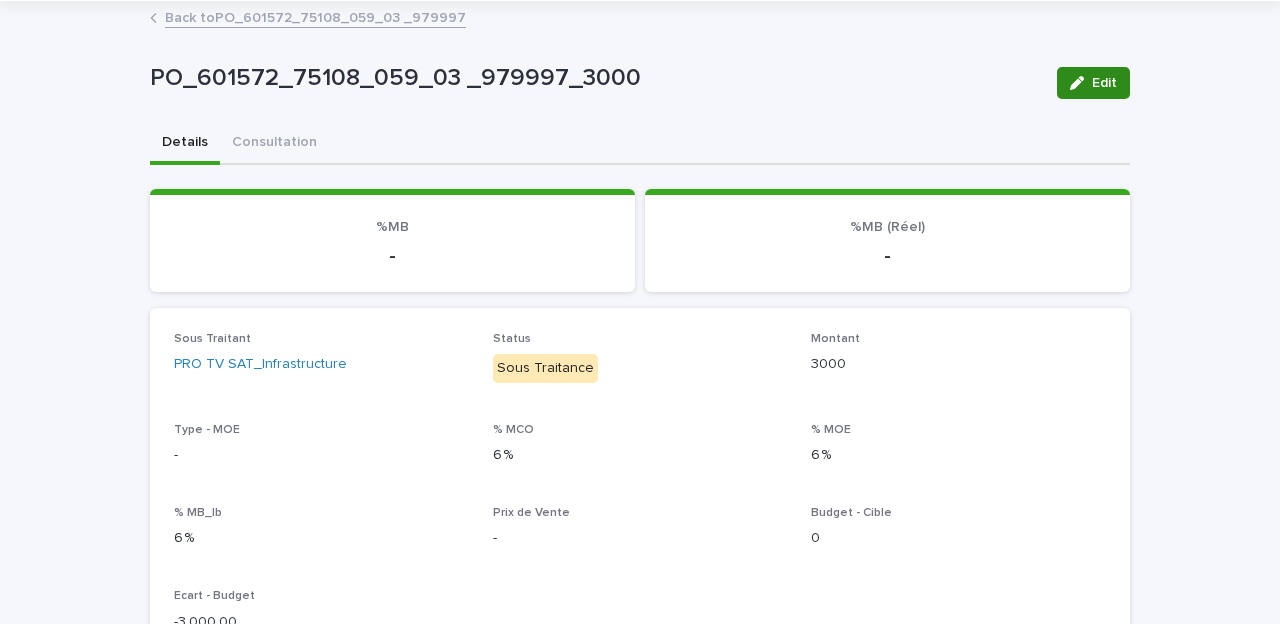click on "Edit" at bounding box center (1104, 83) 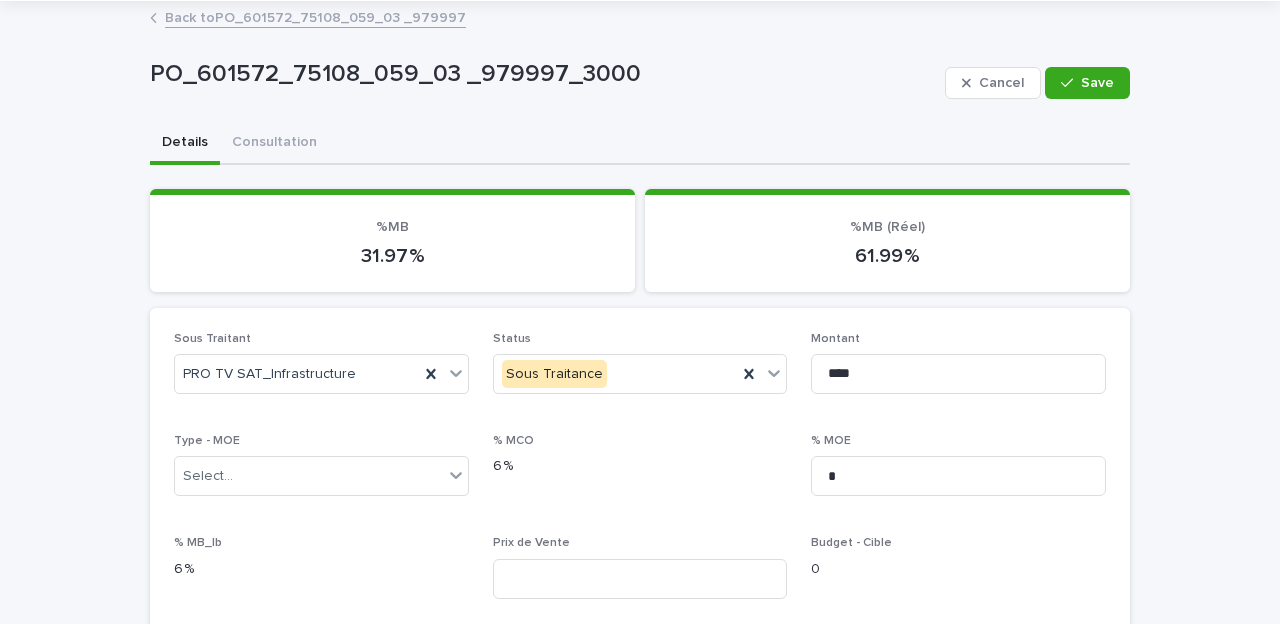 scroll, scrollTop: 231, scrollLeft: 0, axis: vertical 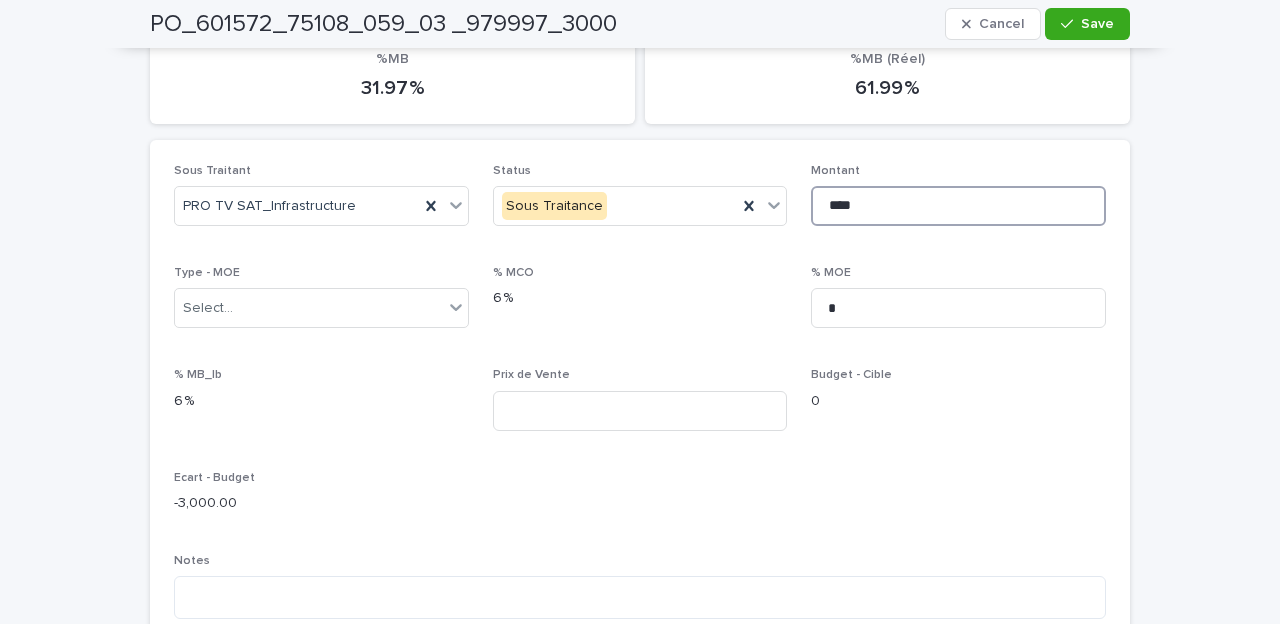 click on "****" at bounding box center [958, 206] 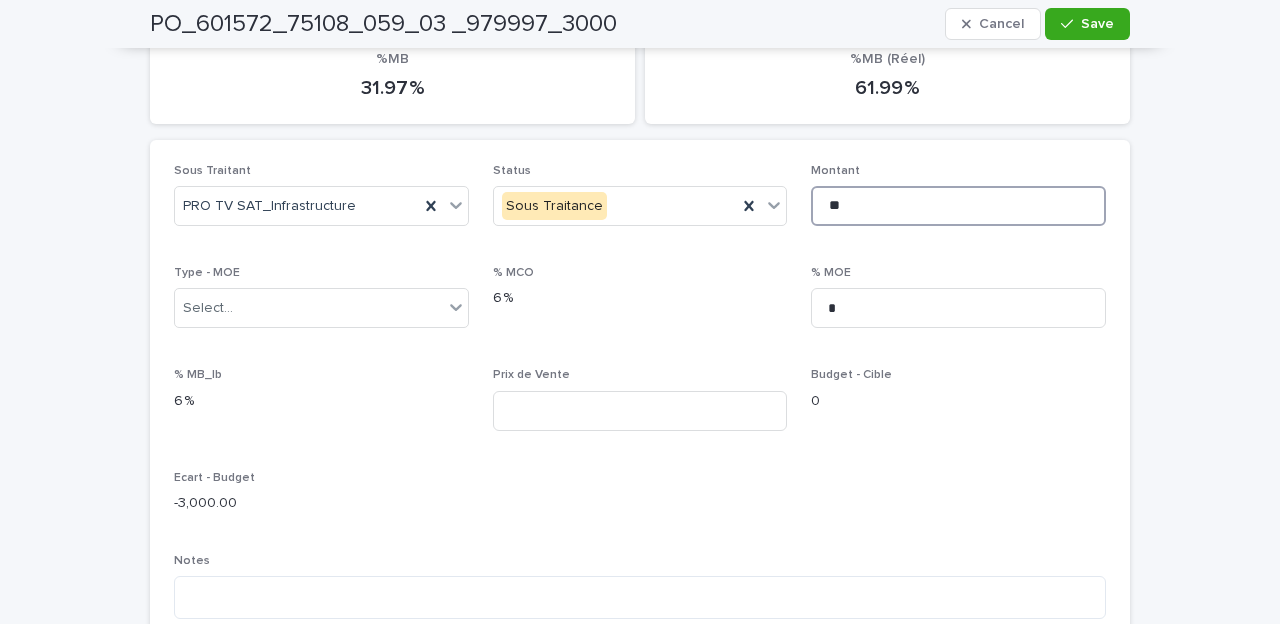 type on "*" 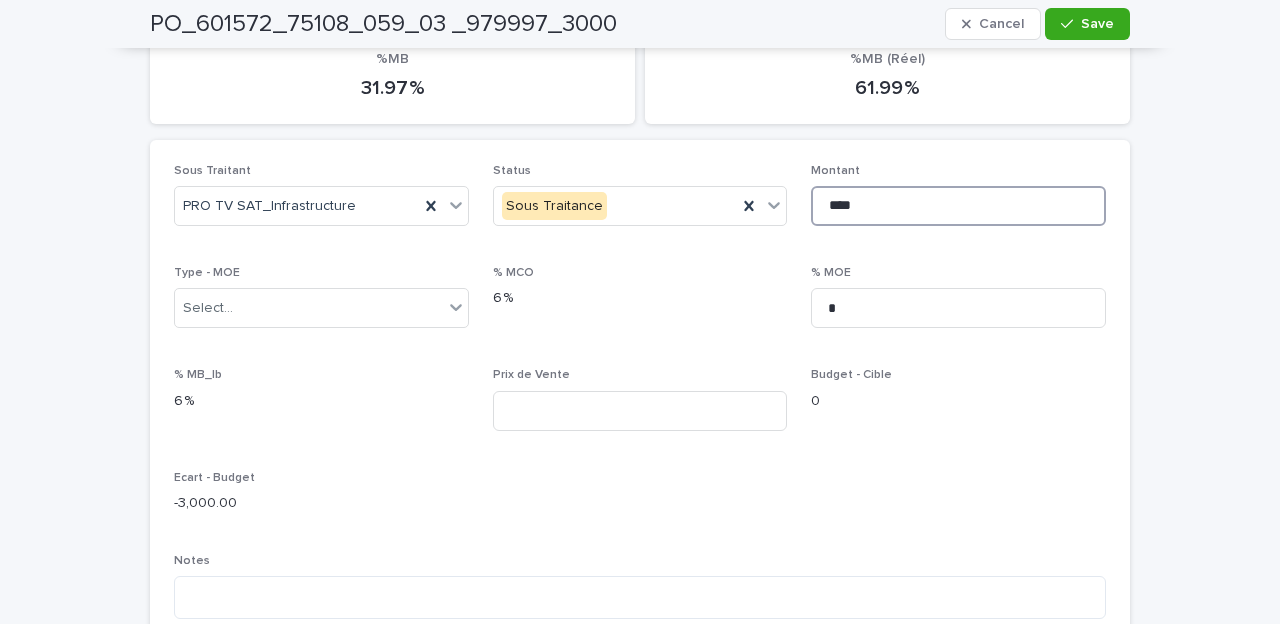 scroll, scrollTop: 399, scrollLeft: 0, axis: vertical 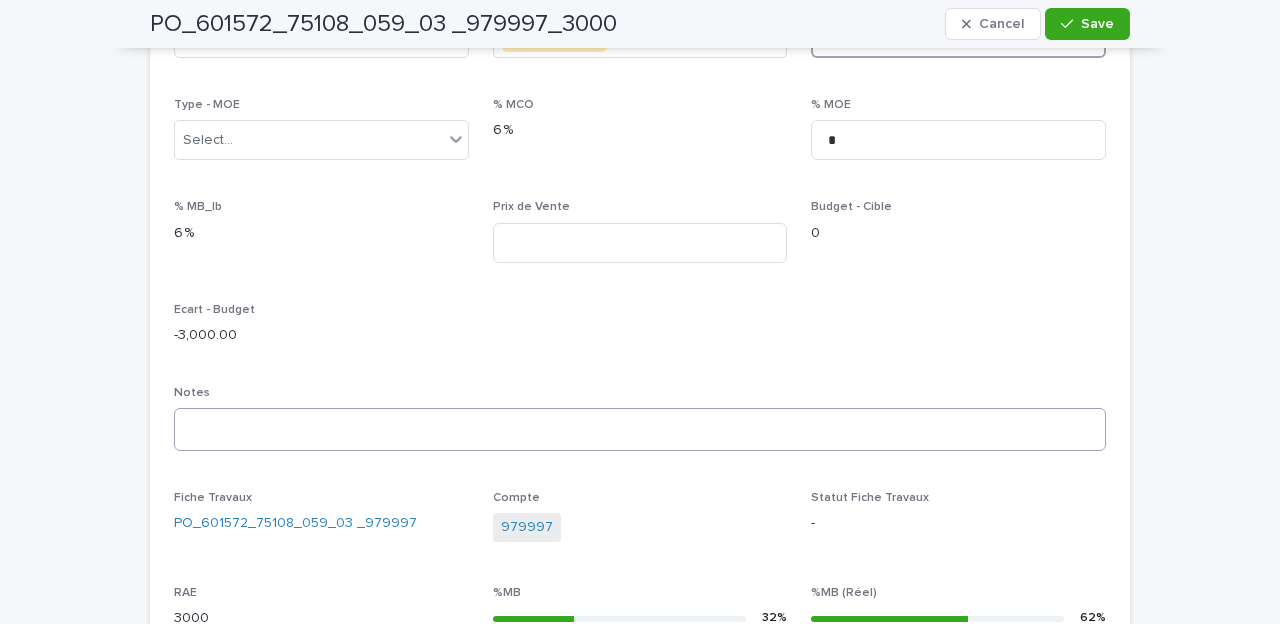 type on "****" 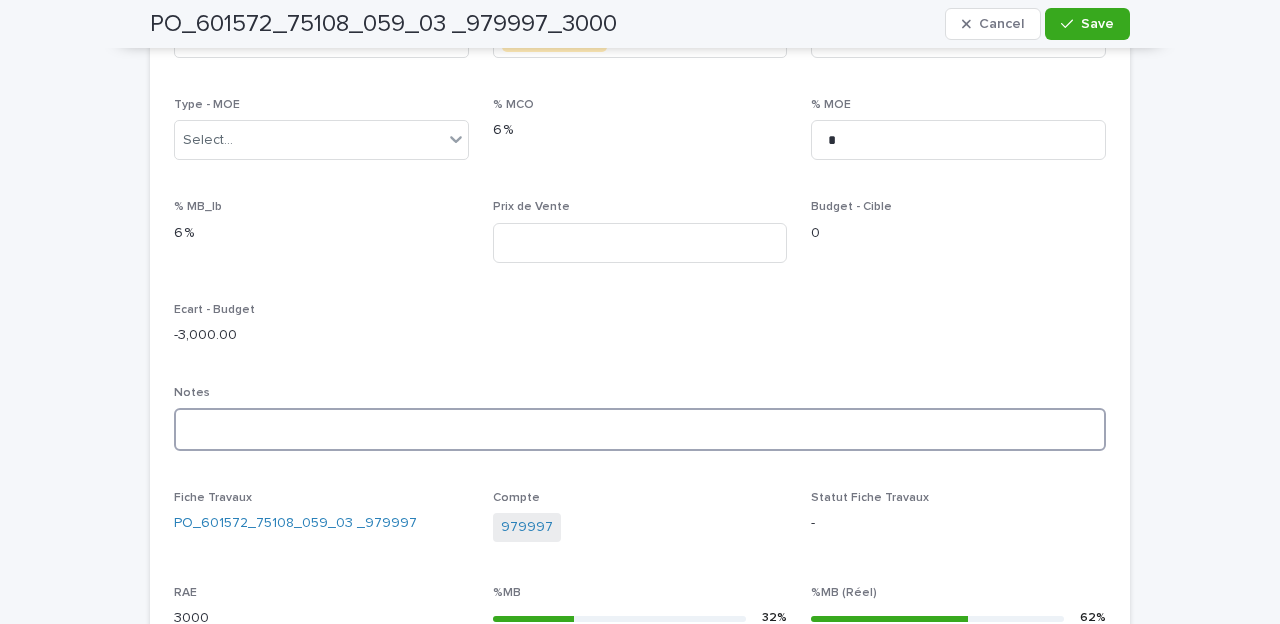 click at bounding box center [640, 429] 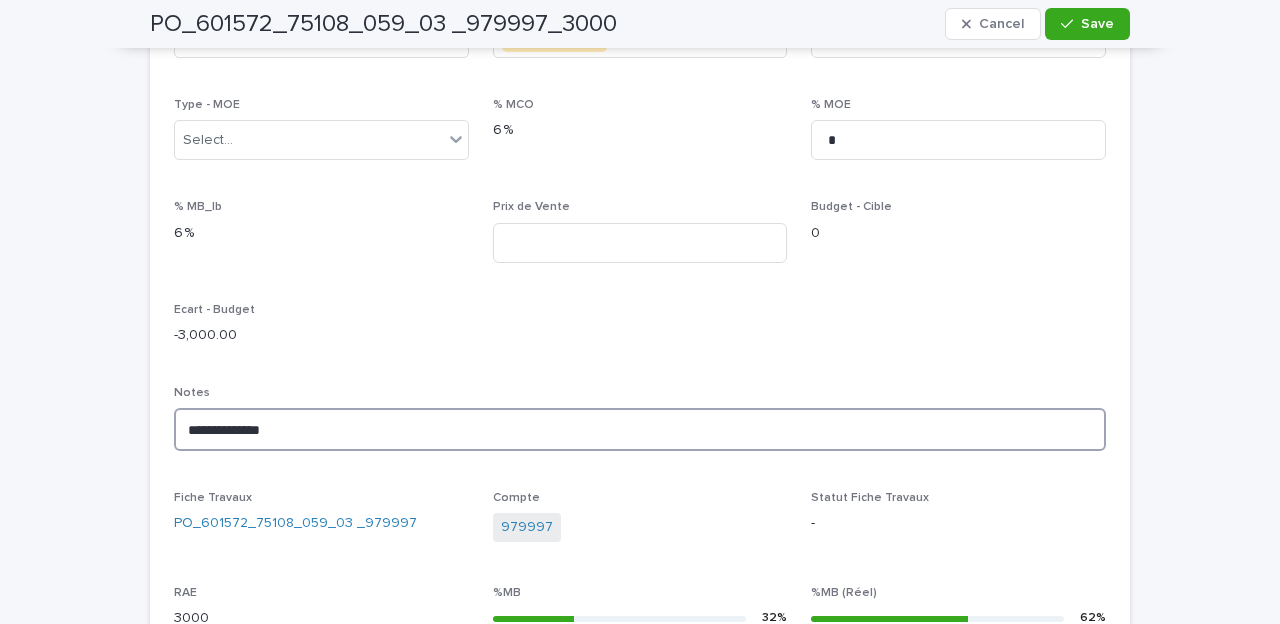 scroll, scrollTop: 567, scrollLeft: 0, axis: vertical 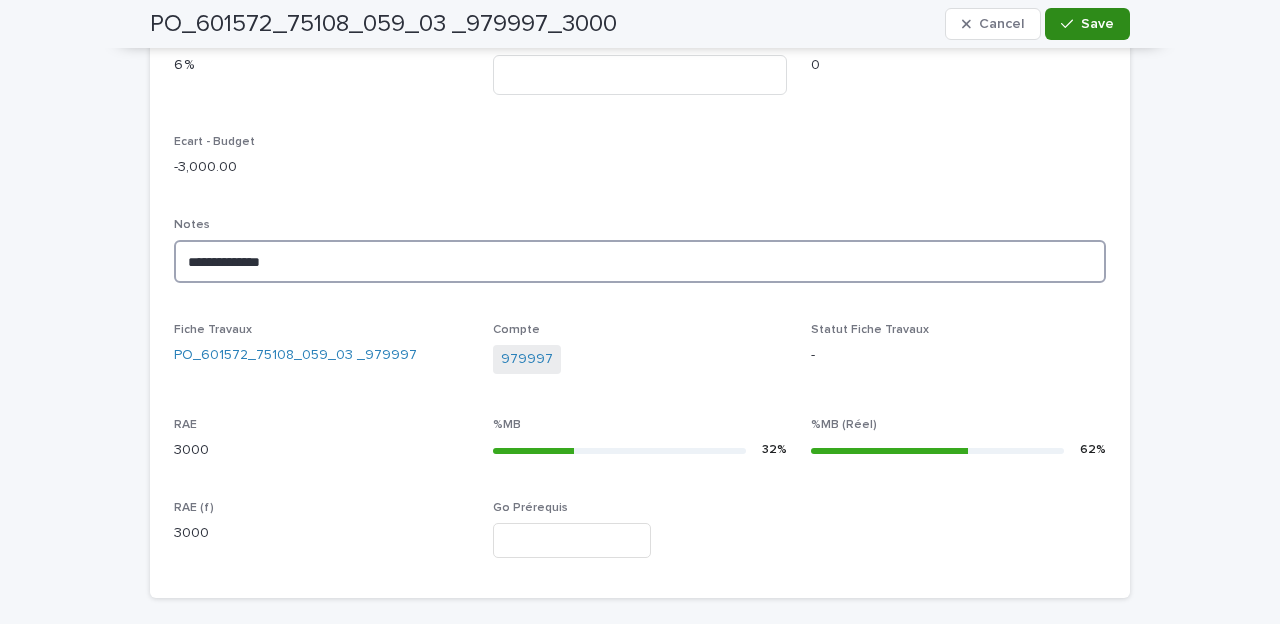 type on "**********" 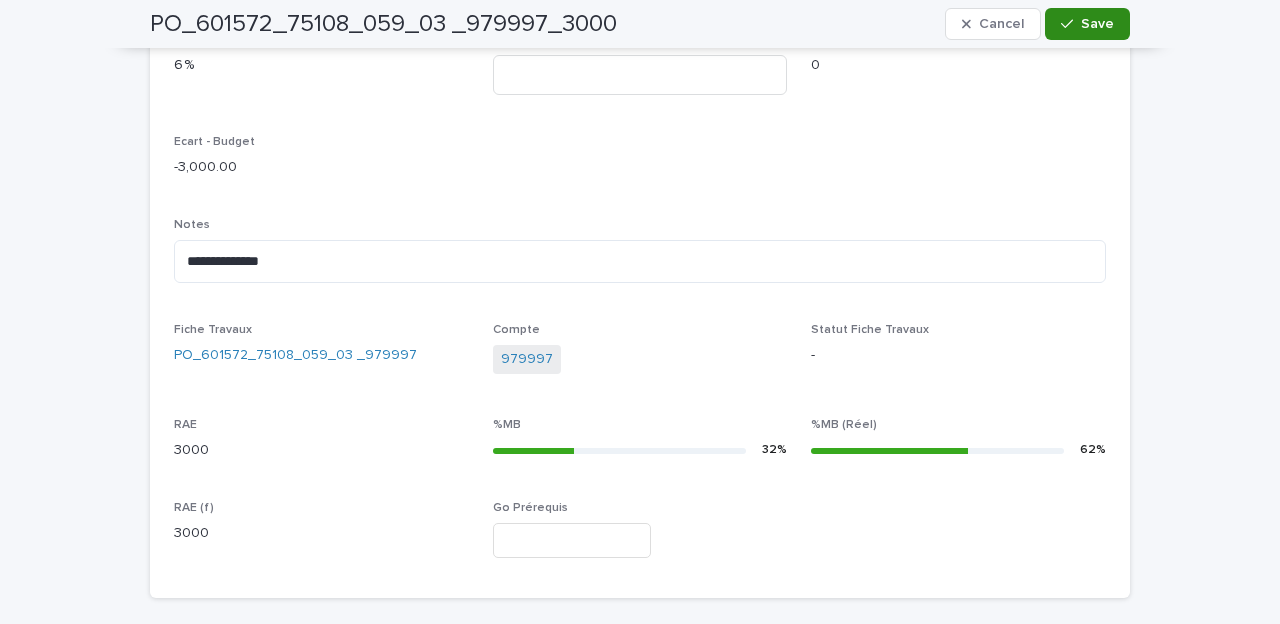 click on "Save" at bounding box center [1097, 24] 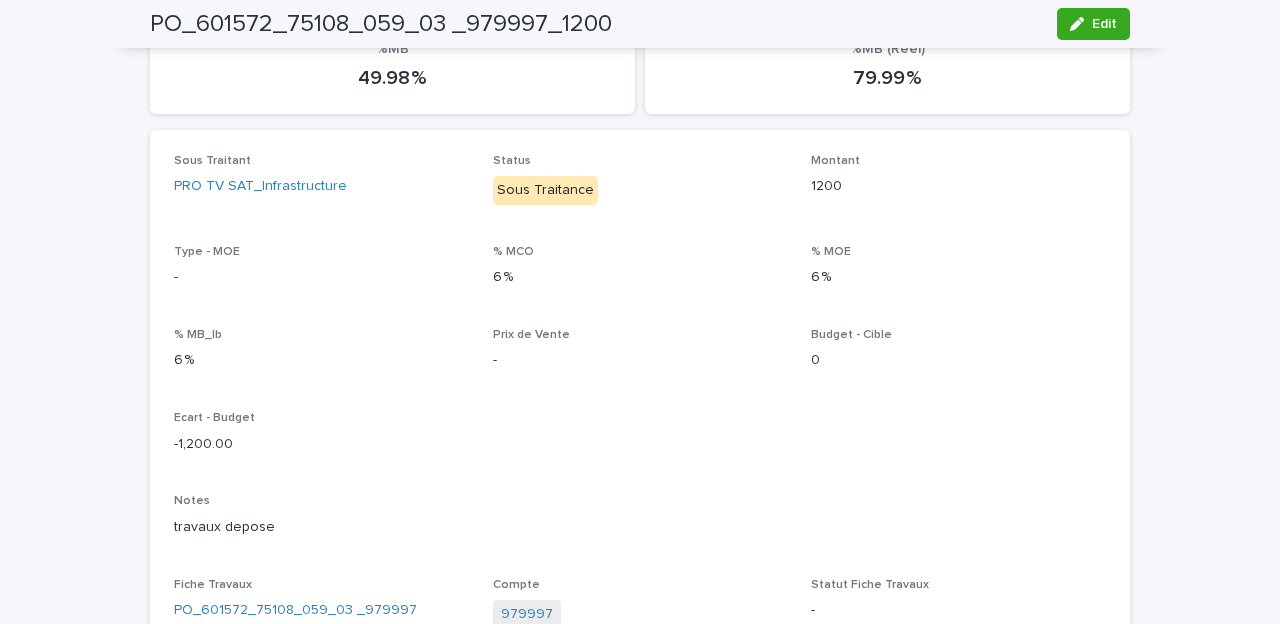 scroll, scrollTop: 0, scrollLeft: 0, axis: both 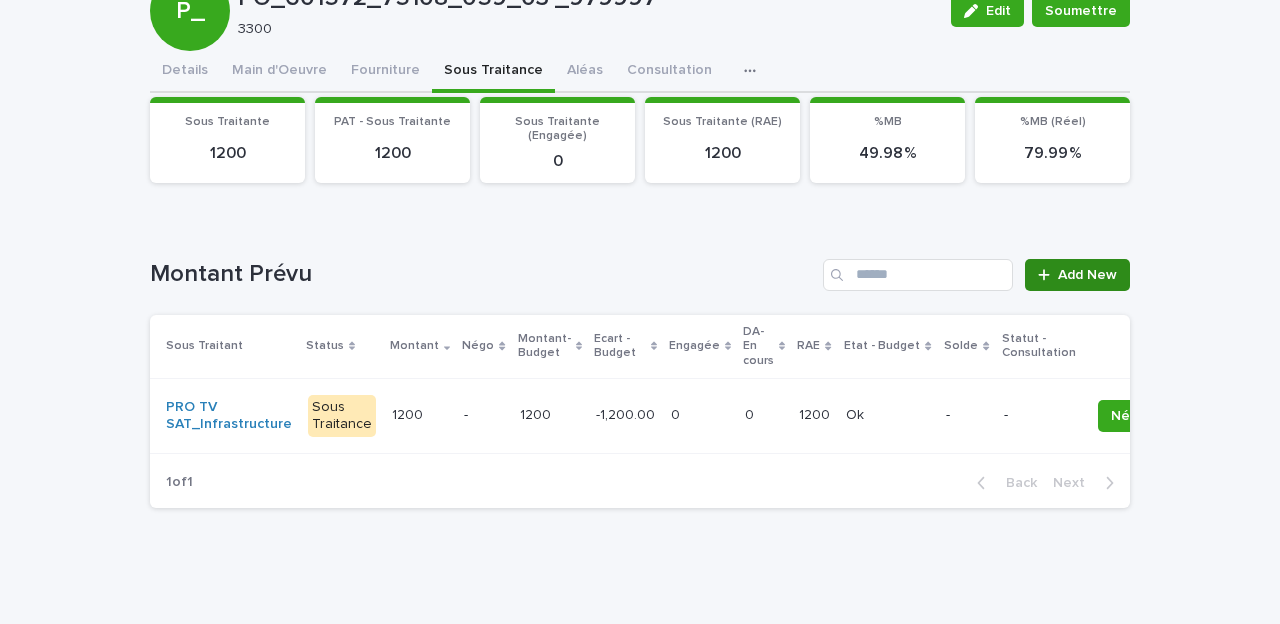 click on "Add New" at bounding box center [1087, 275] 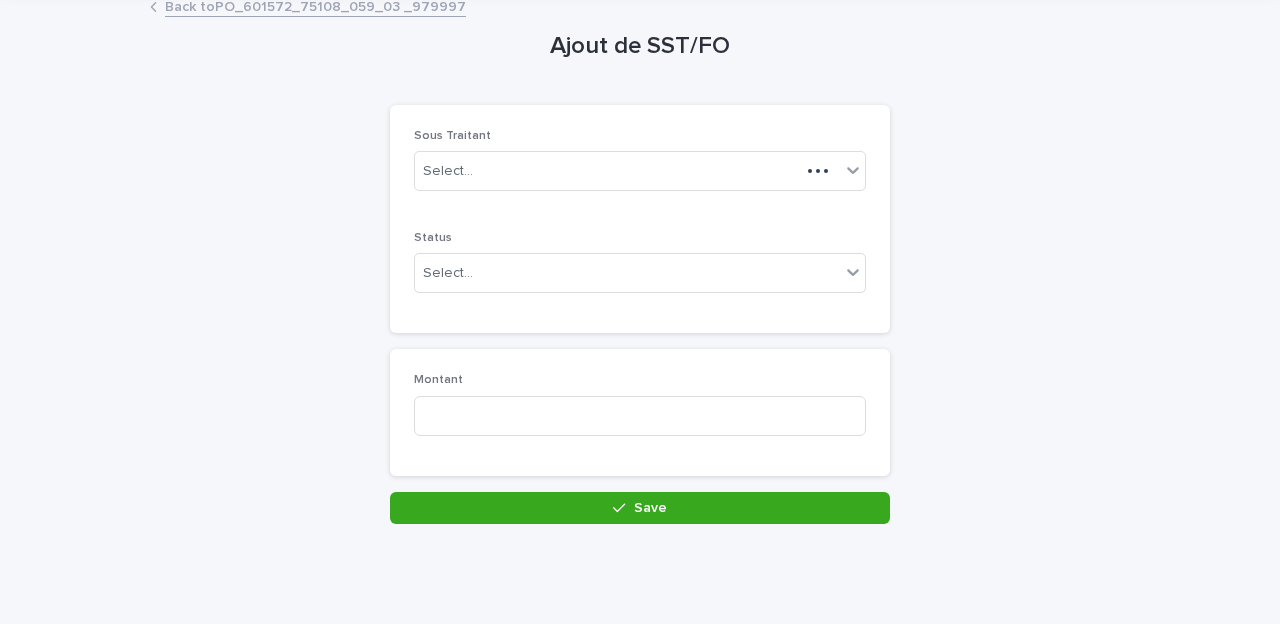 scroll, scrollTop: 71, scrollLeft: 0, axis: vertical 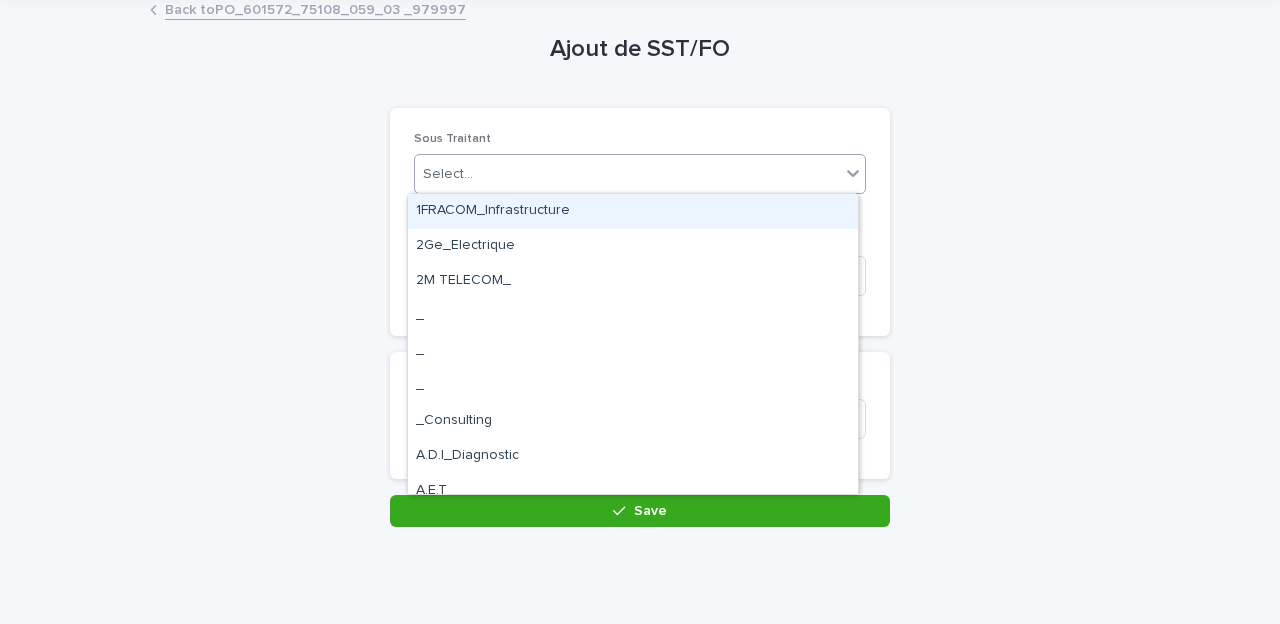click on "Select..." at bounding box center (627, 174) 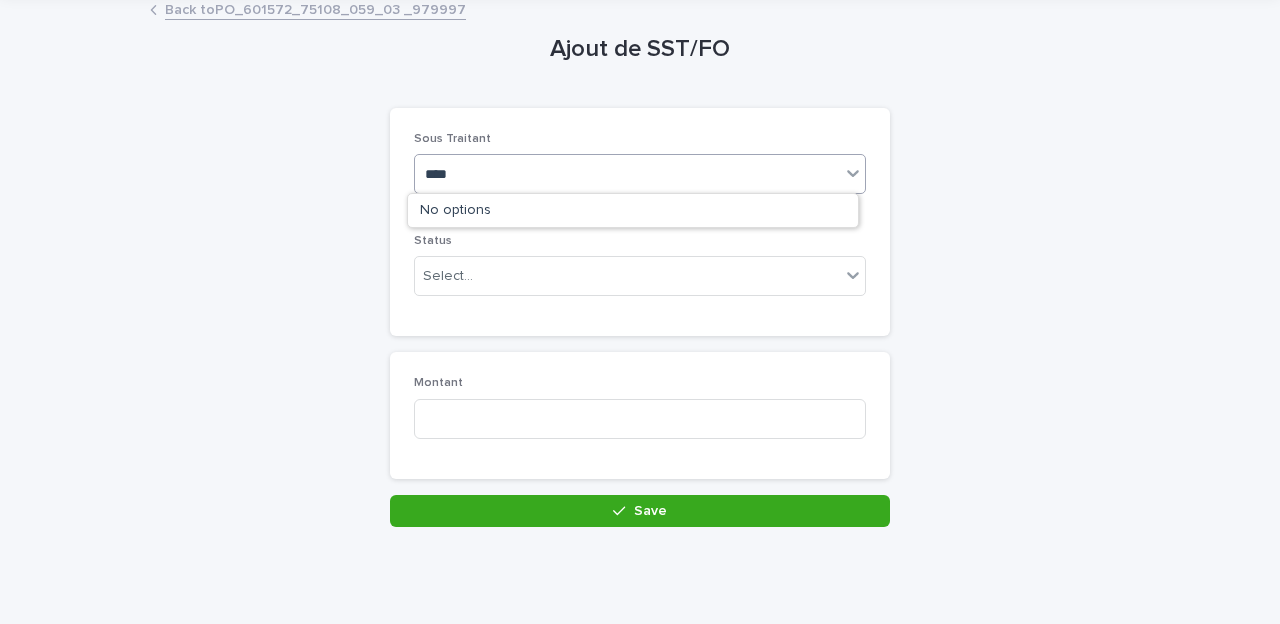 type on "***" 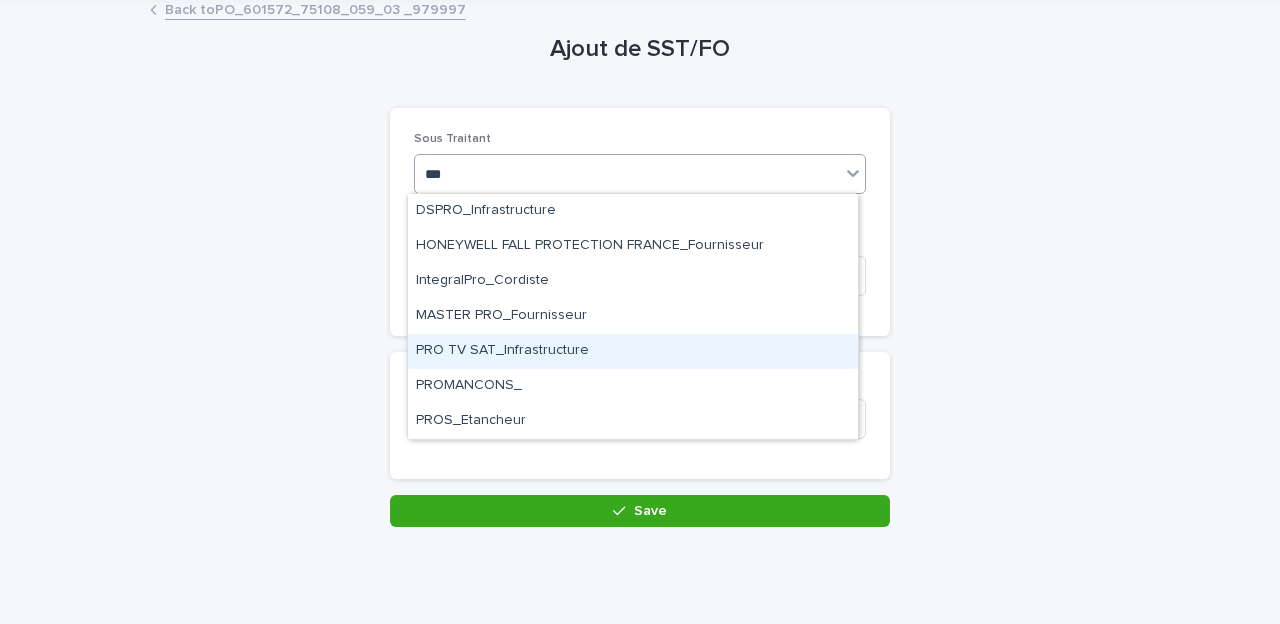 click on "PRO TV SAT_Infrastructure" at bounding box center (633, 351) 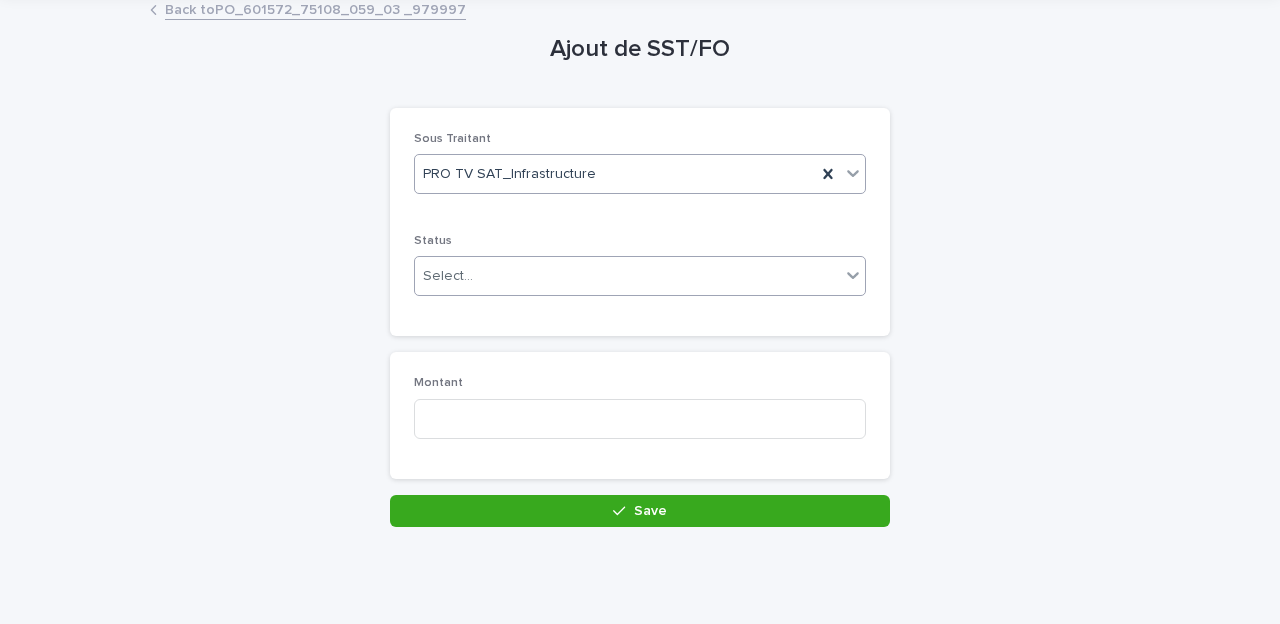 click on "Select..." at bounding box center (448, 276) 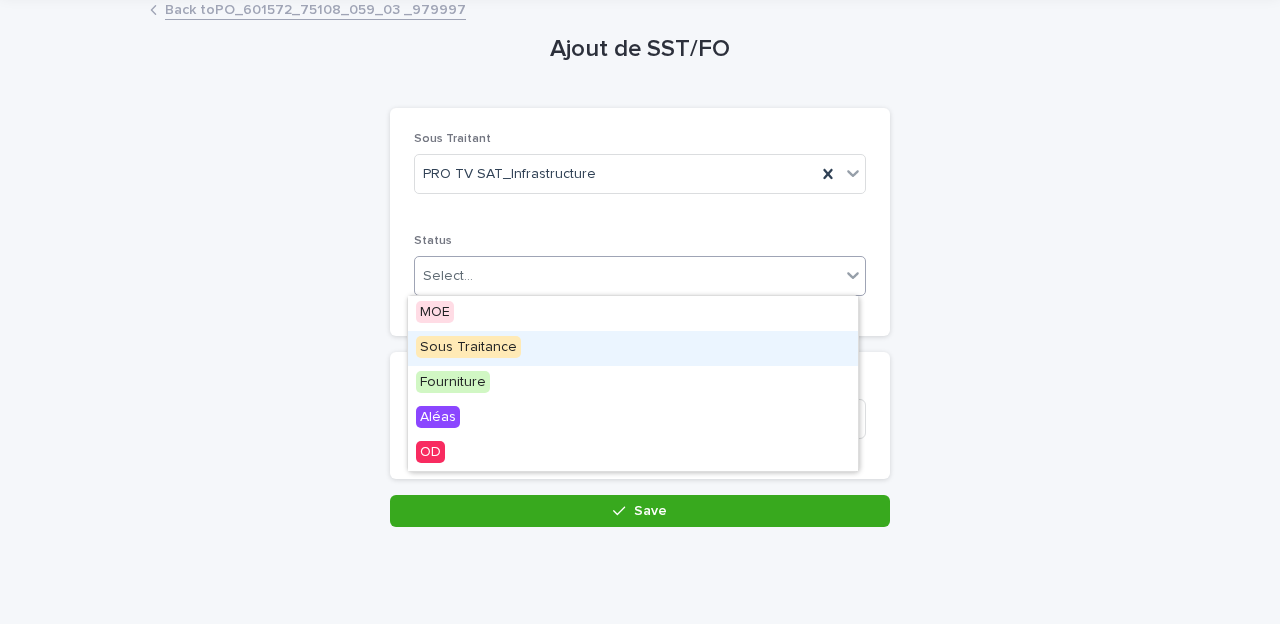click on "Sous Traitance" at bounding box center (633, 348) 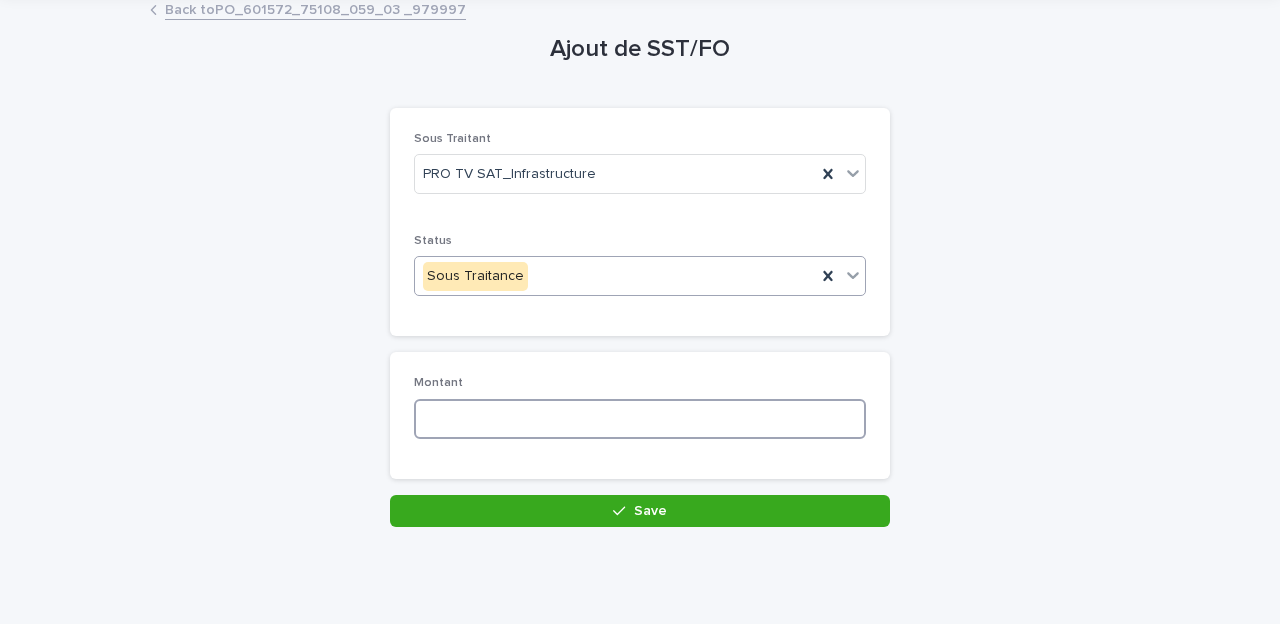 click at bounding box center (640, 419) 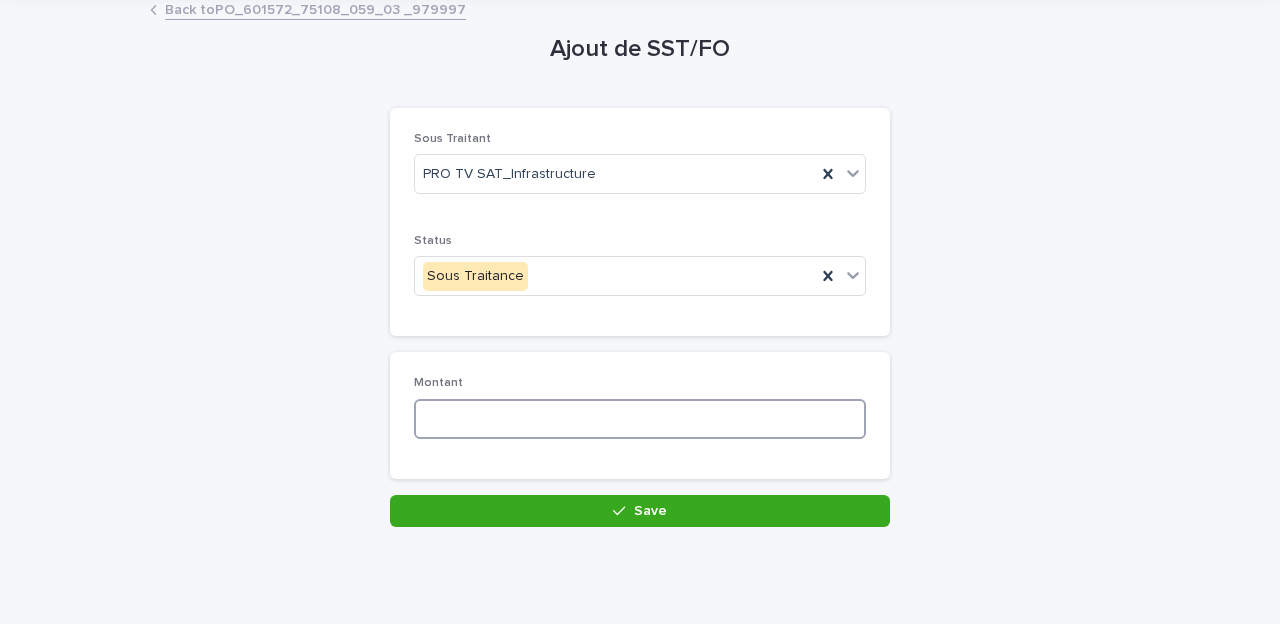 click at bounding box center [640, 419] 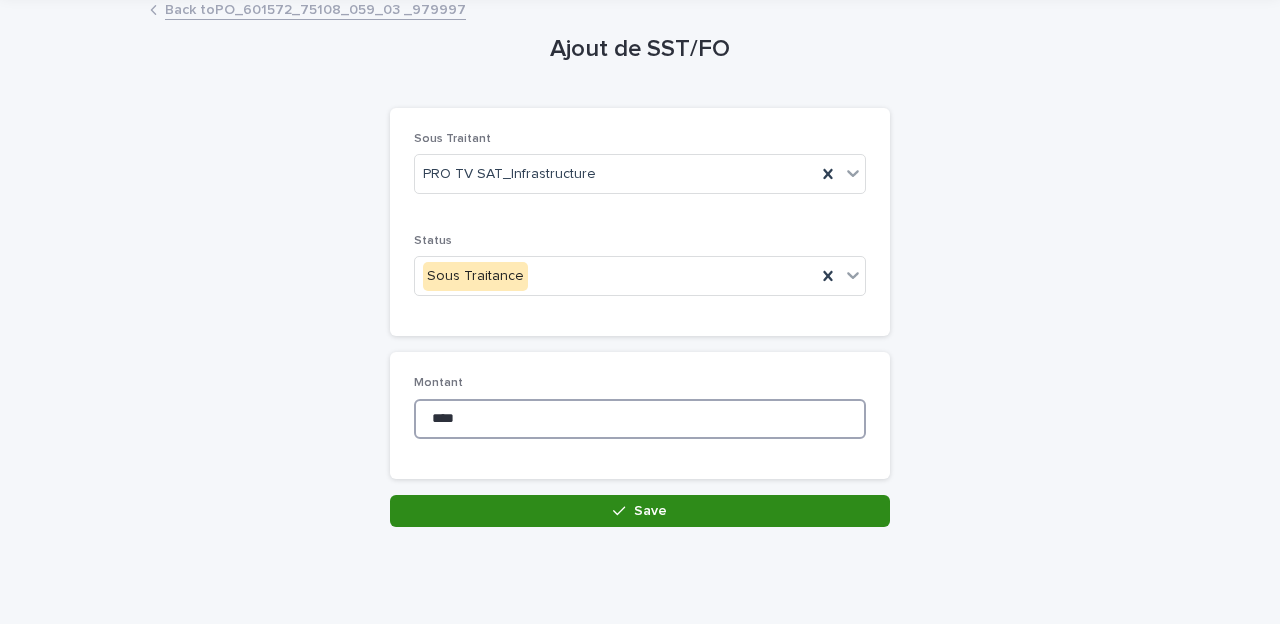 type on "****" 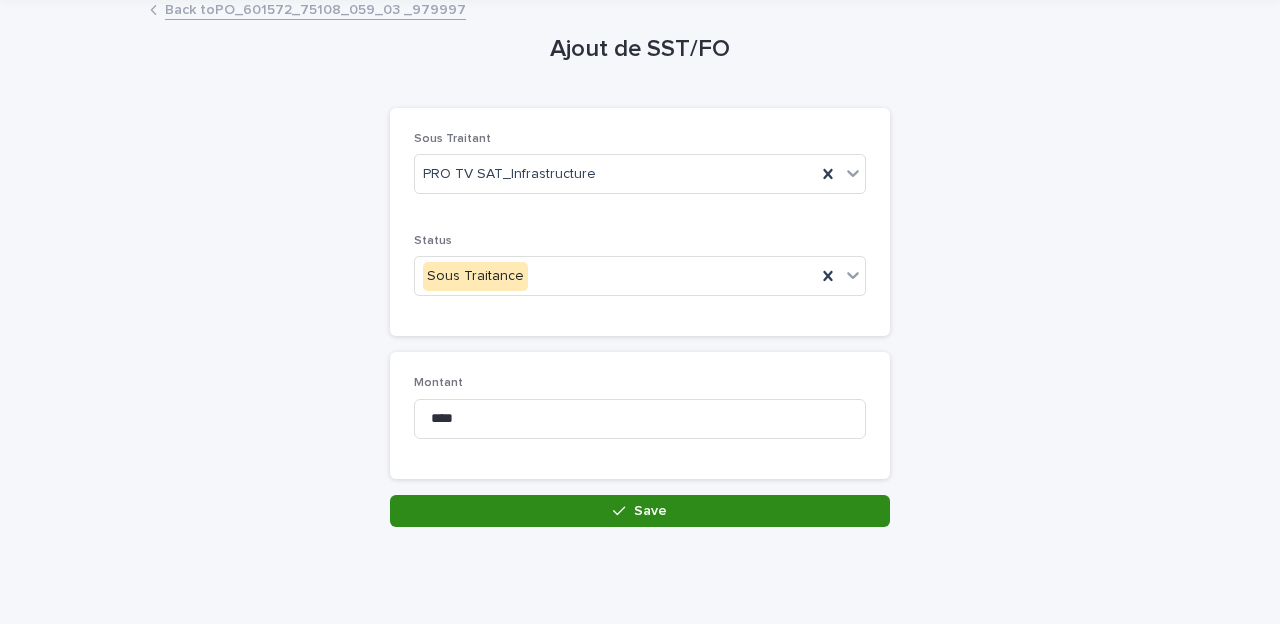 click on "Save" at bounding box center [640, 511] 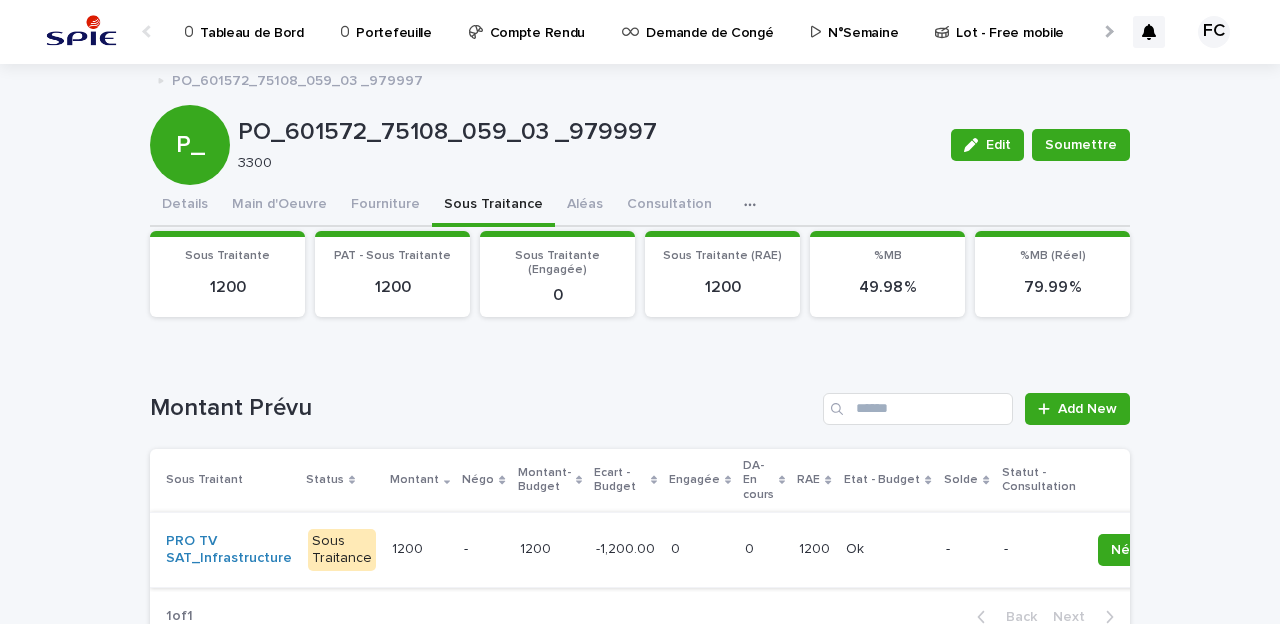 scroll, scrollTop: 147, scrollLeft: 0, axis: vertical 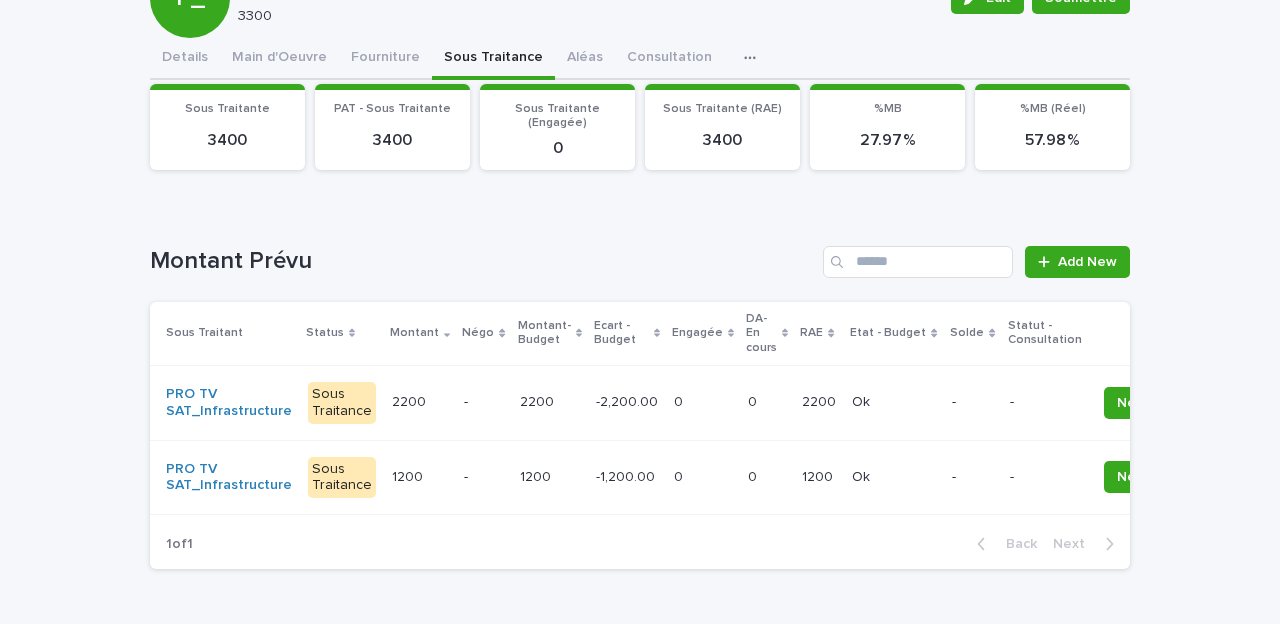 click at bounding box center [894, 477] 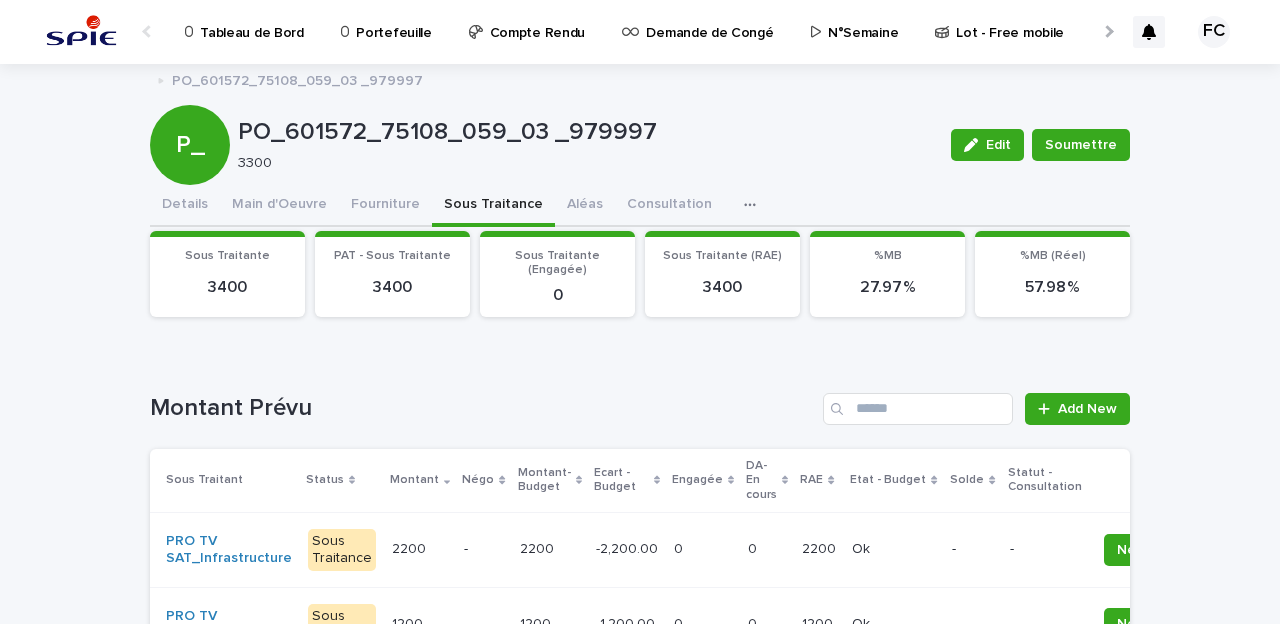 click on "Ok Ok" at bounding box center [894, 549] 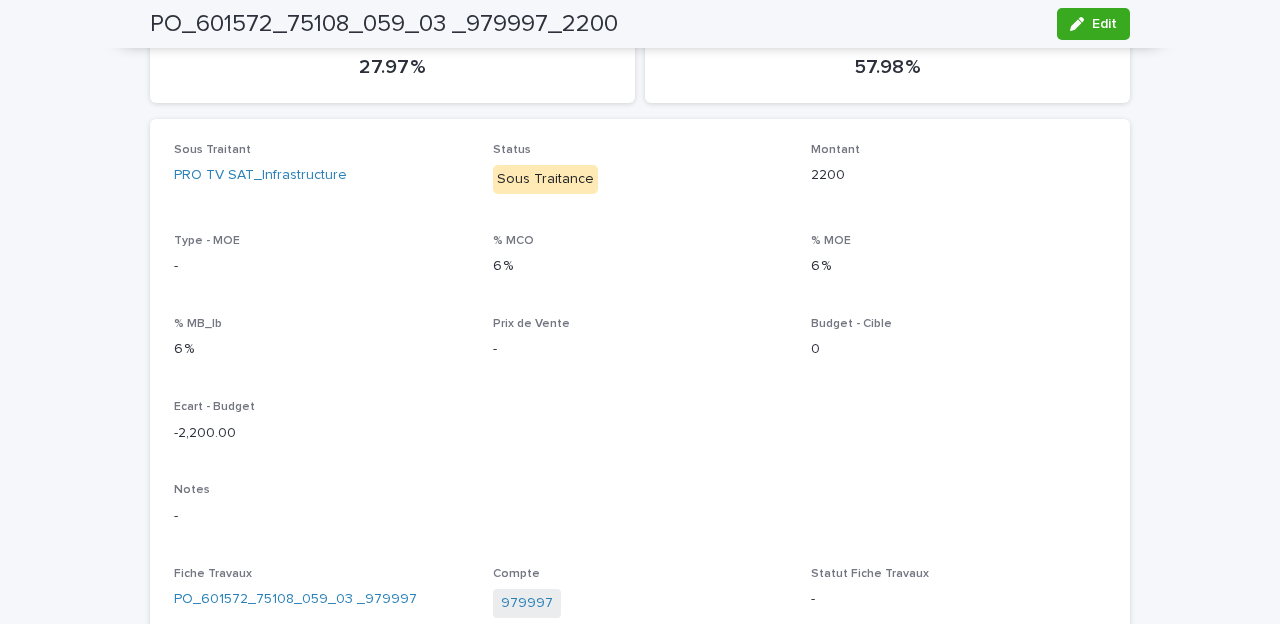 scroll, scrollTop: 0, scrollLeft: 0, axis: both 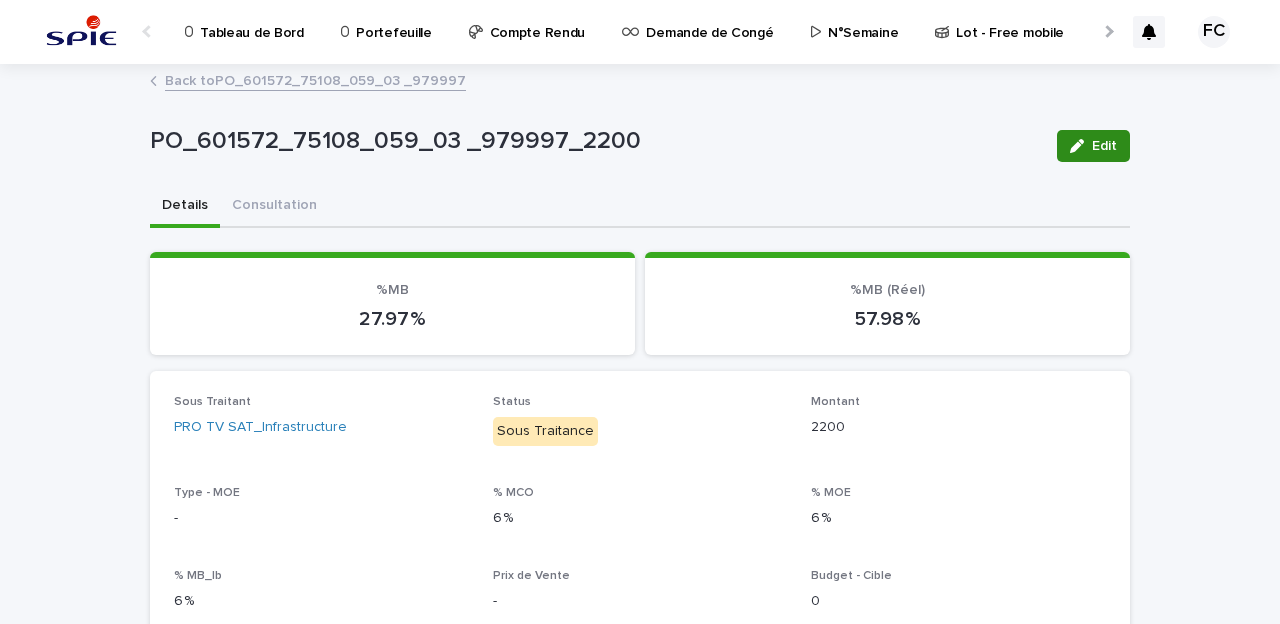 click on "Edit" at bounding box center (1104, 146) 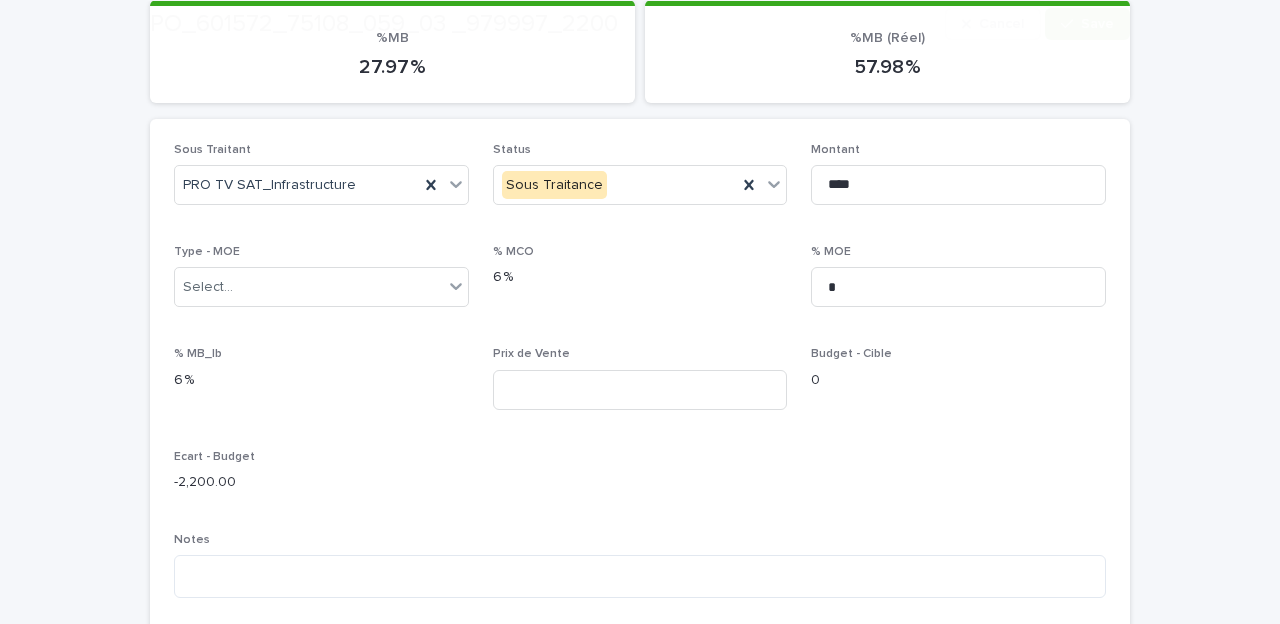 scroll, scrollTop: 336, scrollLeft: 0, axis: vertical 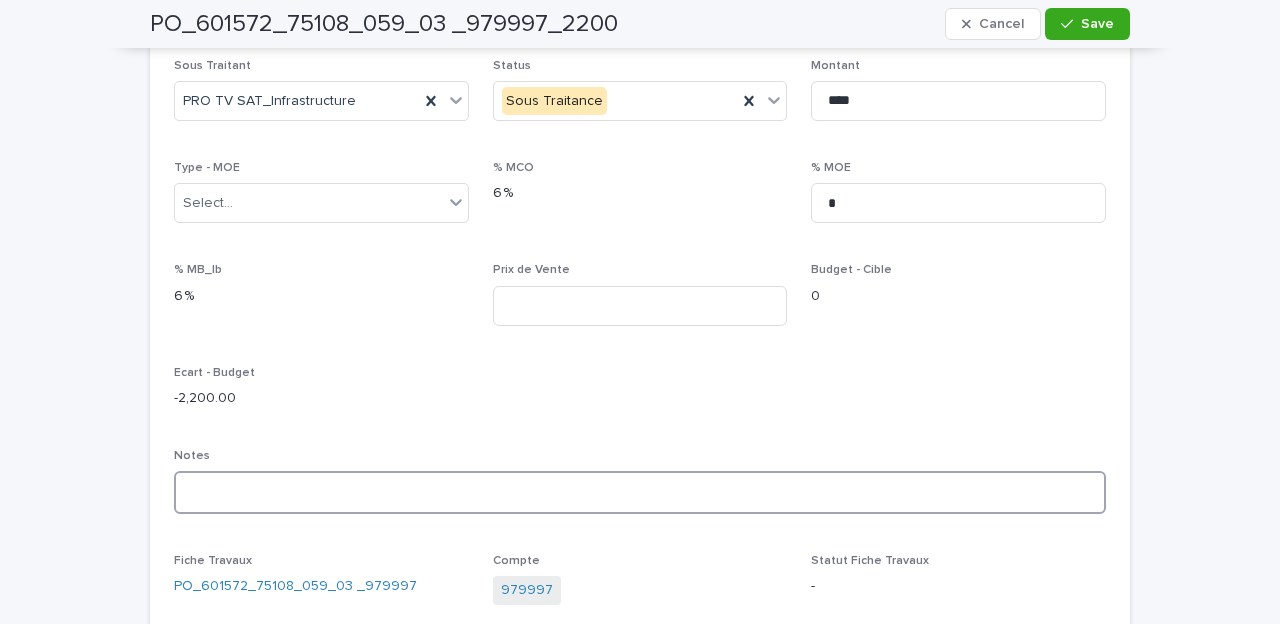 click at bounding box center [640, 492] 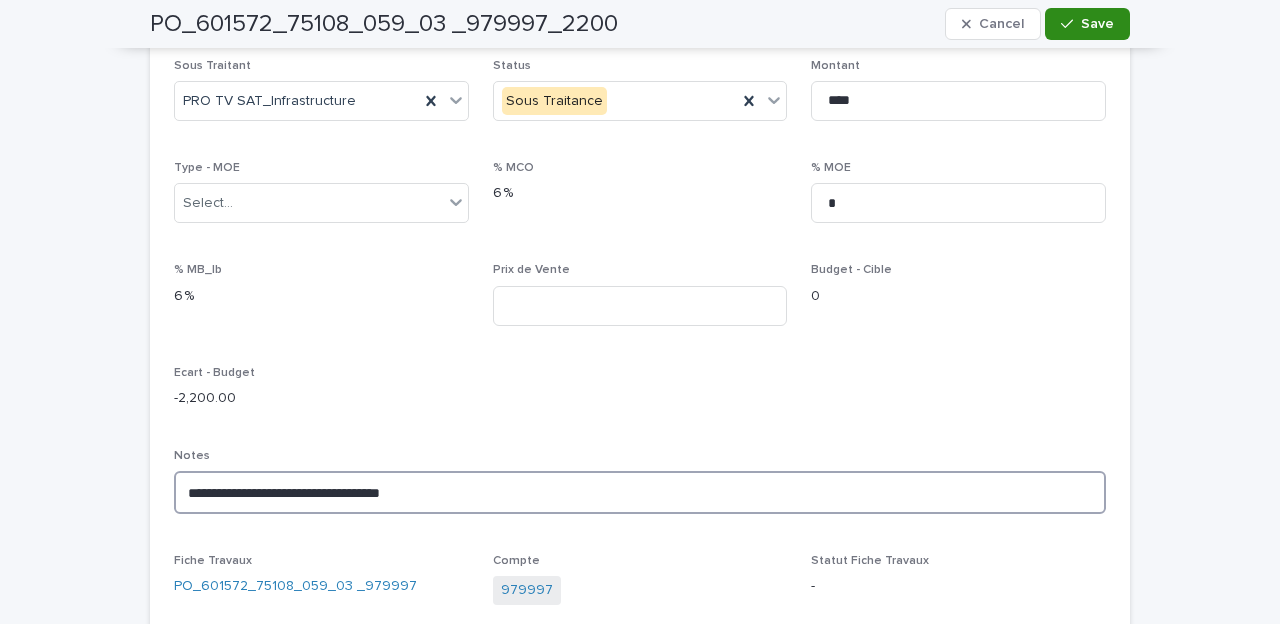 type on "**********" 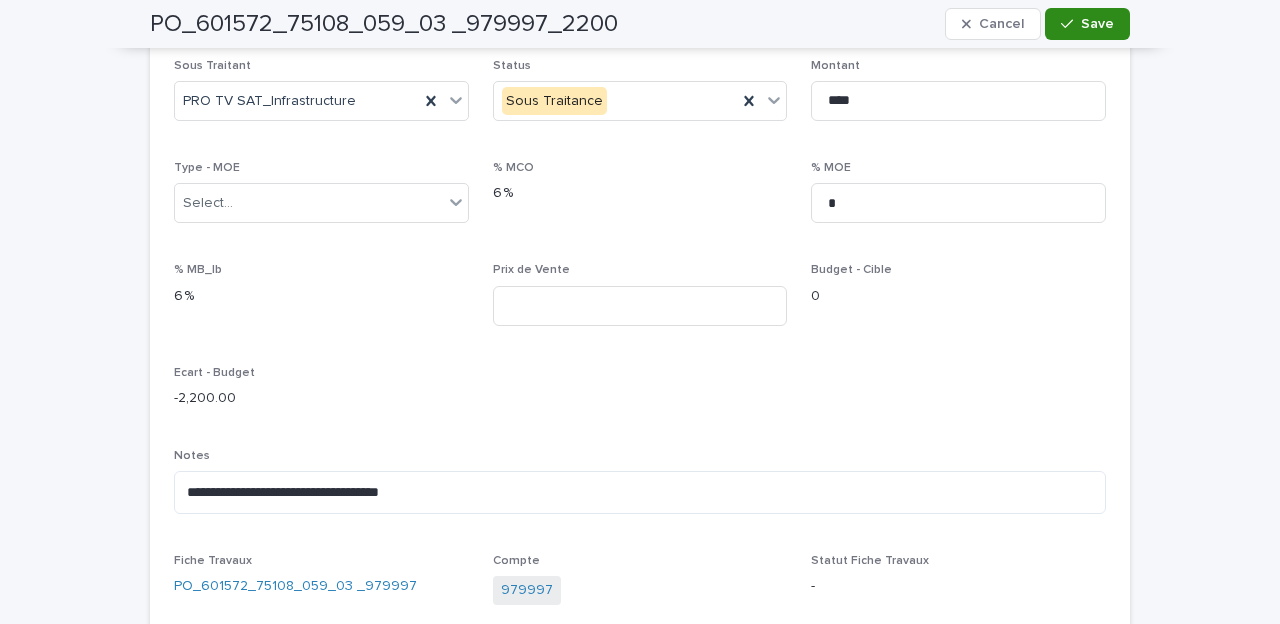 click on "Save" at bounding box center [1087, 24] 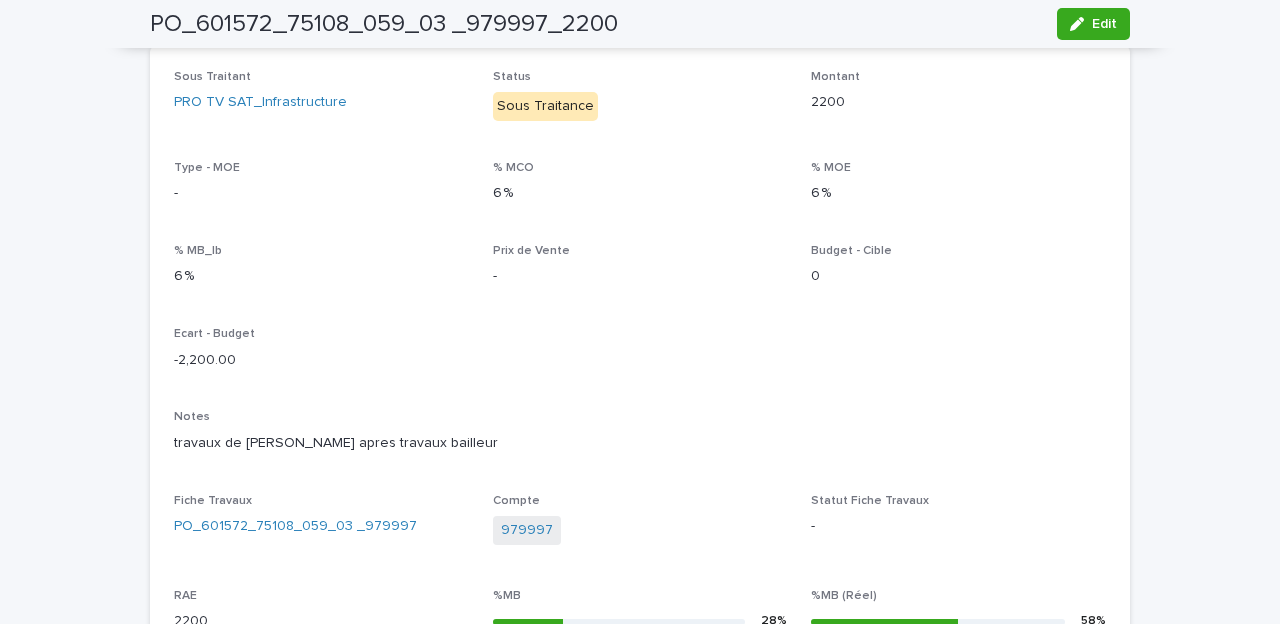scroll, scrollTop: 0, scrollLeft: 0, axis: both 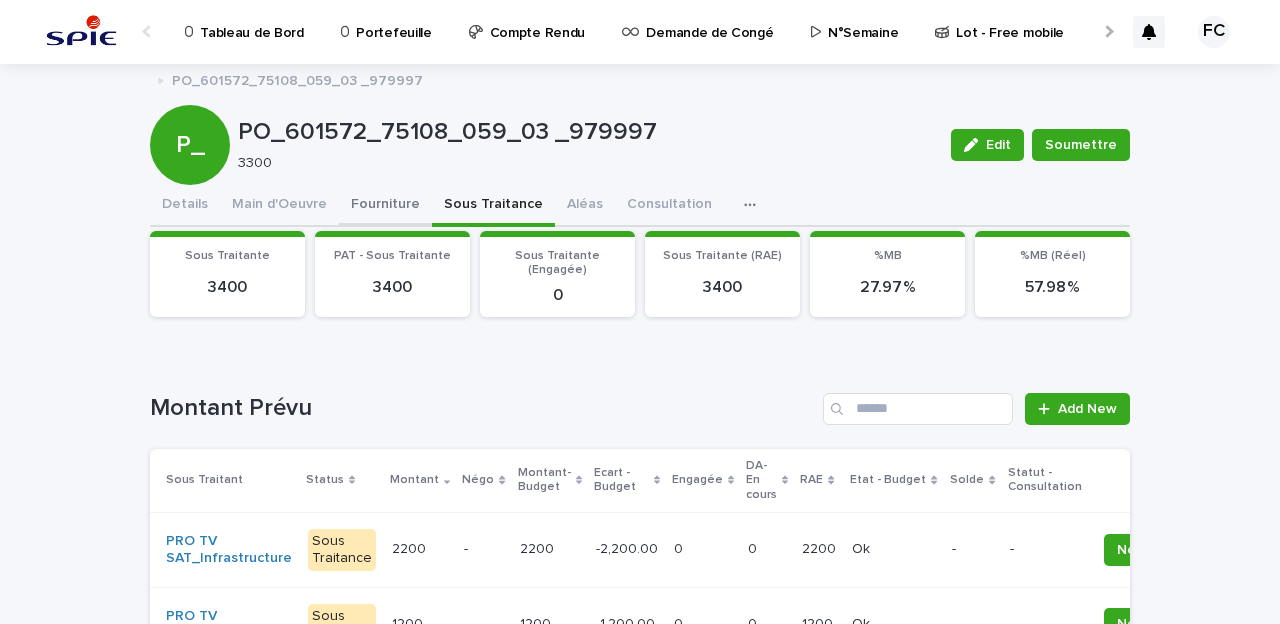 click on "Fourniture" at bounding box center (385, 206) 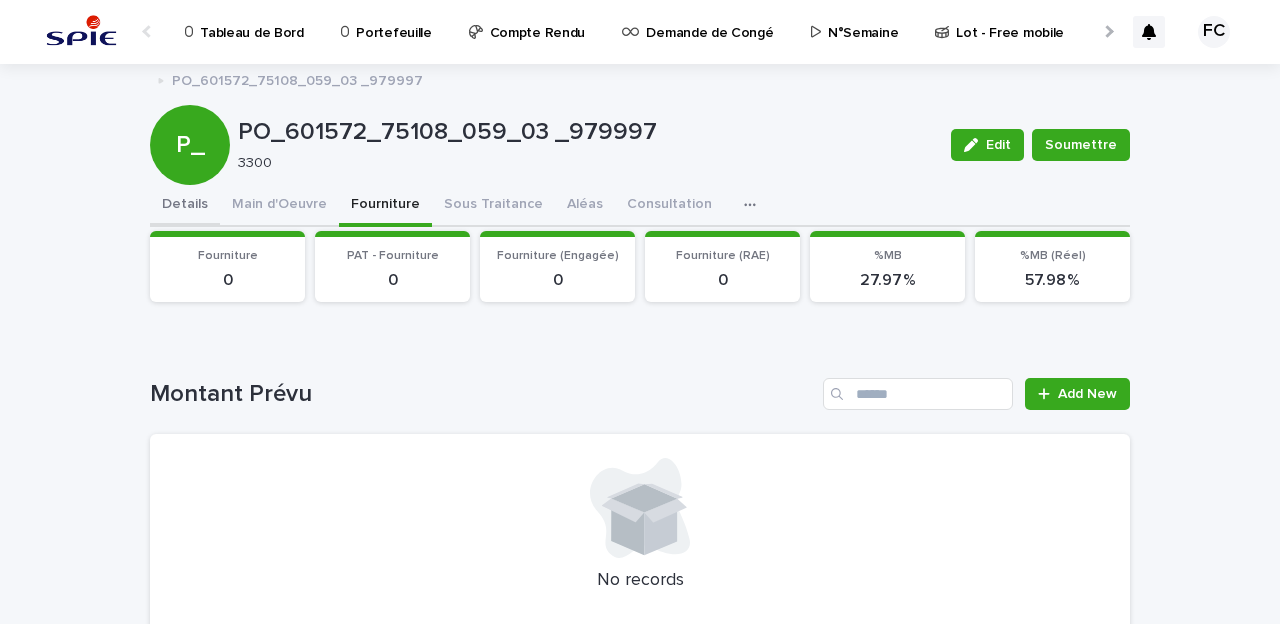 click on "Details" at bounding box center (185, 206) 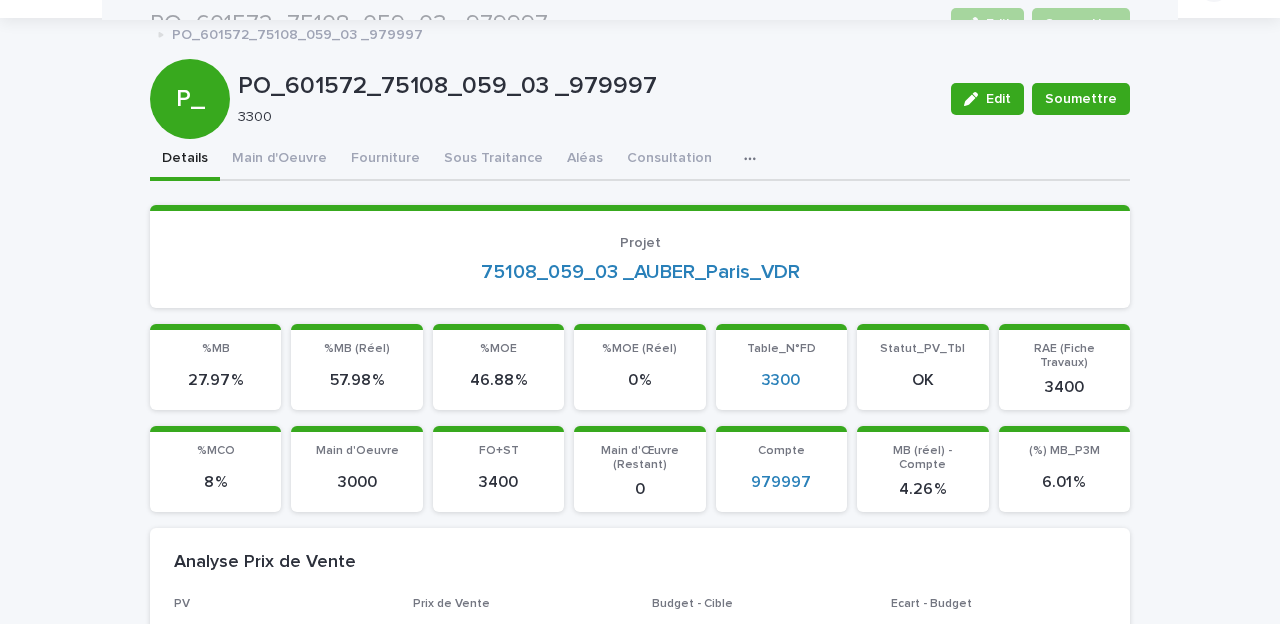 scroll, scrollTop: 0, scrollLeft: 0, axis: both 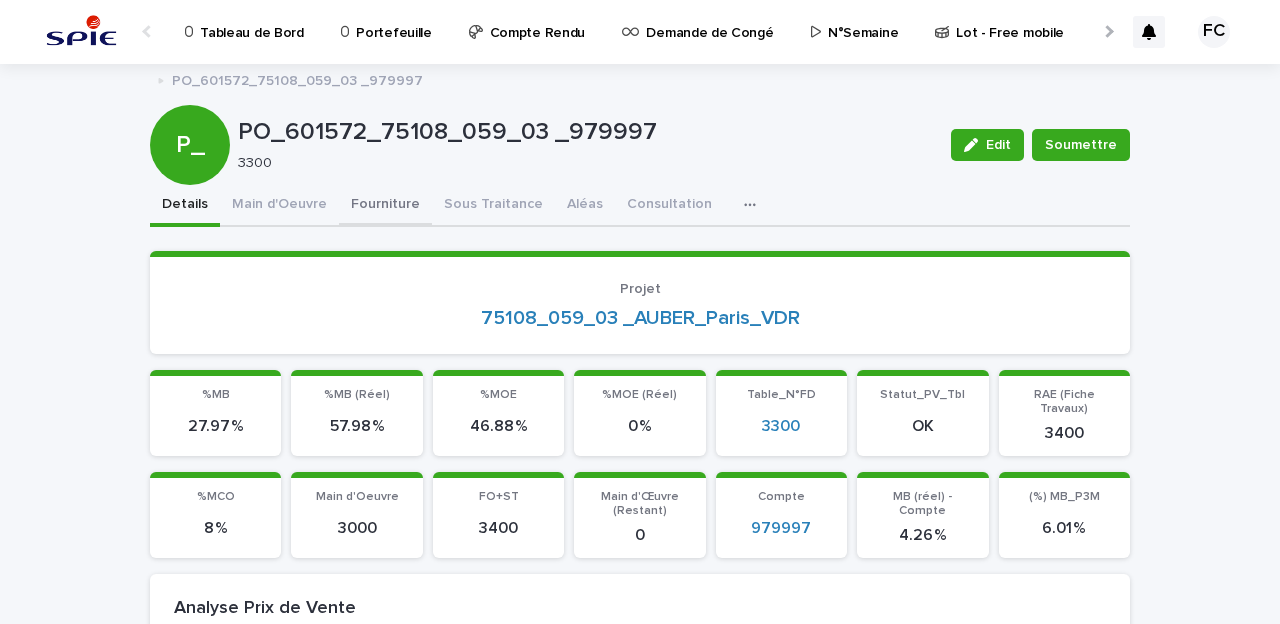 click on "Fourniture" at bounding box center (385, 206) 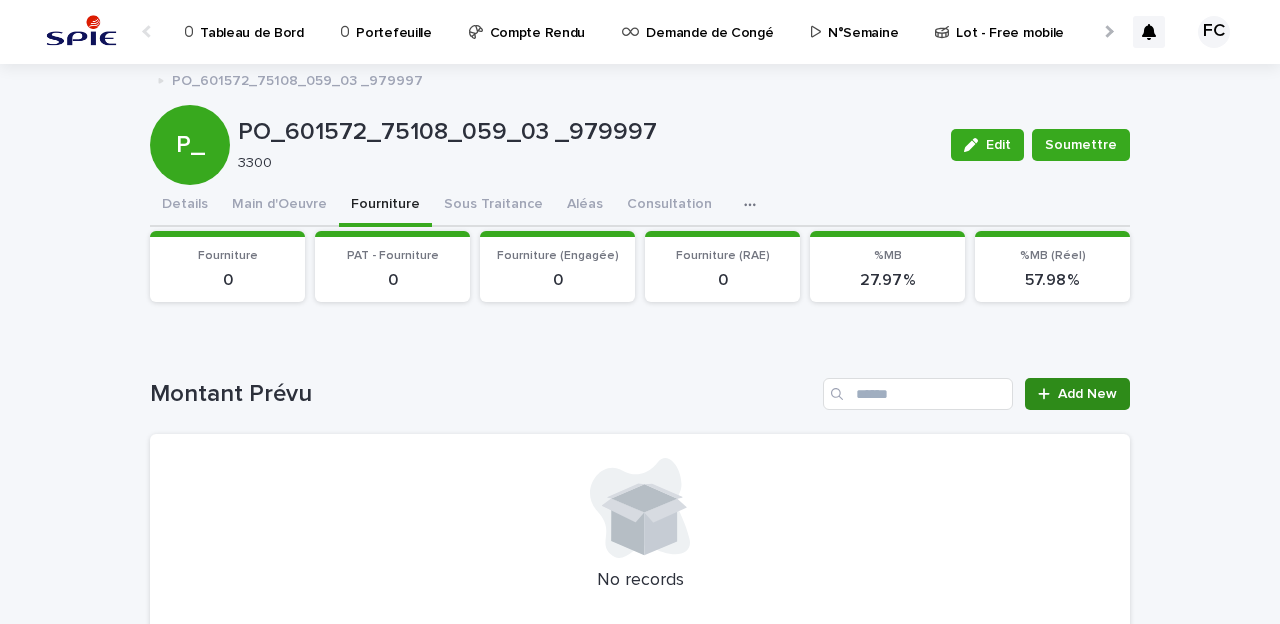 click on "Add New" at bounding box center [1087, 394] 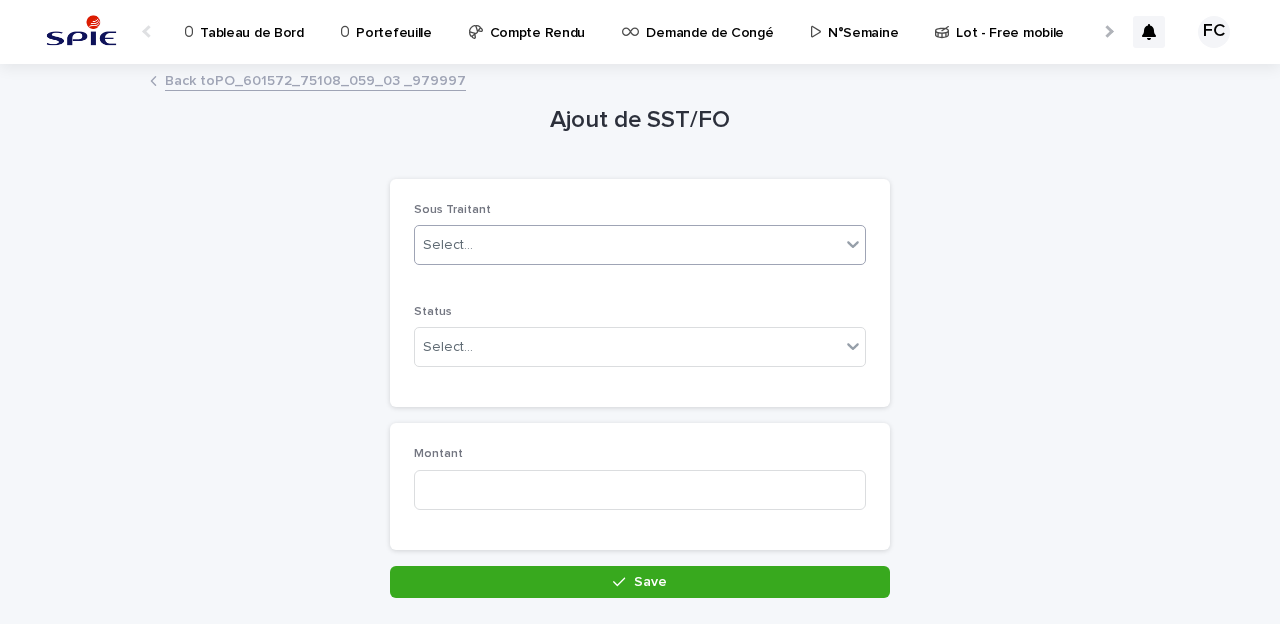 click on "Select..." at bounding box center (448, 245) 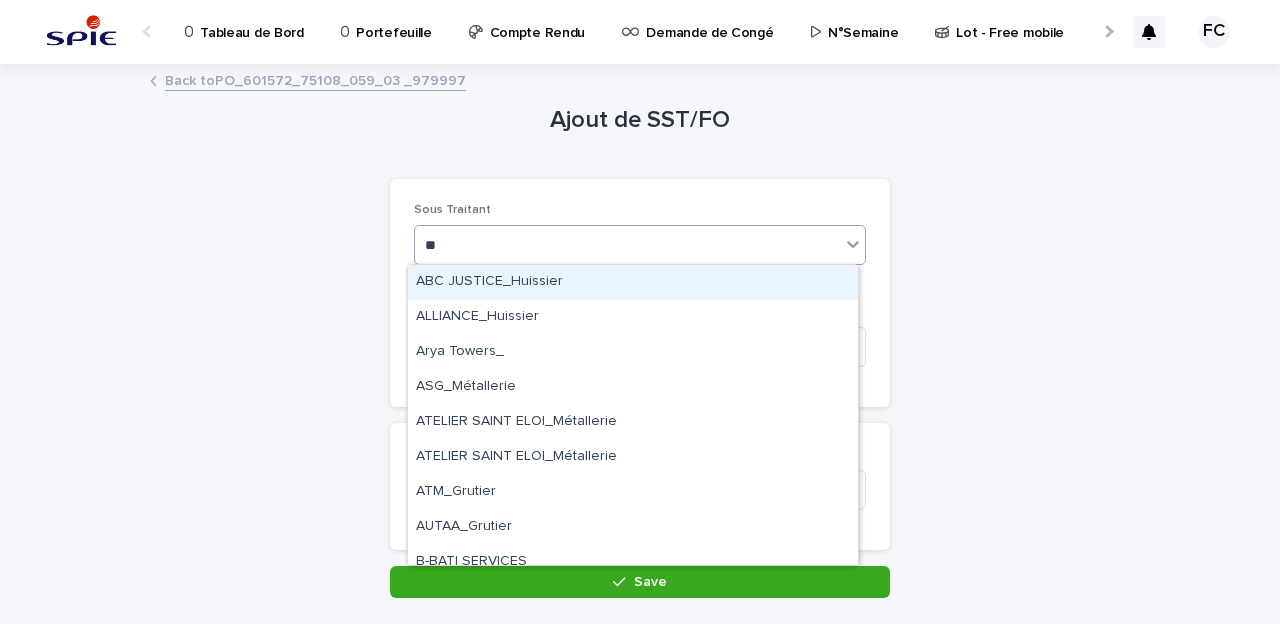 type on "***" 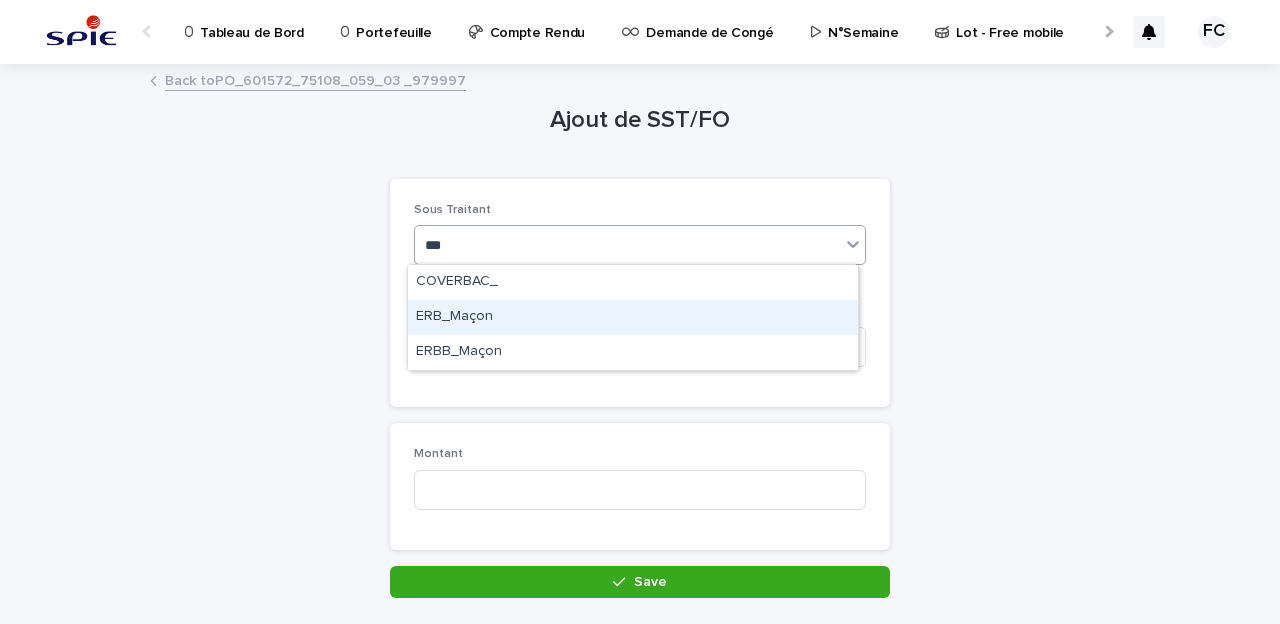 click on "ERB_Maçon" at bounding box center (633, 317) 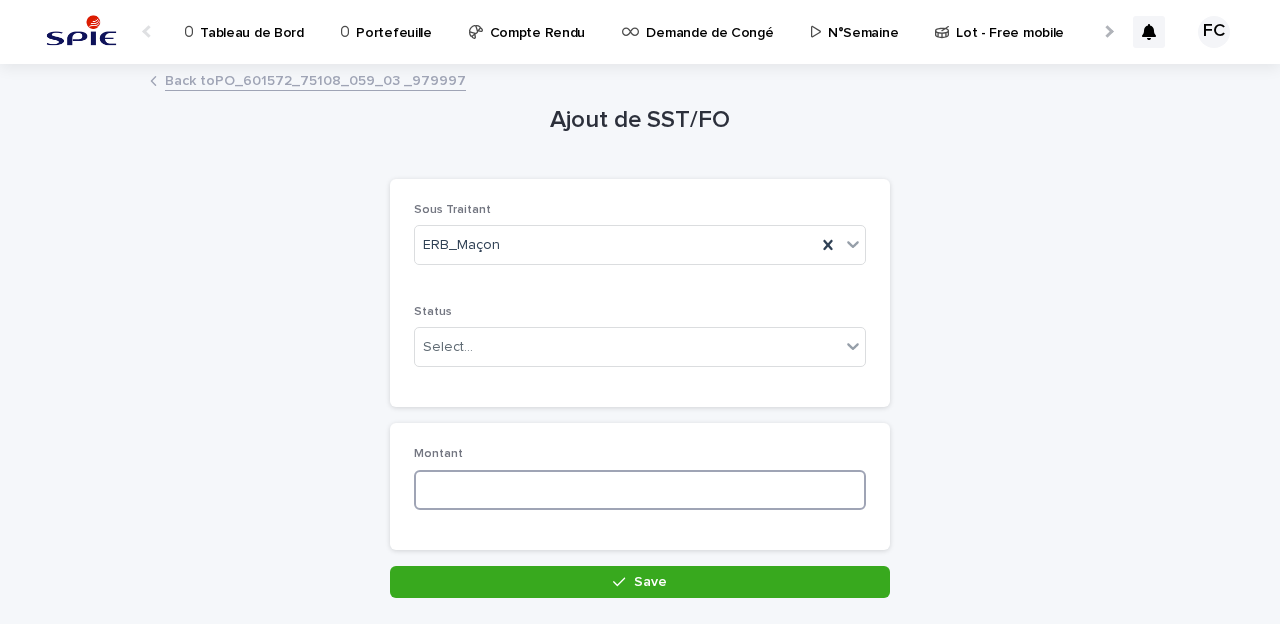 click at bounding box center [640, 490] 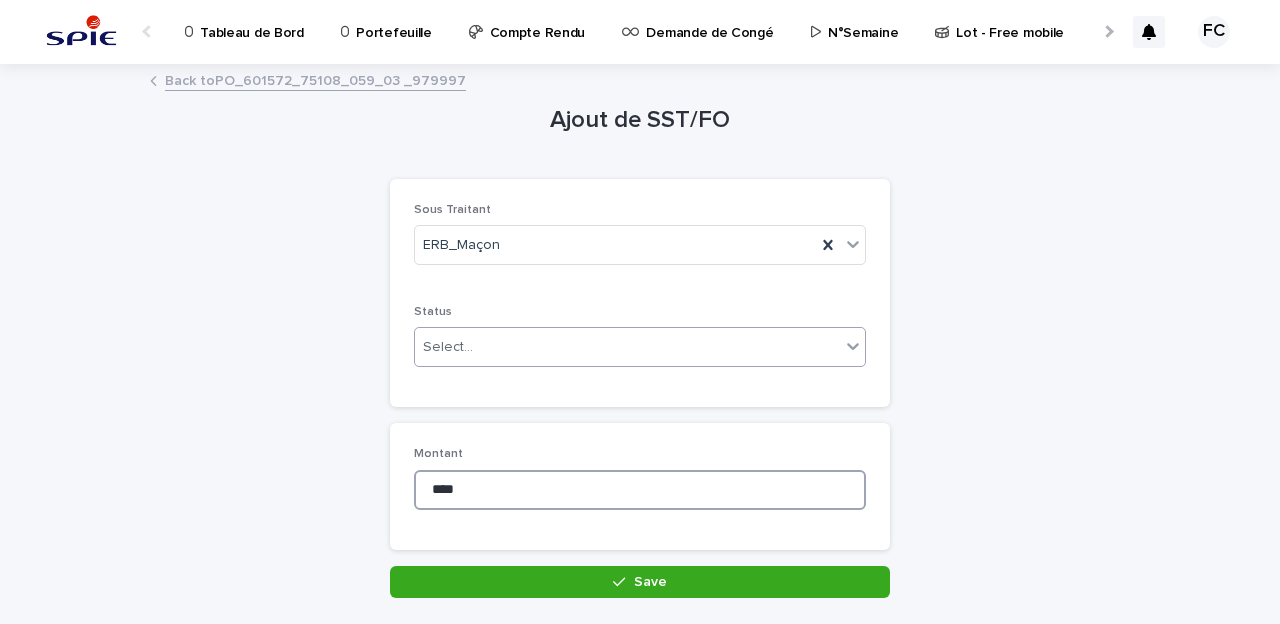 type on "****" 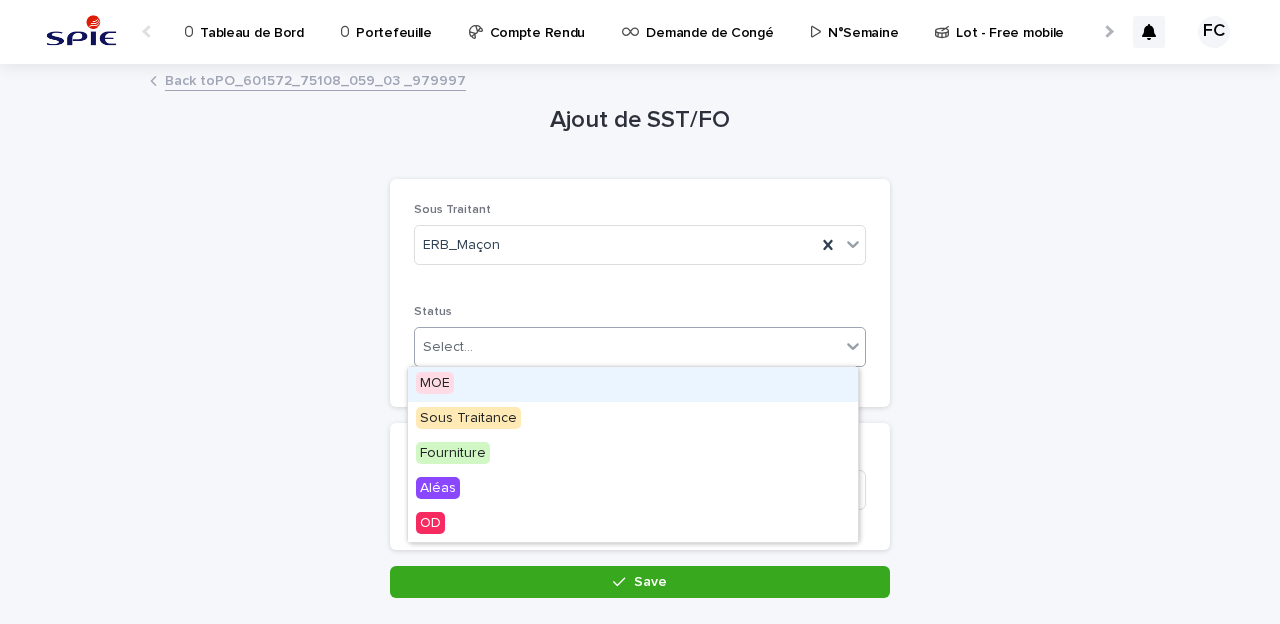 click 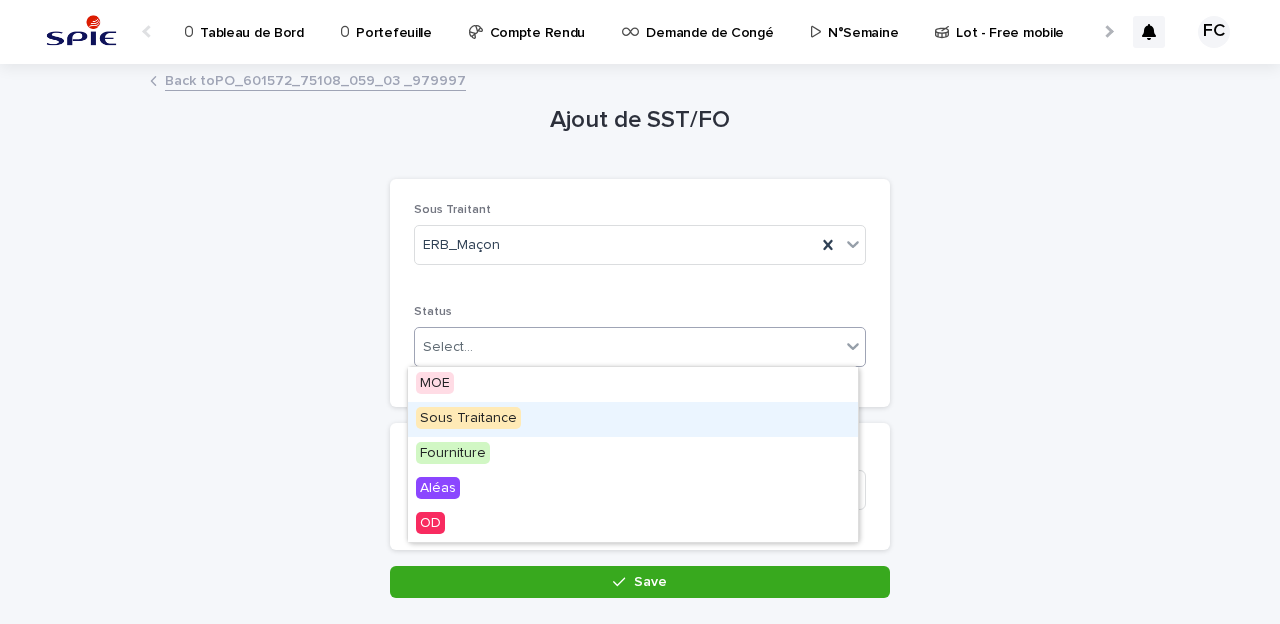click on "Sous Traitance" at bounding box center [468, 418] 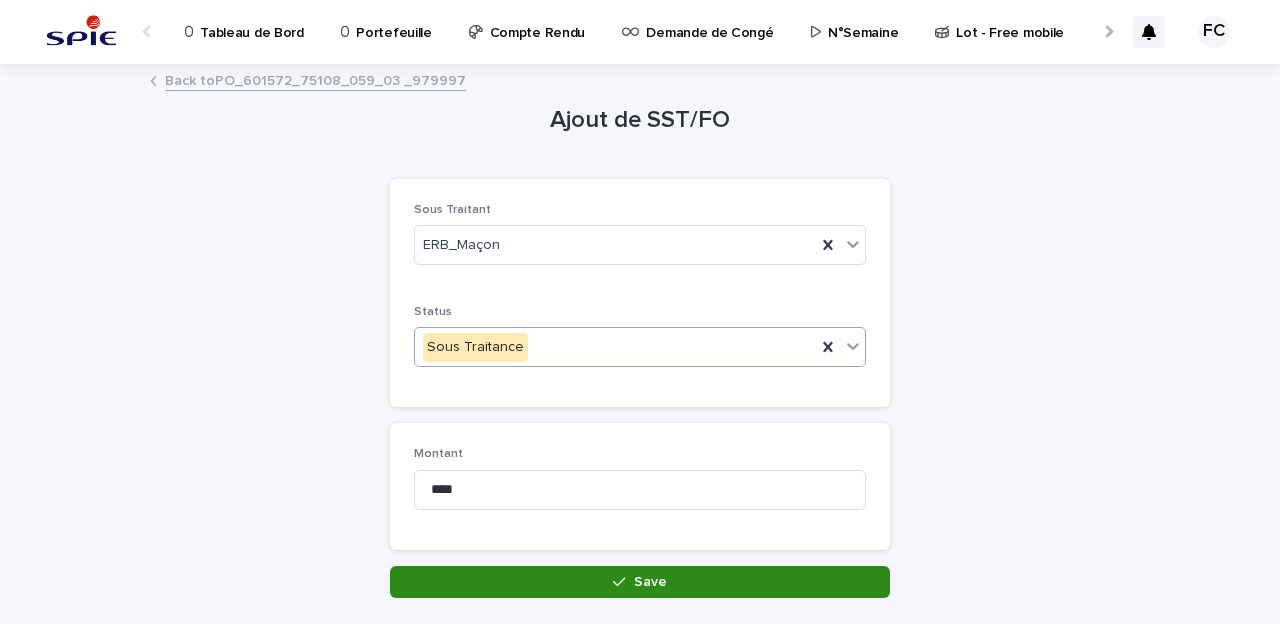 click on "Save" at bounding box center (640, 582) 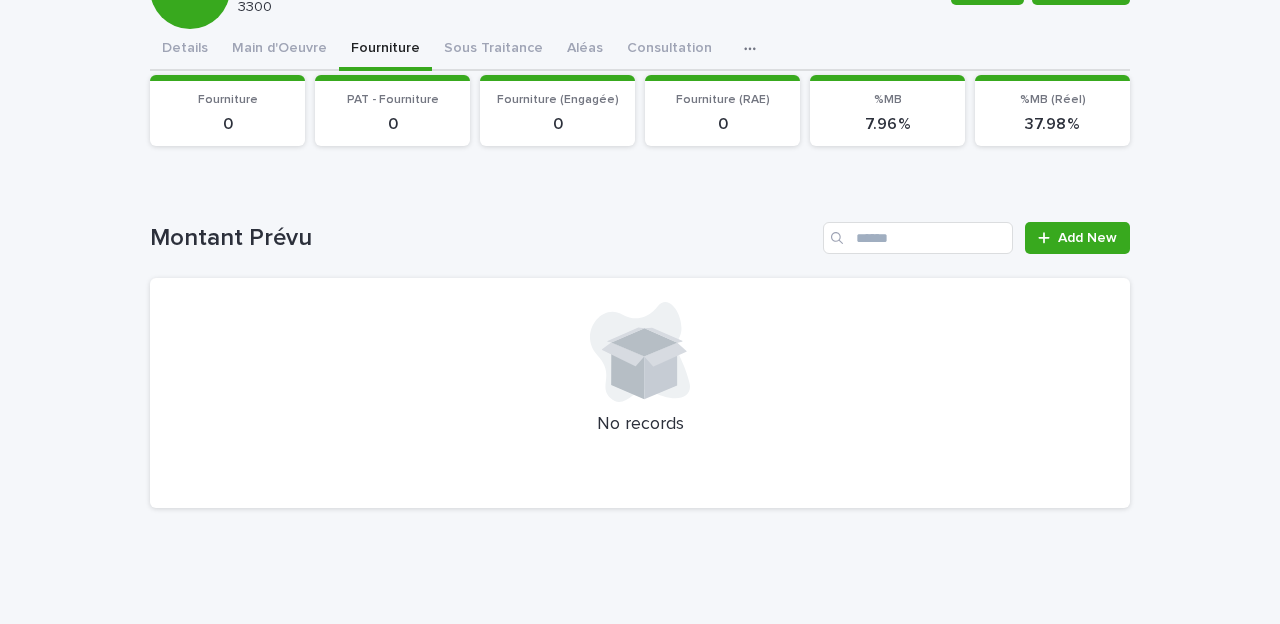 scroll, scrollTop: 0, scrollLeft: 0, axis: both 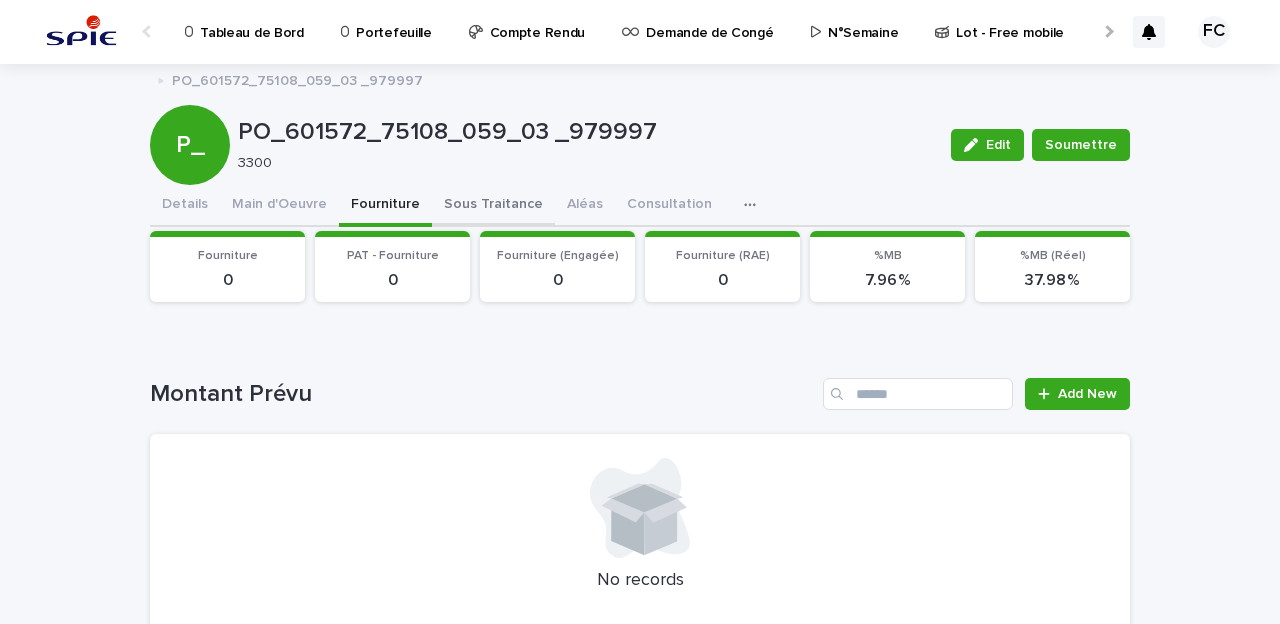 click on "Sous Traitance" at bounding box center (493, 206) 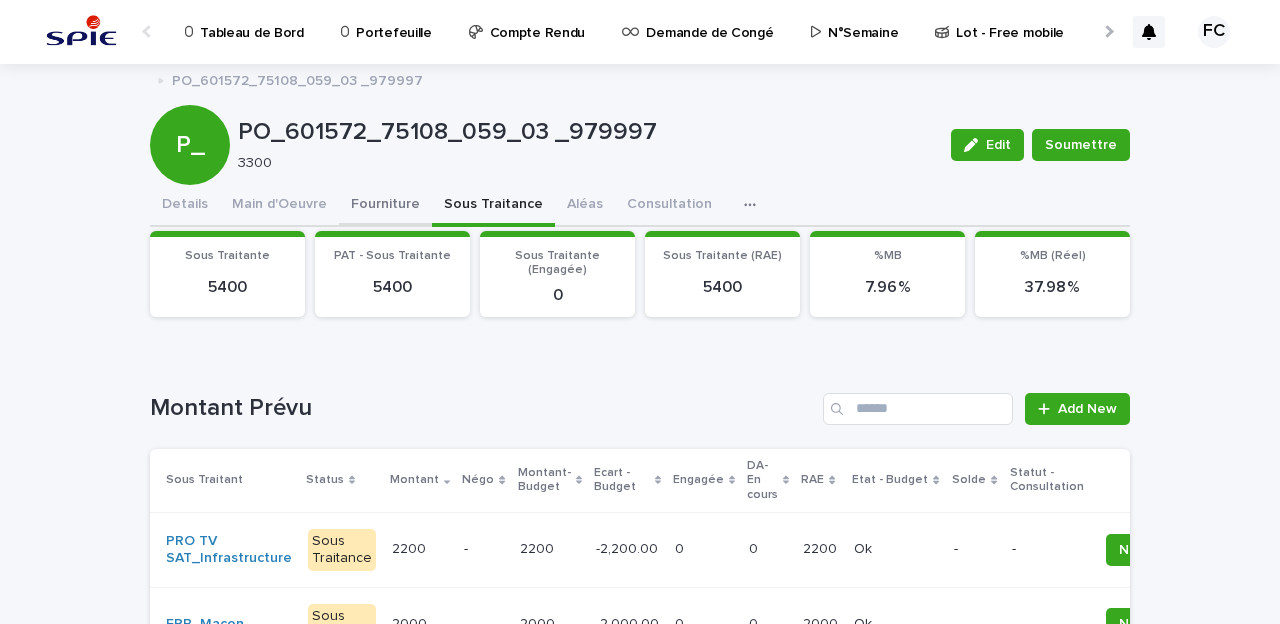 click on "Fourniture" at bounding box center [385, 206] 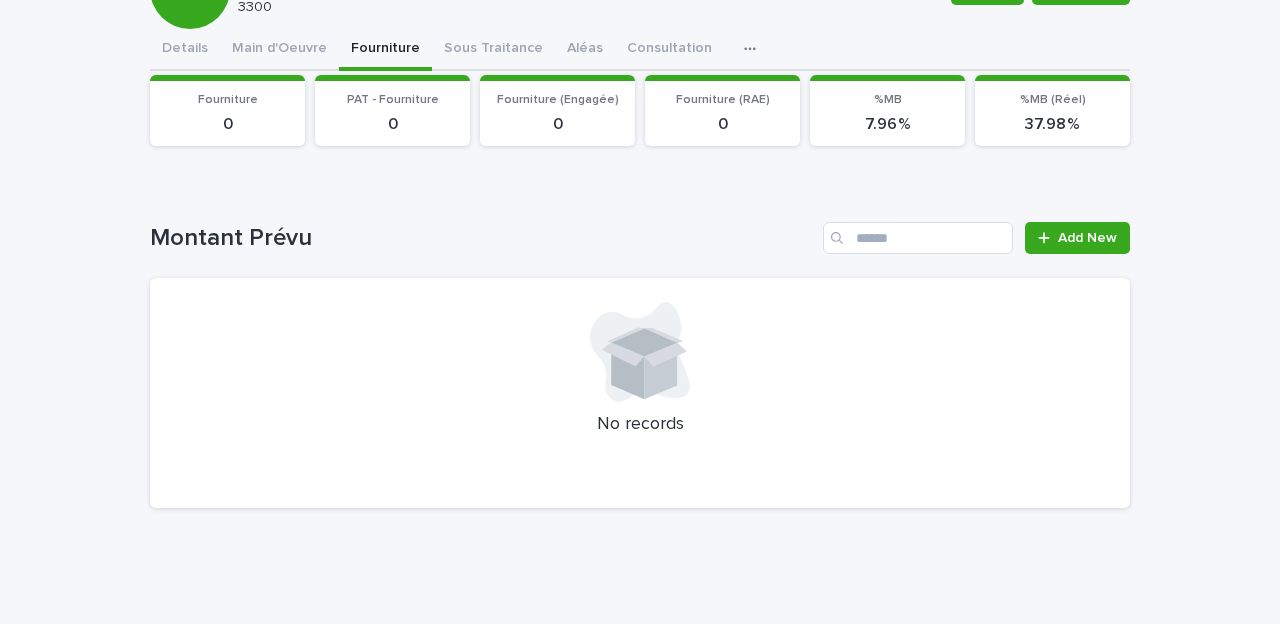 scroll, scrollTop: 0, scrollLeft: 0, axis: both 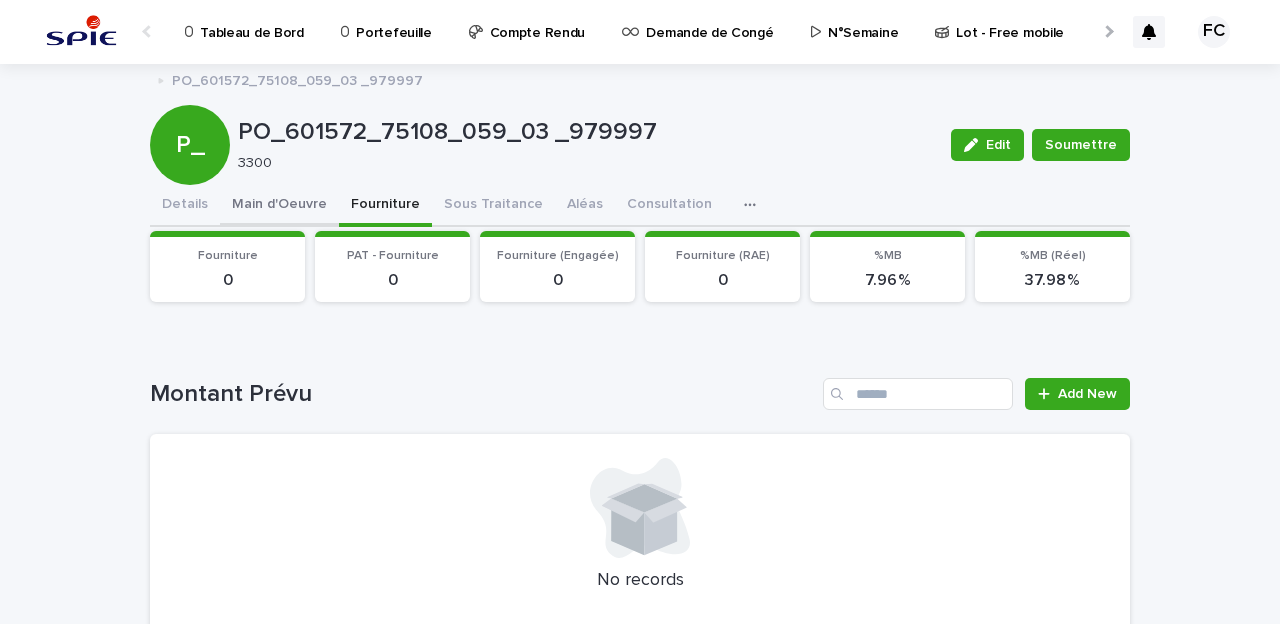 click on "Main d'Oeuvre" at bounding box center (279, 206) 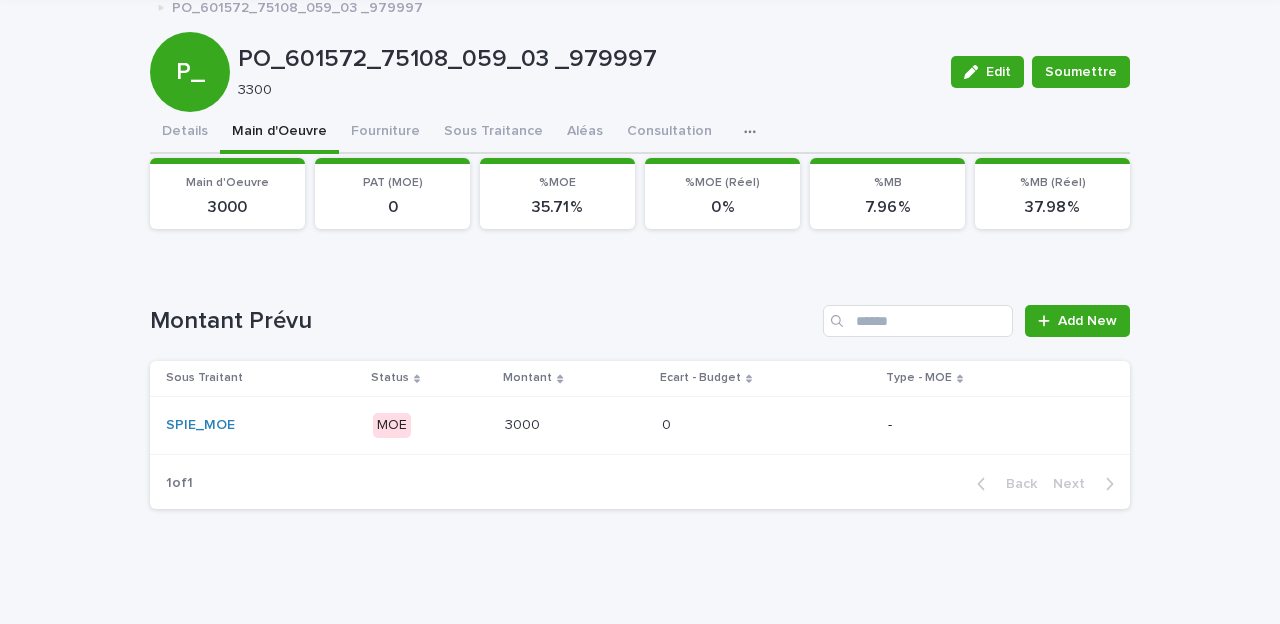 scroll, scrollTop: 0, scrollLeft: 0, axis: both 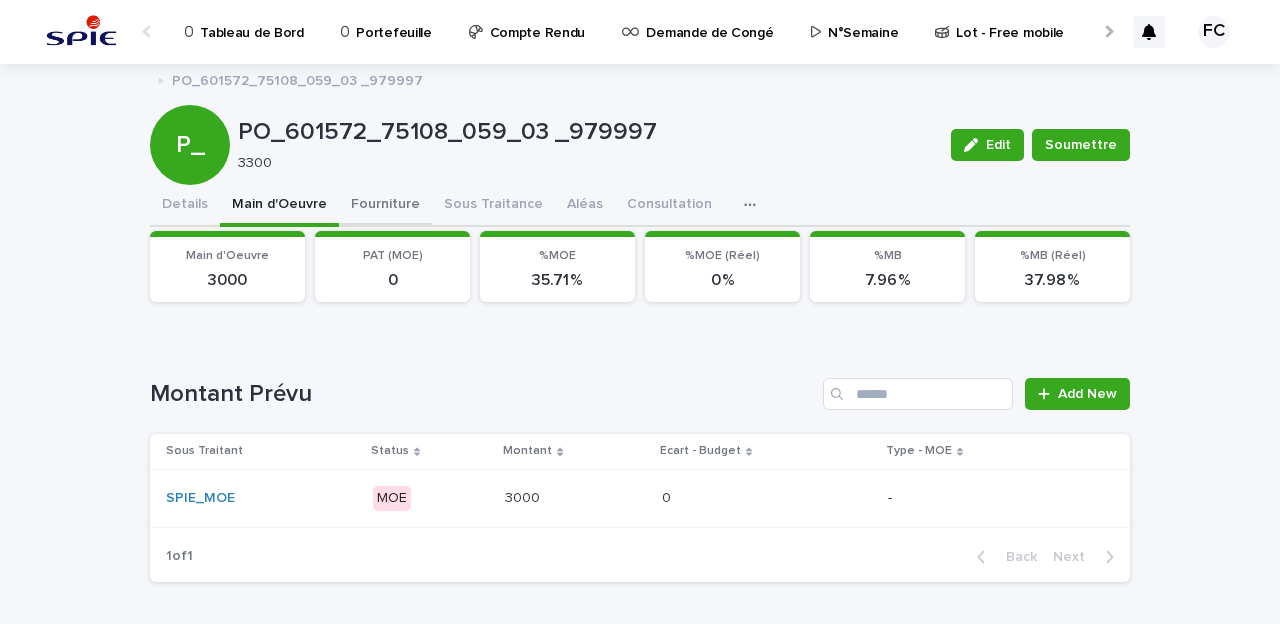 click on "Fourniture" at bounding box center [385, 206] 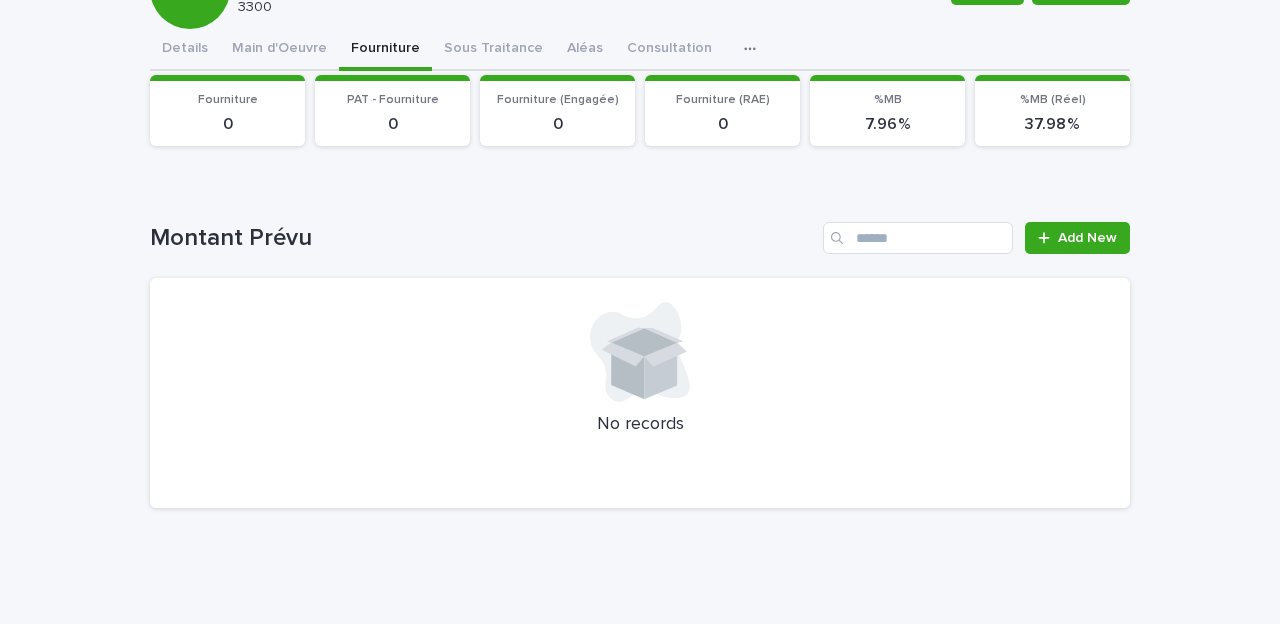 scroll, scrollTop: 0, scrollLeft: 0, axis: both 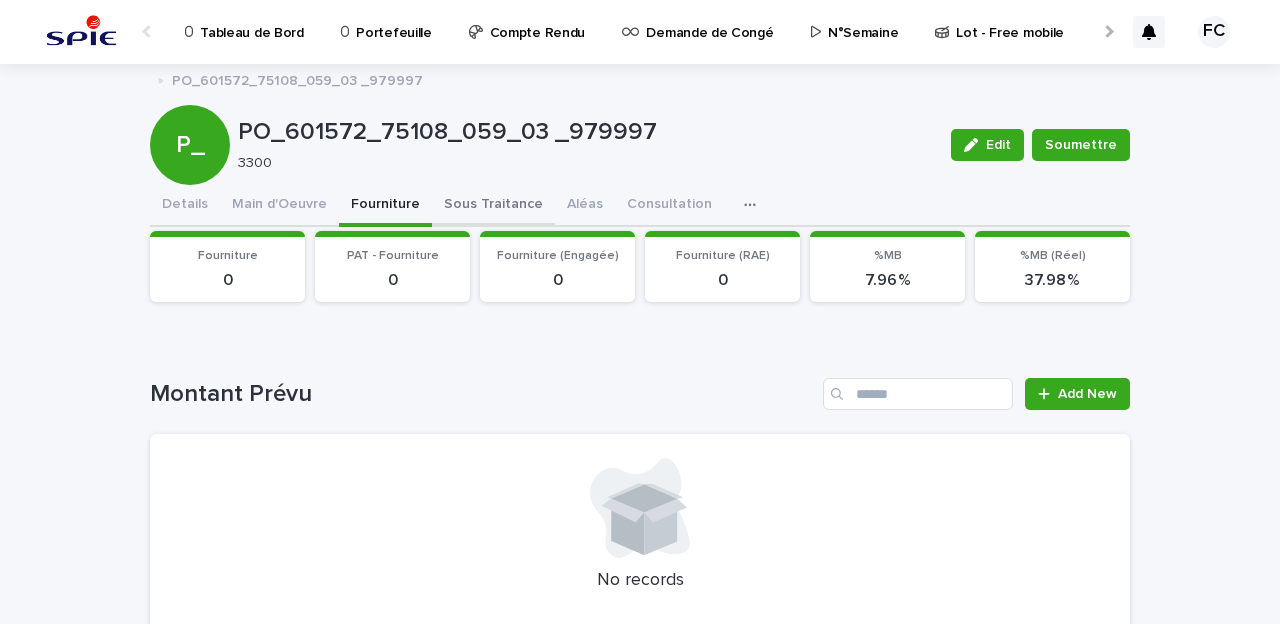 click on "Sous Traitance" at bounding box center [493, 206] 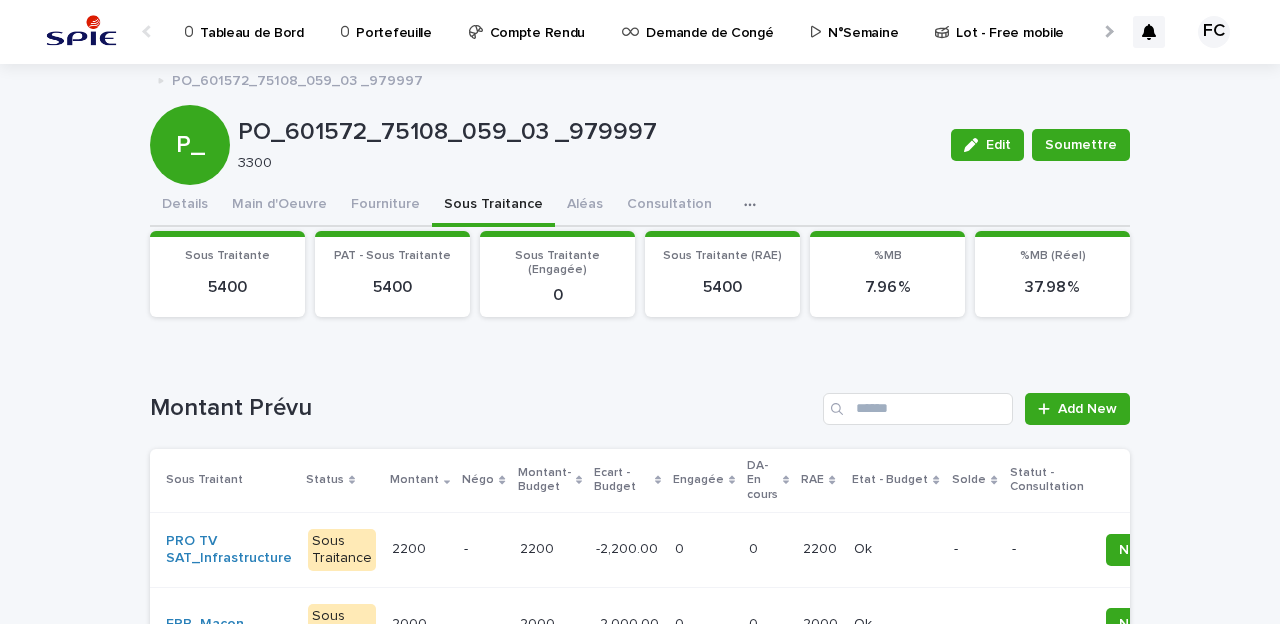 scroll, scrollTop: 295, scrollLeft: 0, axis: vertical 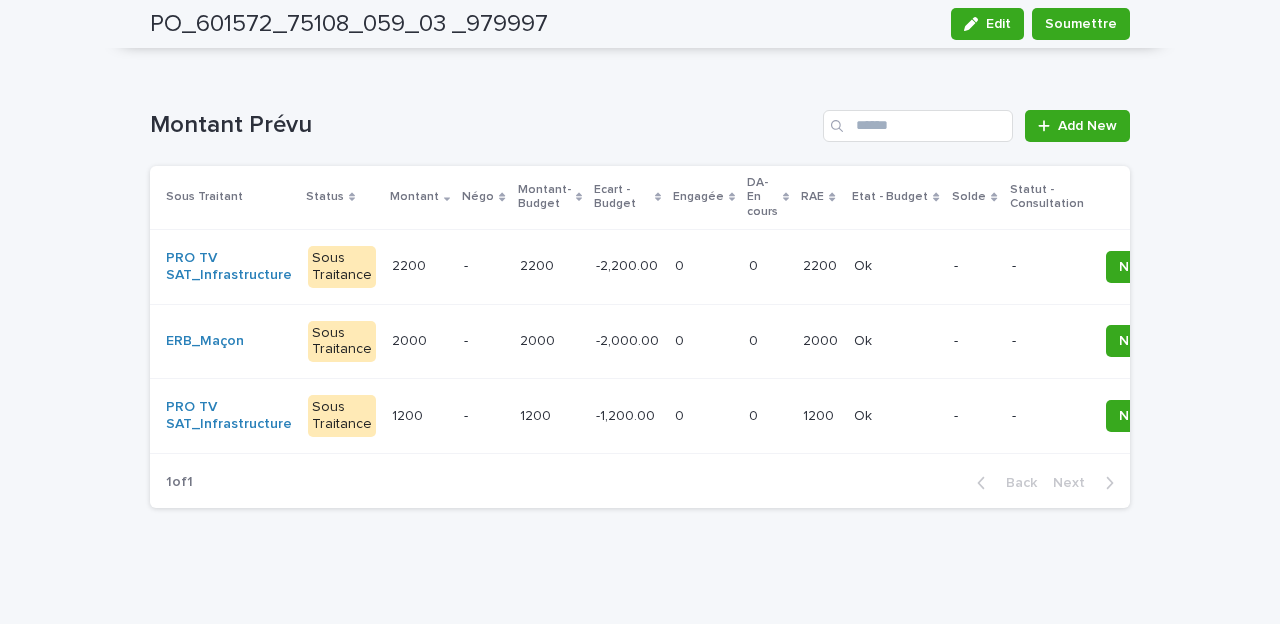click on "-" at bounding box center (483, 341) 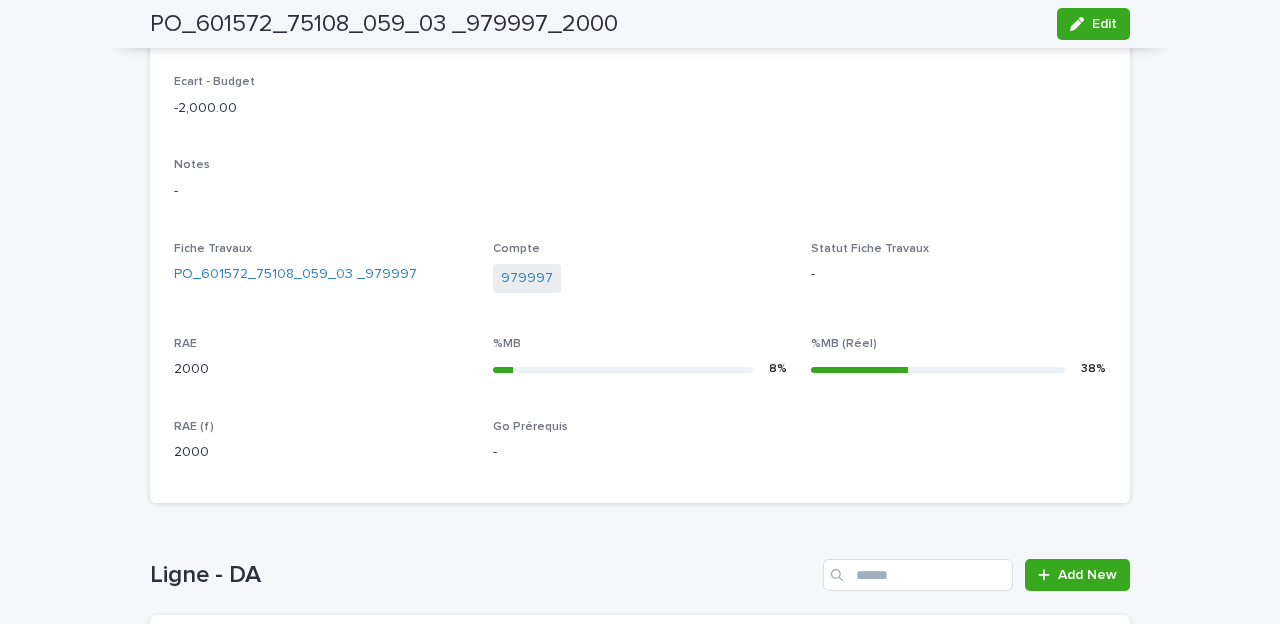 scroll, scrollTop: 325, scrollLeft: 0, axis: vertical 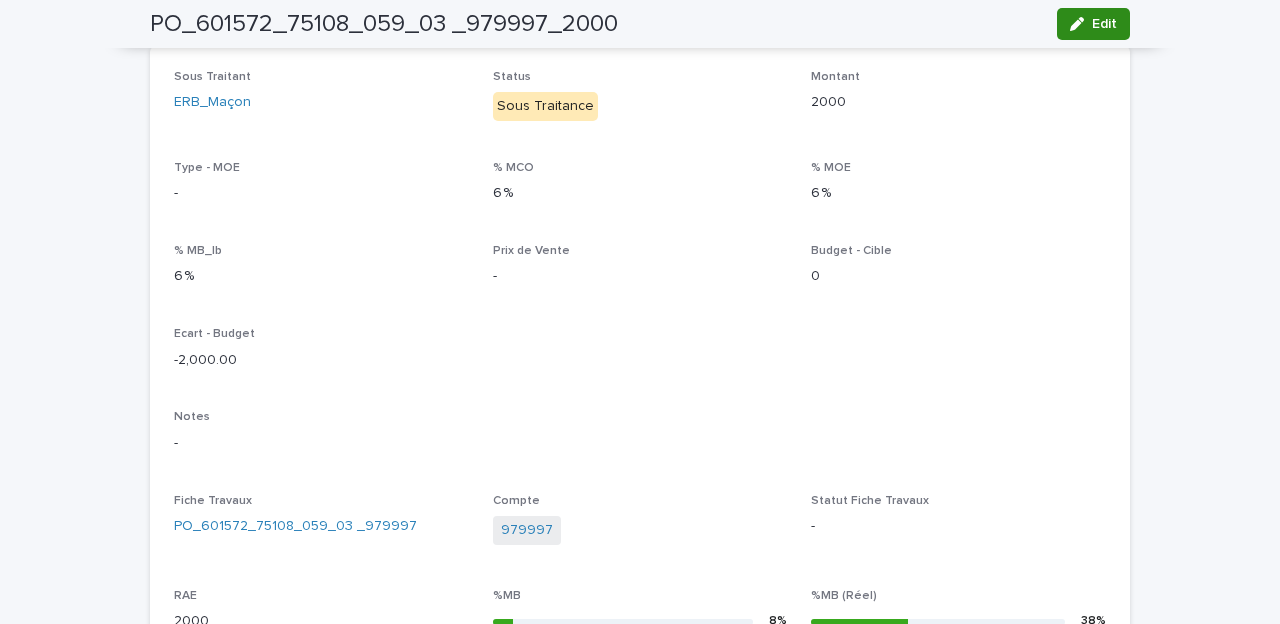 click on "Edit" at bounding box center (1104, 24) 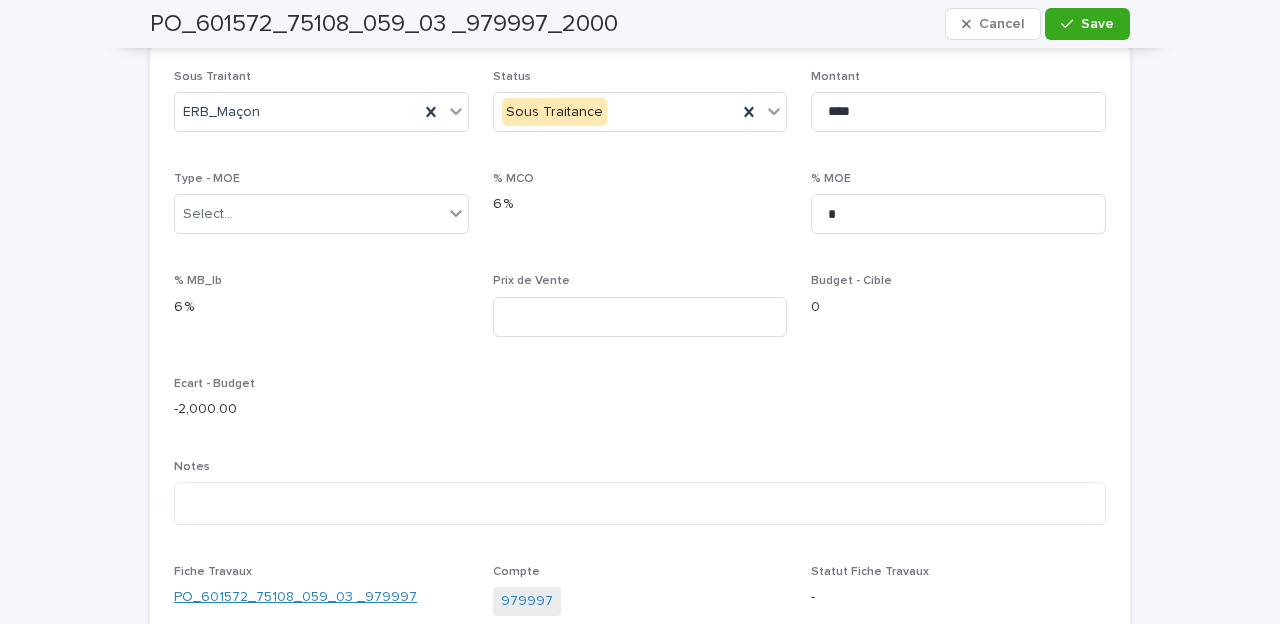 scroll, scrollTop: 493, scrollLeft: 0, axis: vertical 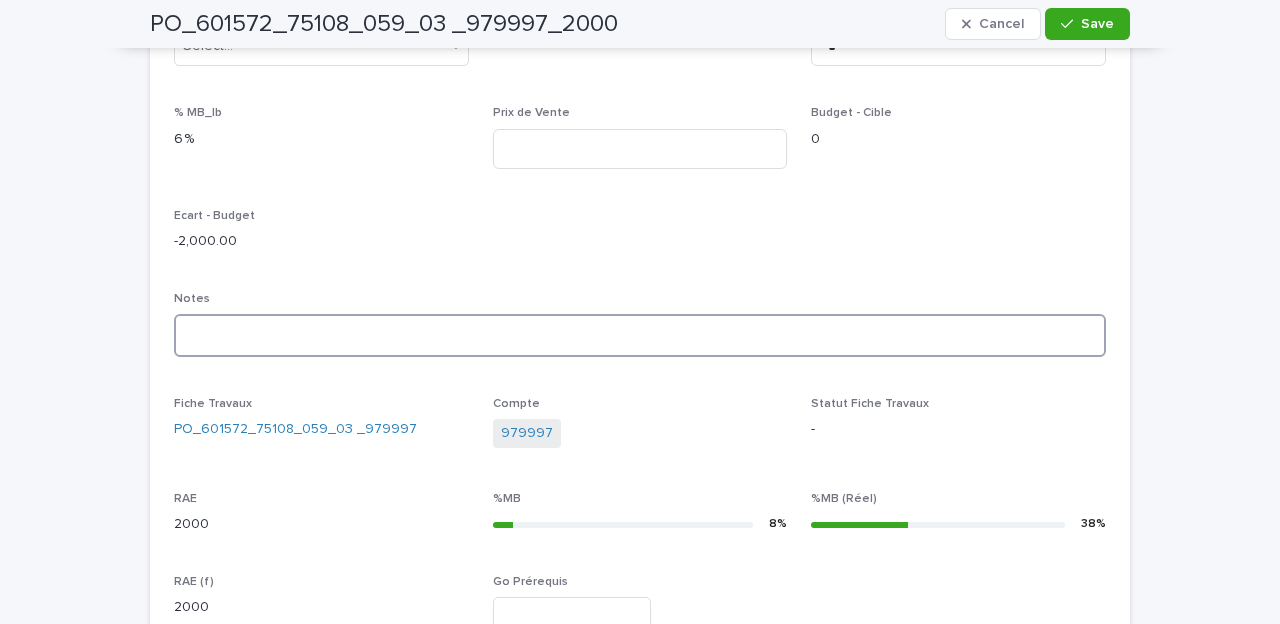 click at bounding box center (640, 335) 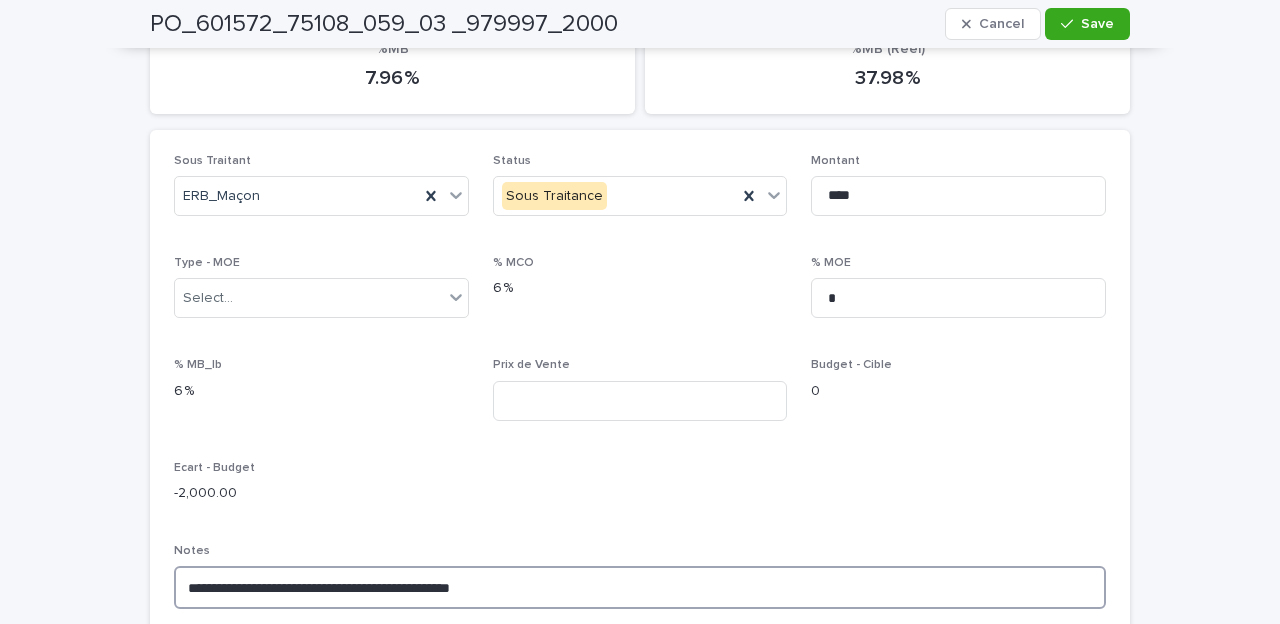 scroll, scrollTop: 0, scrollLeft: 0, axis: both 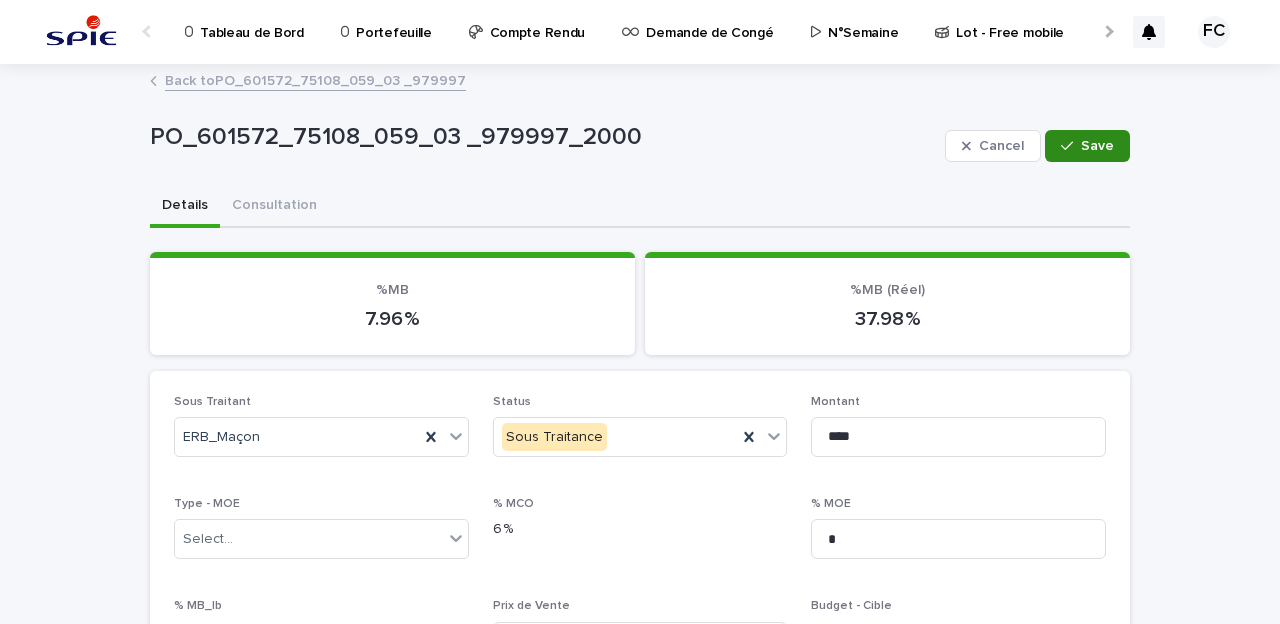 type on "**********" 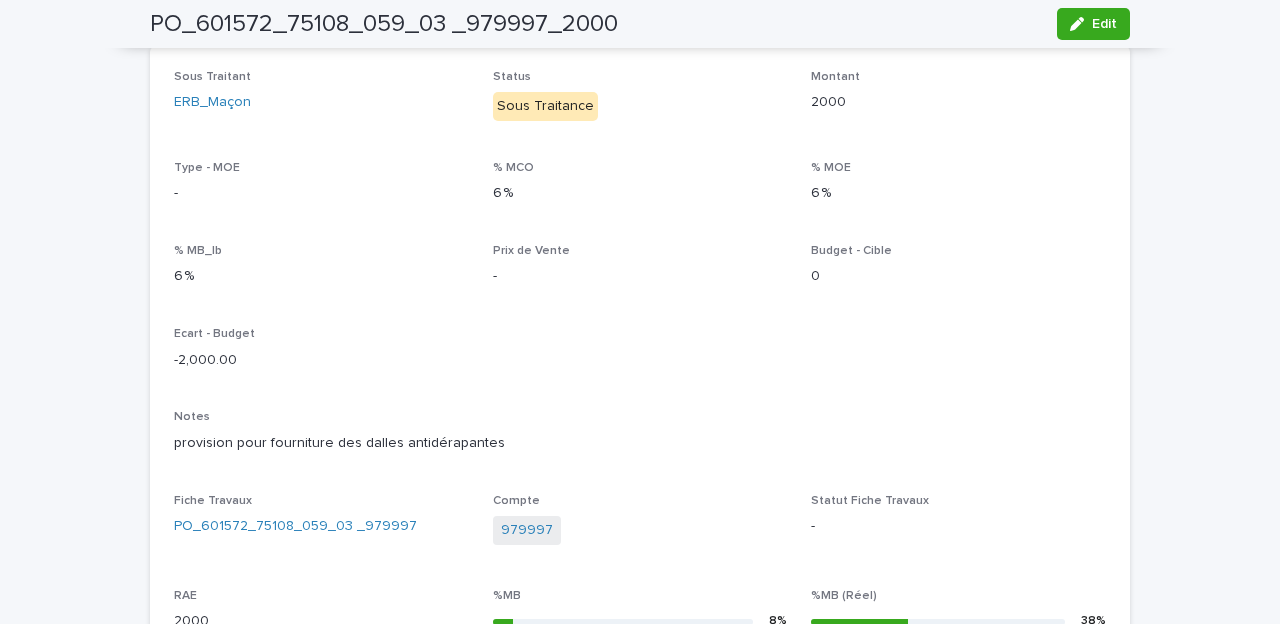 scroll, scrollTop: 0, scrollLeft: 0, axis: both 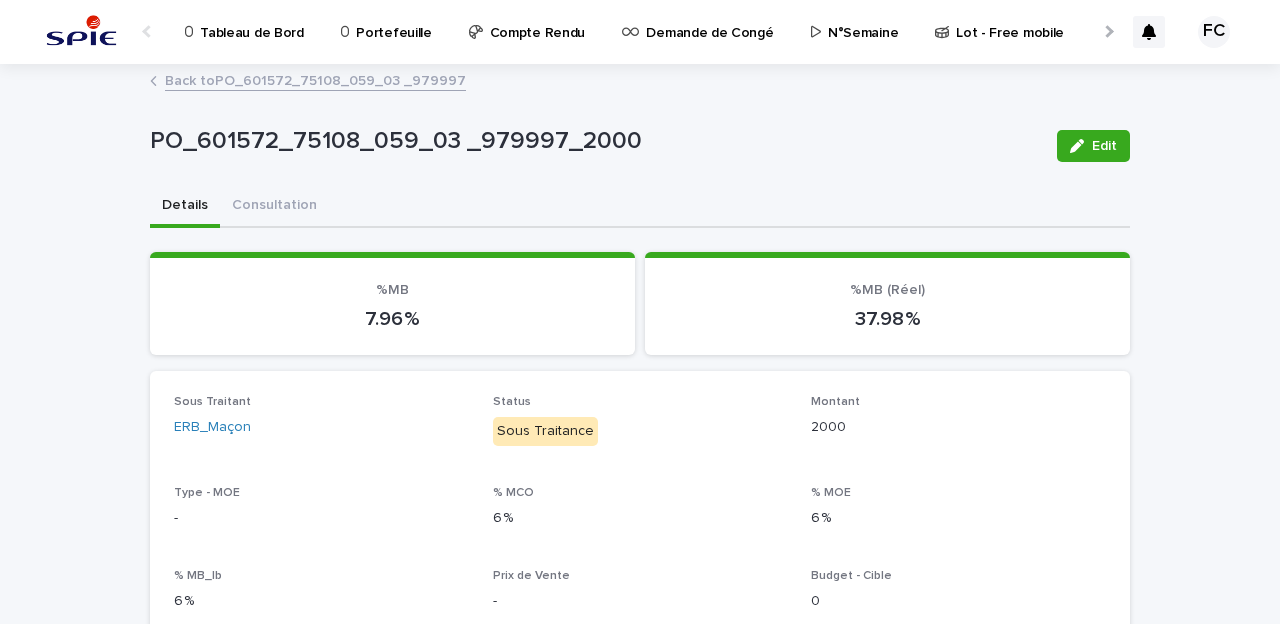 click on "Back to  PO_601572_75108_059_03 _979997" at bounding box center (315, 79) 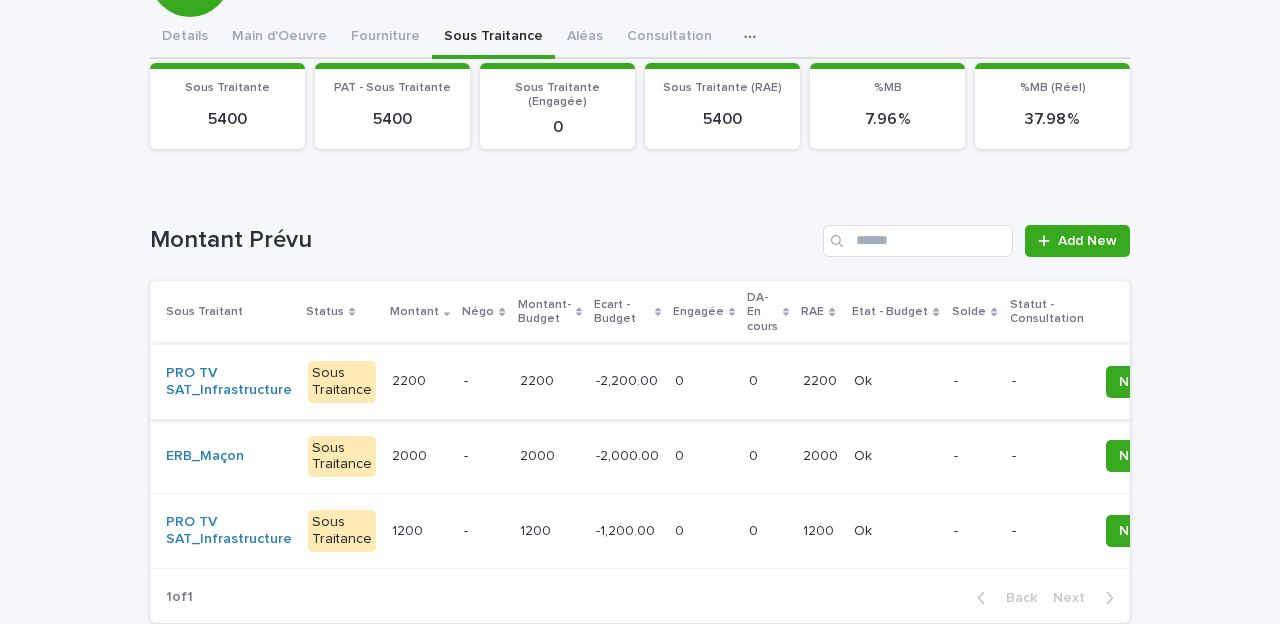 scroll, scrollTop: 0, scrollLeft: 0, axis: both 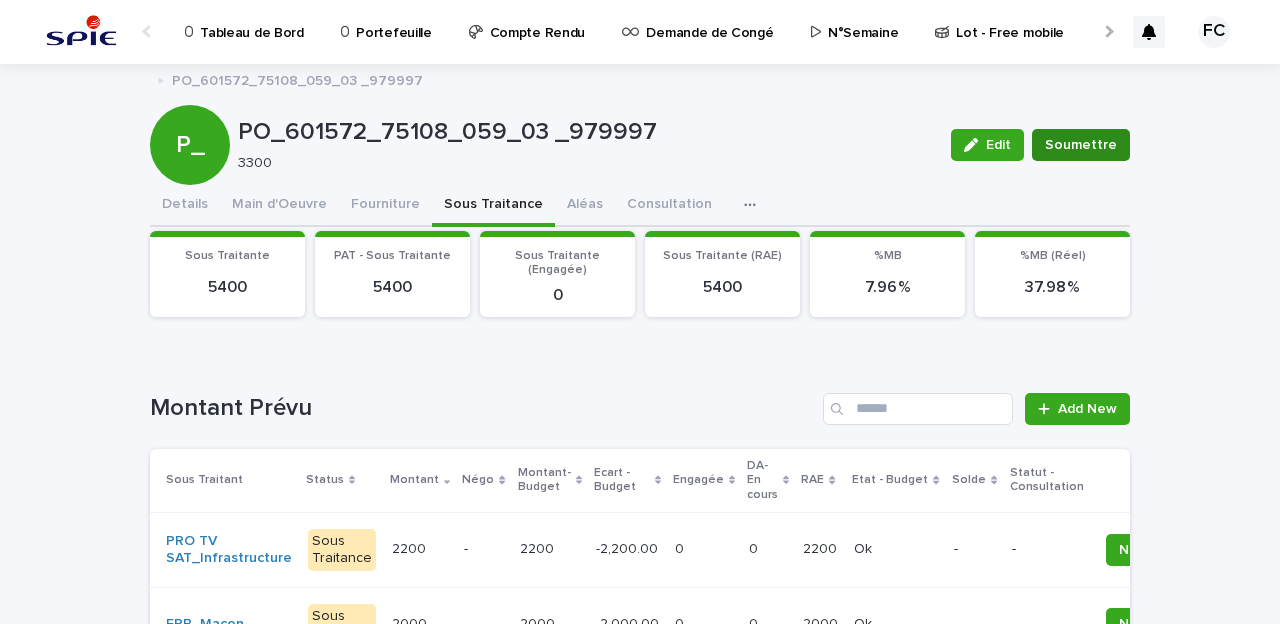 click on "Soumettre" at bounding box center (1081, 145) 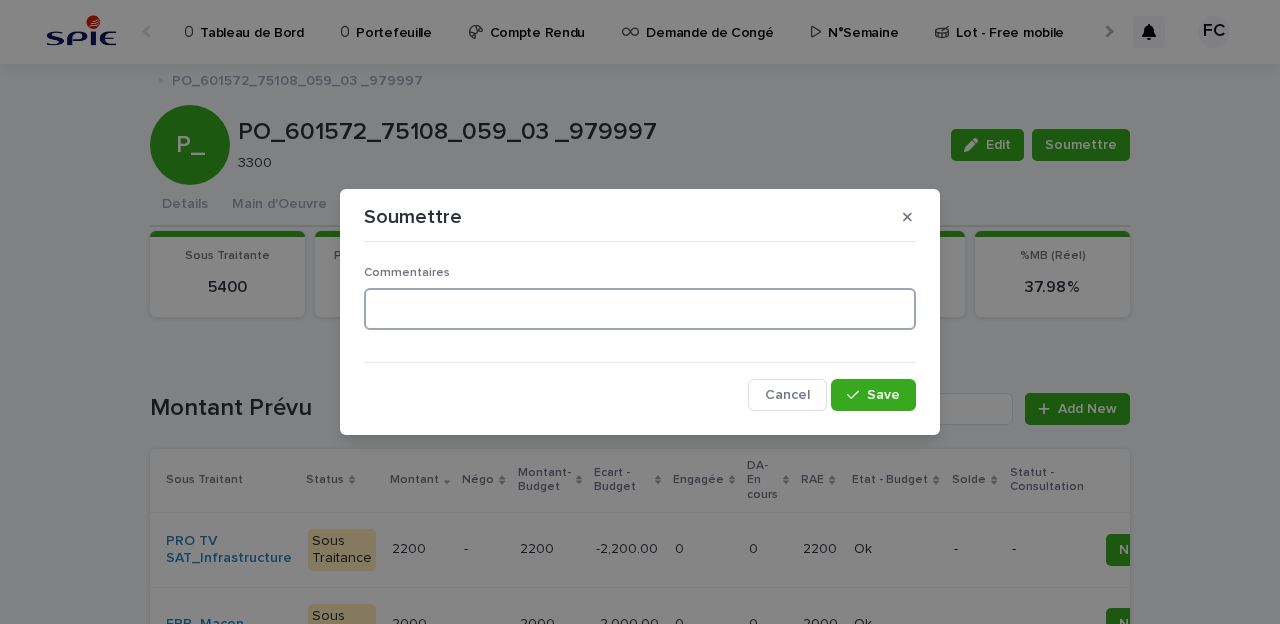 click at bounding box center (640, 309) 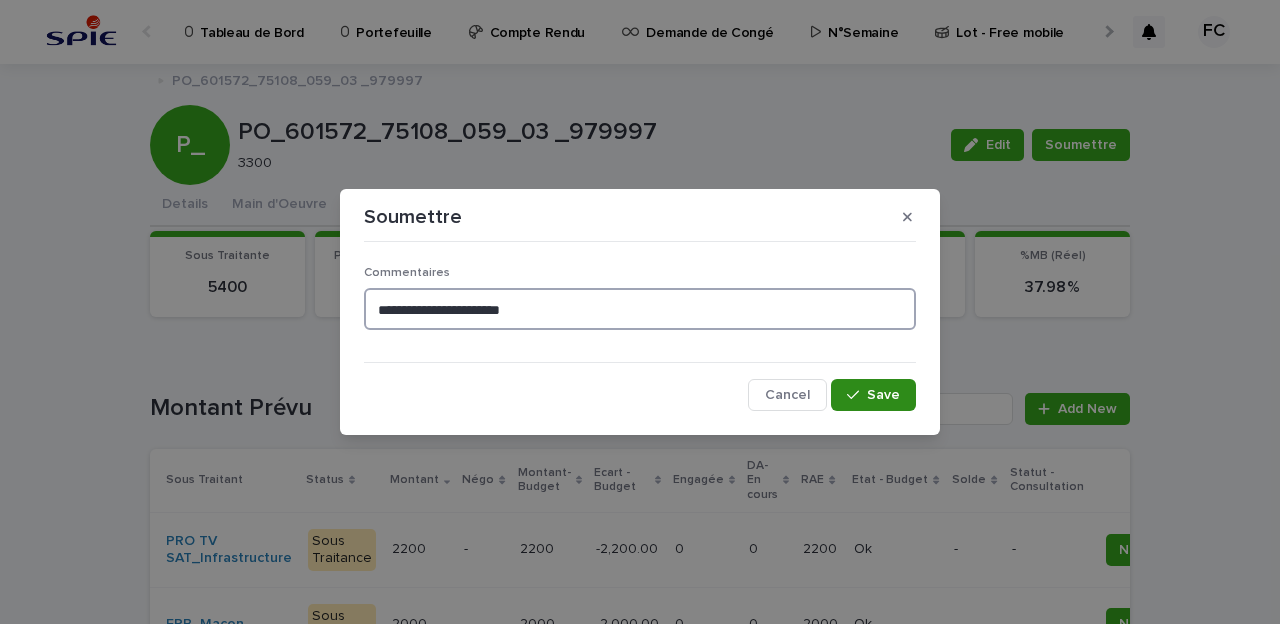 type on "**********" 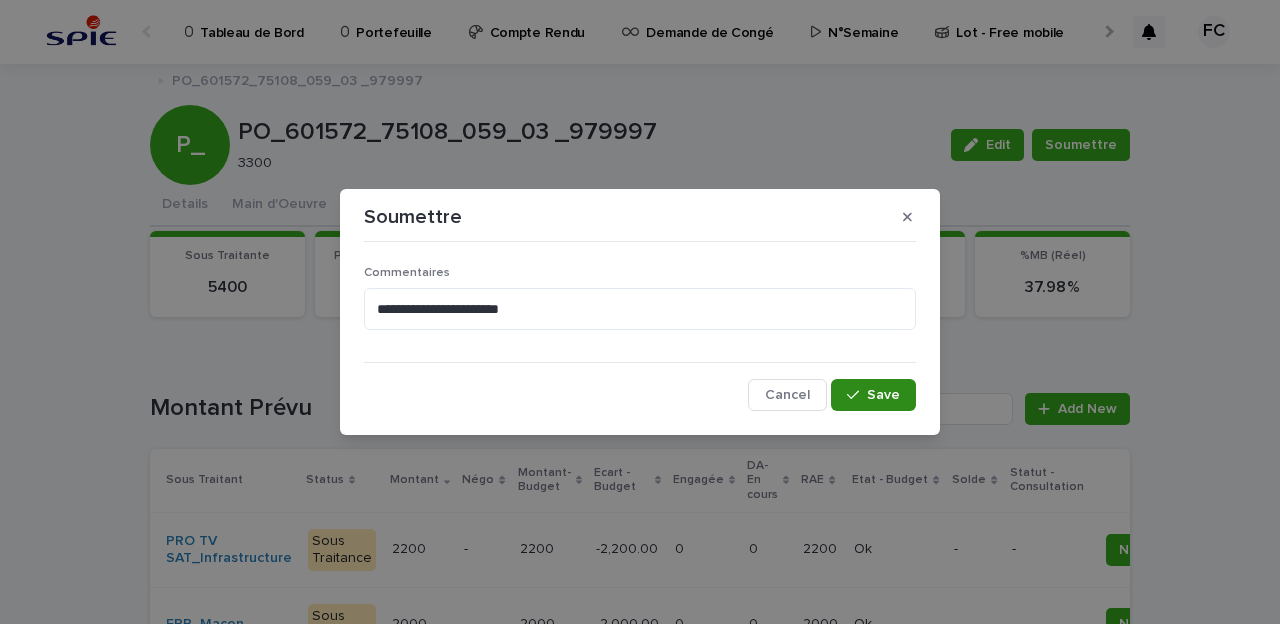 click on "Save" at bounding box center (883, 395) 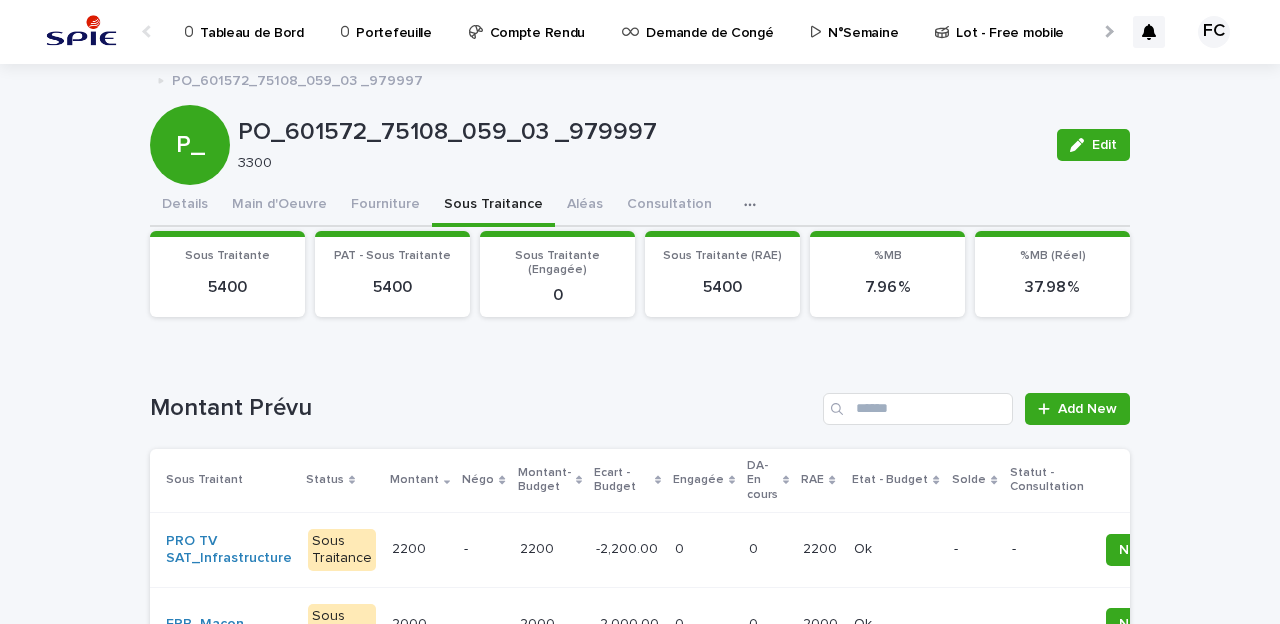 click on "Montant Prévu" at bounding box center [482, 408] 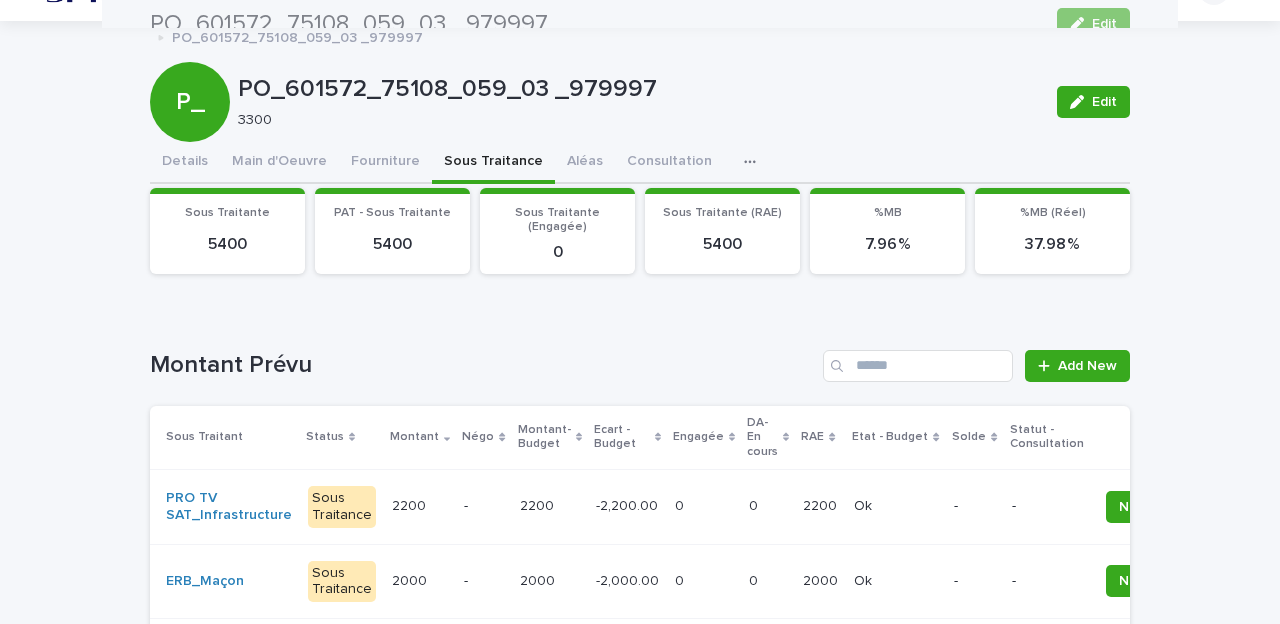scroll, scrollTop: 0, scrollLeft: 0, axis: both 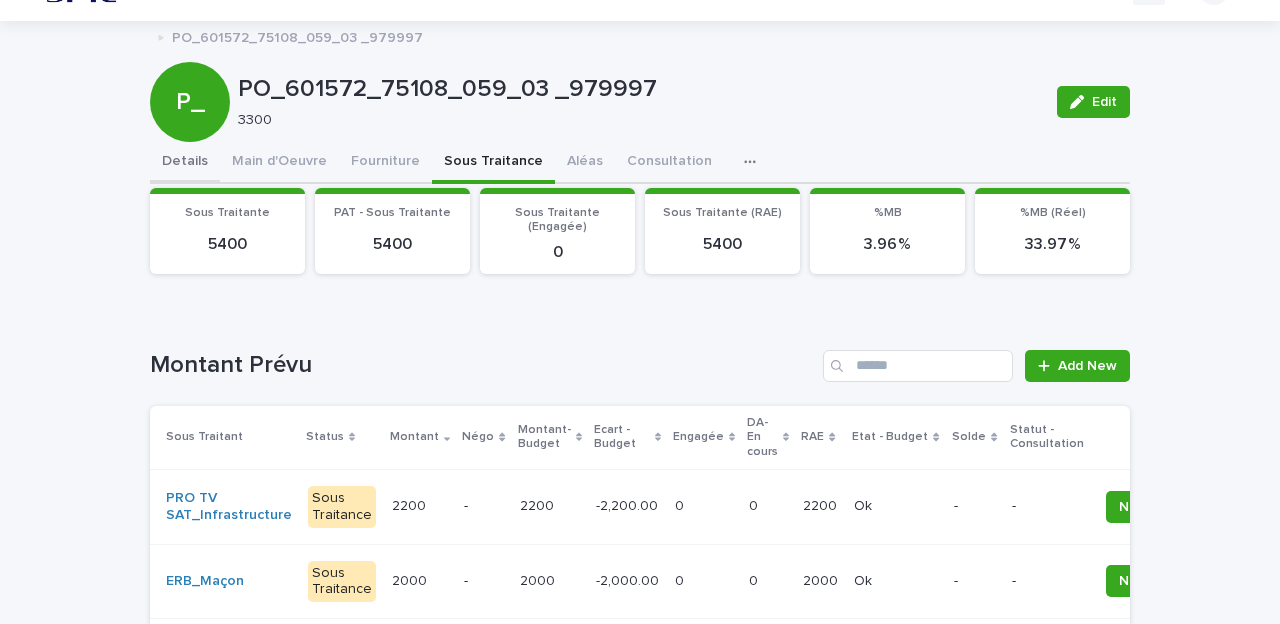 click on "Details" at bounding box center (185, 163) 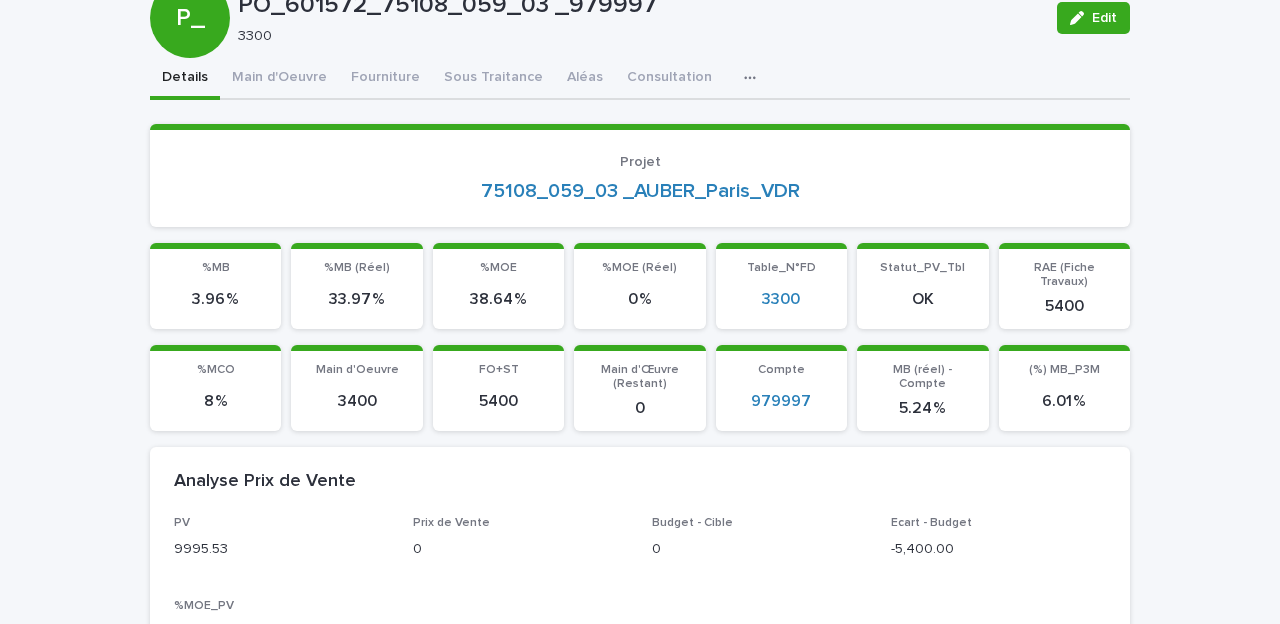 scroll, scrollTop: 0, scrollLeft: 0, axis: both 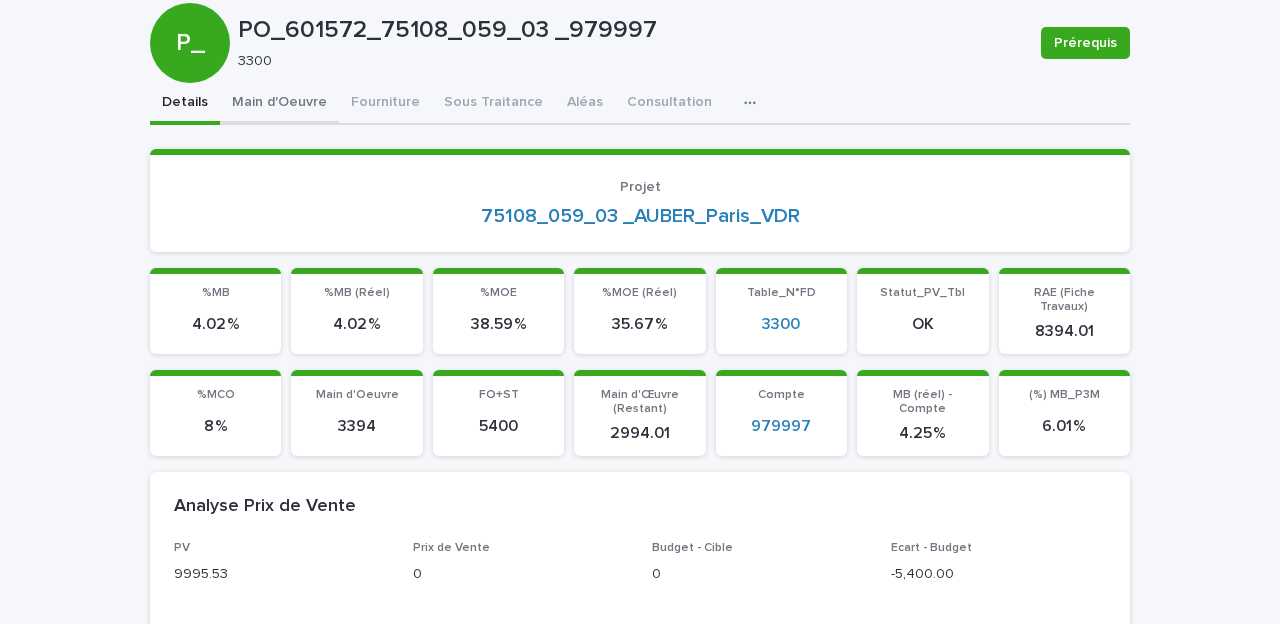 click on "Tableau de Bord Portefeuille Compte Rendu Demande de Congé N°Semaine Lot - Free mobile Traitement des demandes d'achats FC PO_601572_75108_059_03 _979997 Loading... Saving… Loading... Saving… PO_601572_75108_059_03 _979997 Prérequis P_ PO_601572_75108_059_03 _979997 3300 Prérequis Sorry, there was an error saving your record. Please try again. Please fill out the required fields below. Details Main d'Oeuvre Fourniture Sous Traitance Aléas Consultation Discussion Loading... Saving… Loading... Saving… Loading... Saving… Projet 75108_059_03 _AUBER_Paris_VDR   Loading... Saving… %MB 4.02 % %MB (Réel) 4.02 % %MOE 38.59 % %MOE (Réel) 35.67 % Table_N°FD 3300   Statut_PV_Tbl OK RAE (Fiche Travaux) 8394.01 Loading... Saving… %MCO 8 % Main d'Oeuvre 3394 FO+ST 5400 Main d'Œuvre (Restant) 2994.01 Compte 979997   MB (réel) - Compte 4.25 % (%) MB_P3M 6.01 % Loading... Saving… Analyse Prix de Vente PV 9995.53 Prix de Vente 0 Budget - Cible 0 Ecart - Budget -5,400.00 %MOE_PV 0 % F+S" at bounding box center (640, 1276) 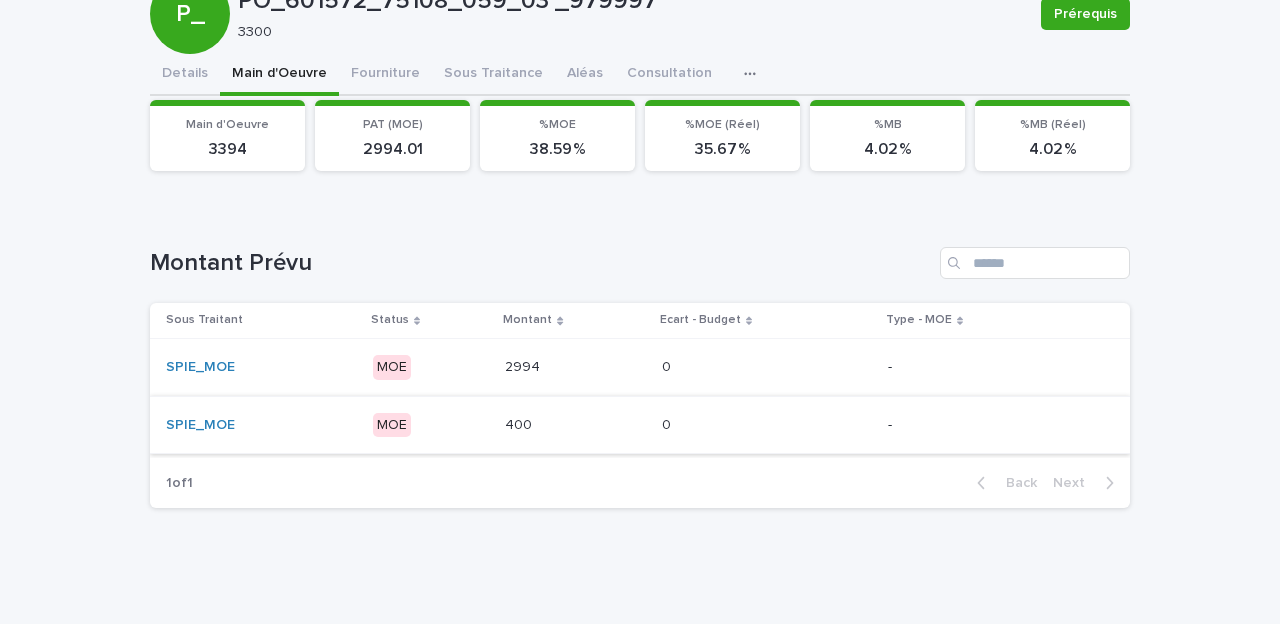 scroll, scrollTop: 47, scrollLeft: 0, axis: vertical 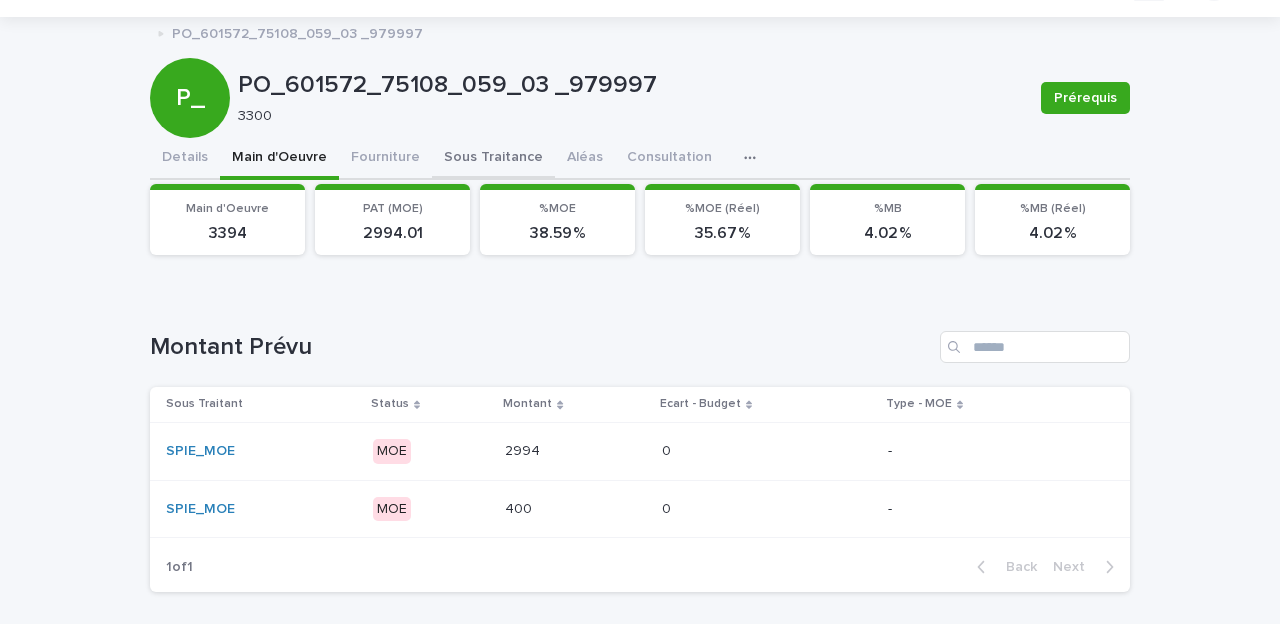 click on "PO_601572_75108_059_03 _979997 Prérequis P_ PO_601572_75108_059_03 _979997 3300 Prérequis Sorry, there was an error saving your record. Please try again. Please fill out the required fields below. Details Main d'Oeuvre Fourniture Sous Traitance Aléas Consultation Discussion Can't display tree at index  0 Loading... Saving… Loading... Saving… Main d'Oeuvre 3394 PAT (MOE) 2994.01 %MOE 38.59 % %MOE (Réel) 35.67 % %MB 4.02 % %MB (Réel) 4.02 % Loading... Saving… Loading... Saving… Loading... Saving… Montant Prévu Sous Traitant Status Montant Ecart - Budget Type - MOE SPIE_MOE   MOE 2994 2994   0 0   - SPIE_MOE   MOE 400 400   0 0   - 1  of  1 Back Next Can't display tree at index  3 Can't display tree at index  2 Can't display tree at index  4 Can't display tree at index  5" at bounding box center [640, 313] 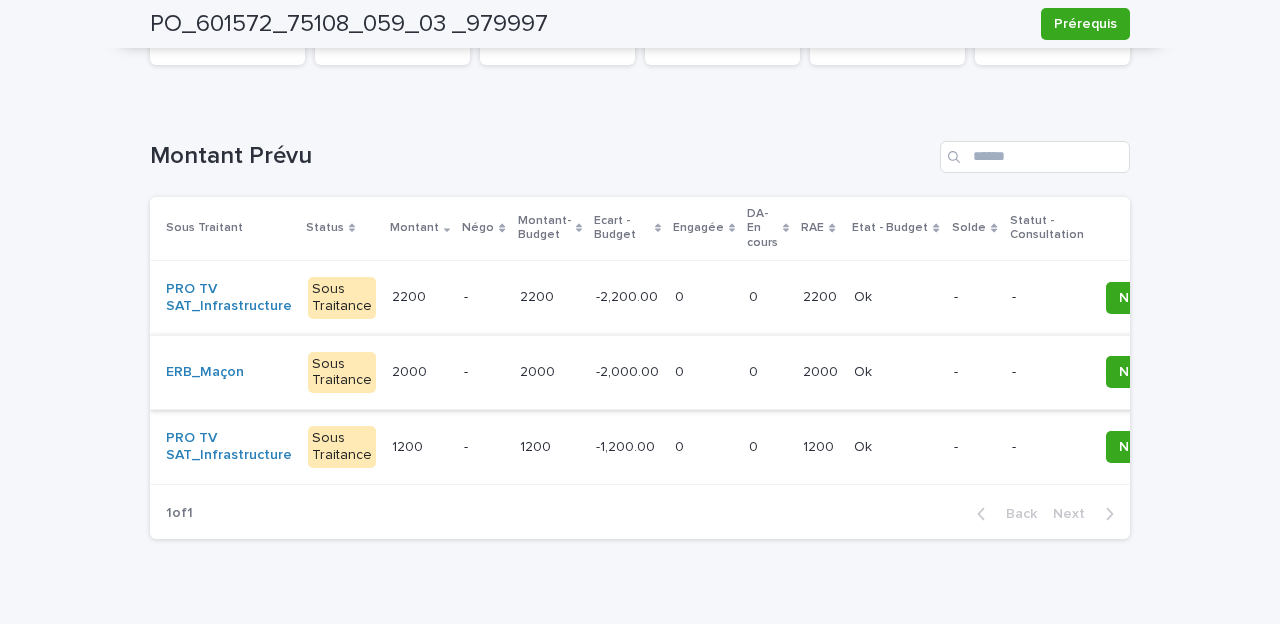 scroll, scrollTop: 0, scrollLeft: 0, axis: both 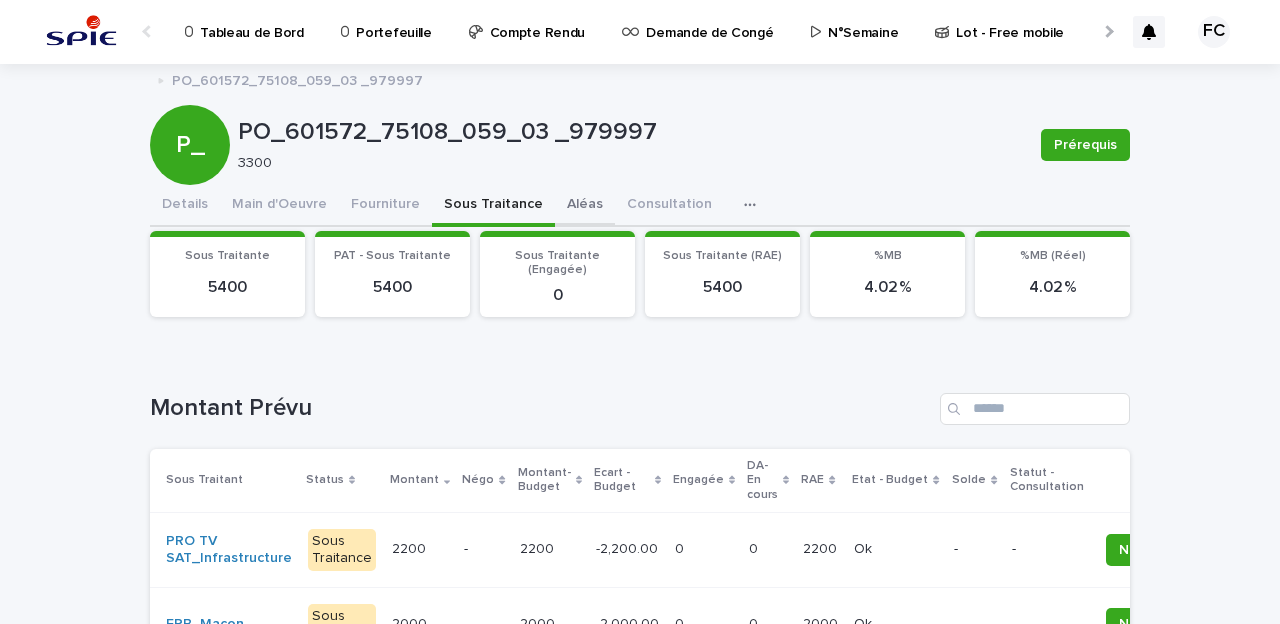 click on "Aléas" at bounding box center (585, 206) 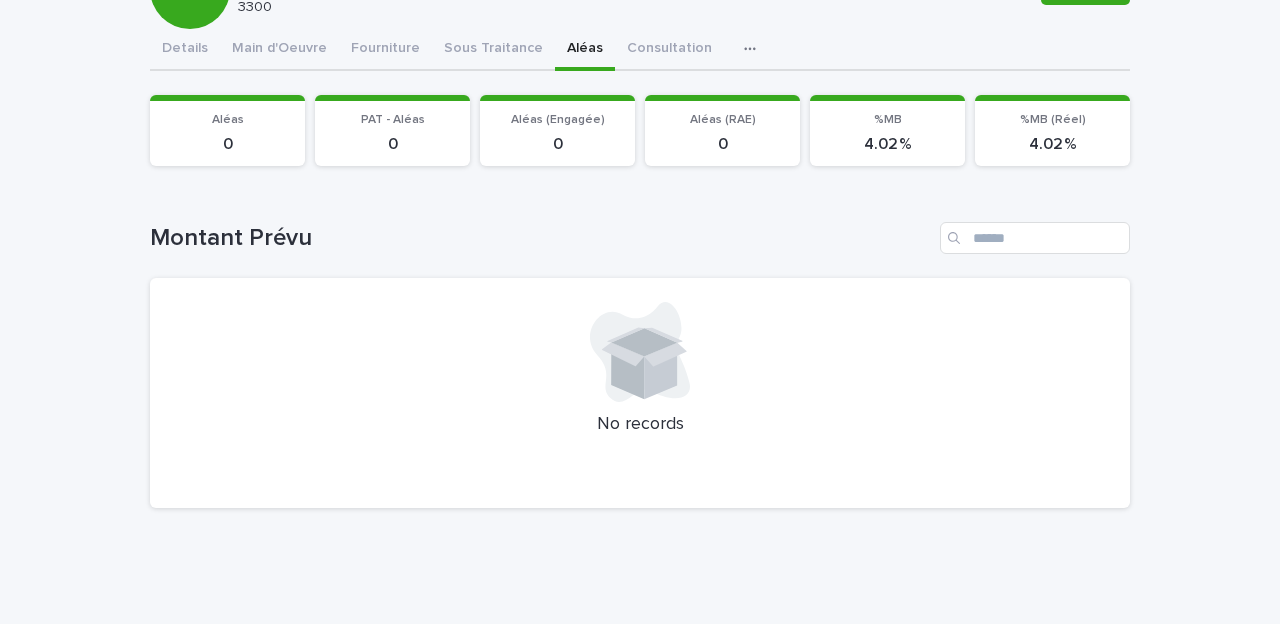 scroll, scrollTop: 0, scrollLeft: 0, axis: both 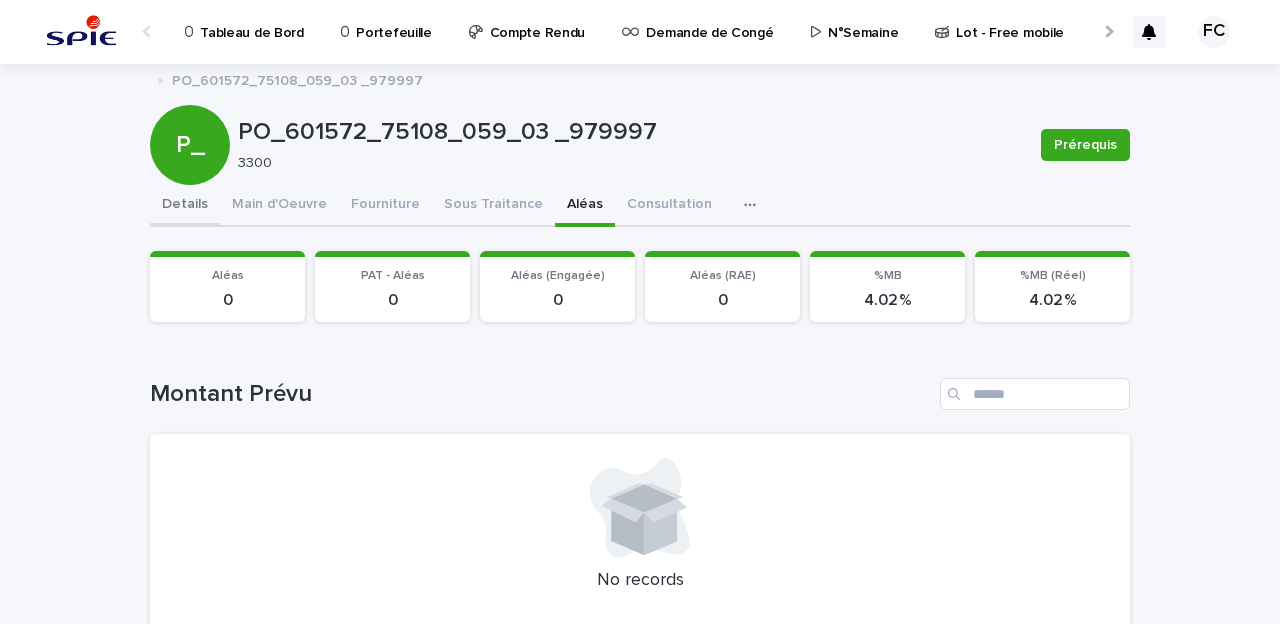 click on "Details" at bounding box center [185, 206] 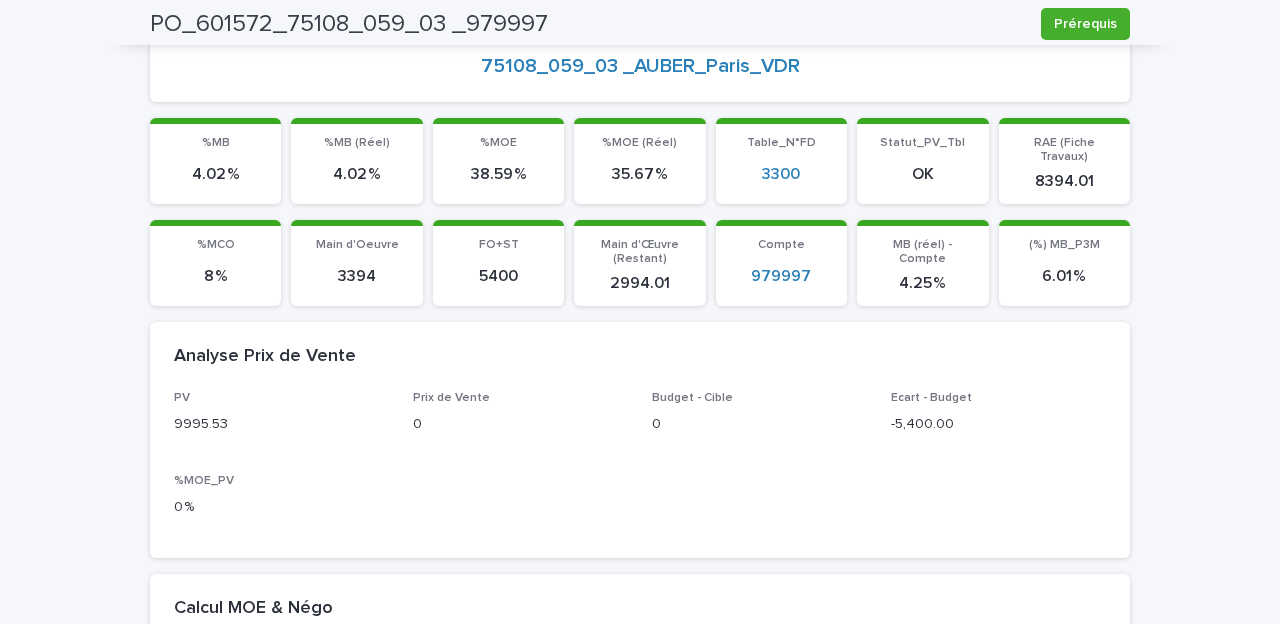 scroll, scrollTop: 168, scrollLeft: 0, axis: vertical 